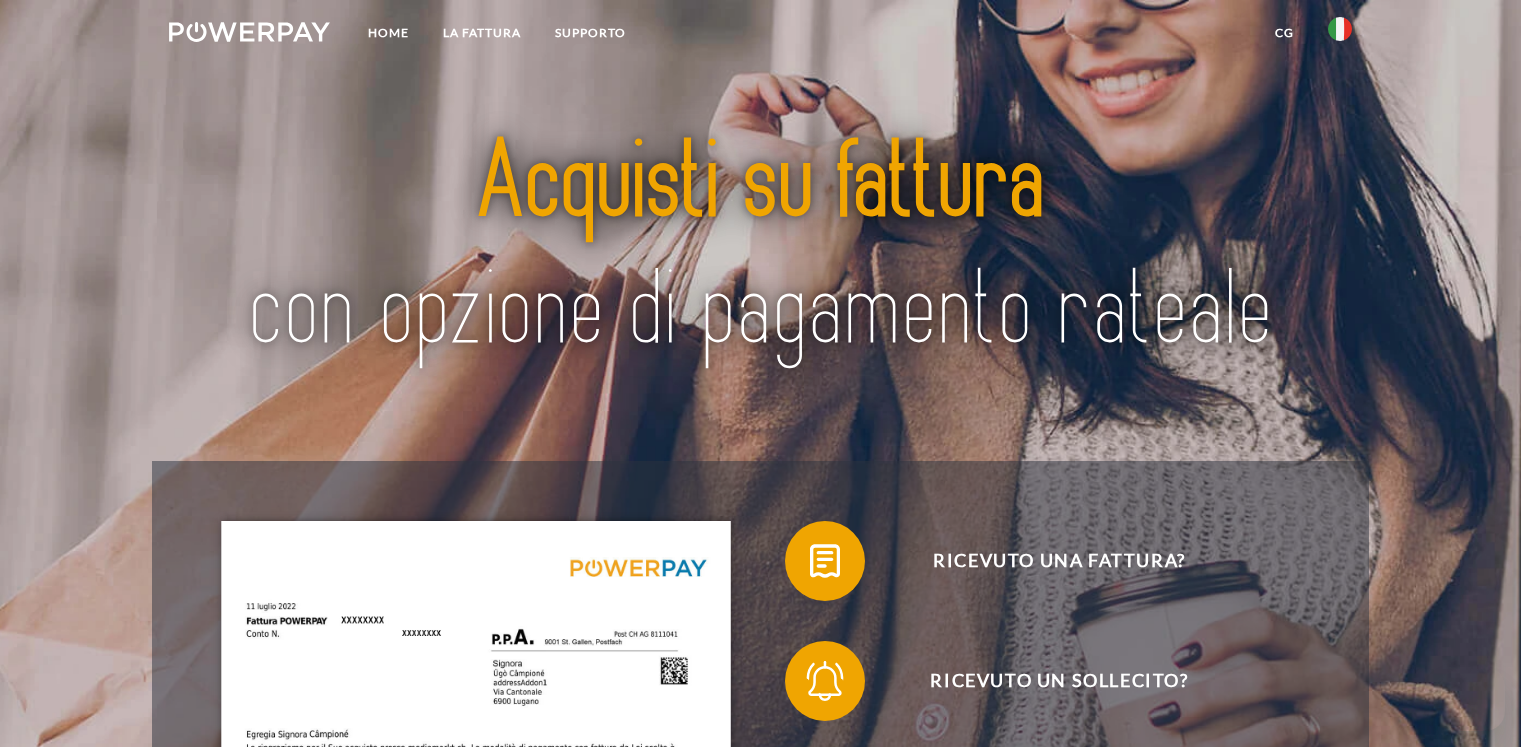 scroll, scrollTop: 0, scrollLeft: 0, axis: both 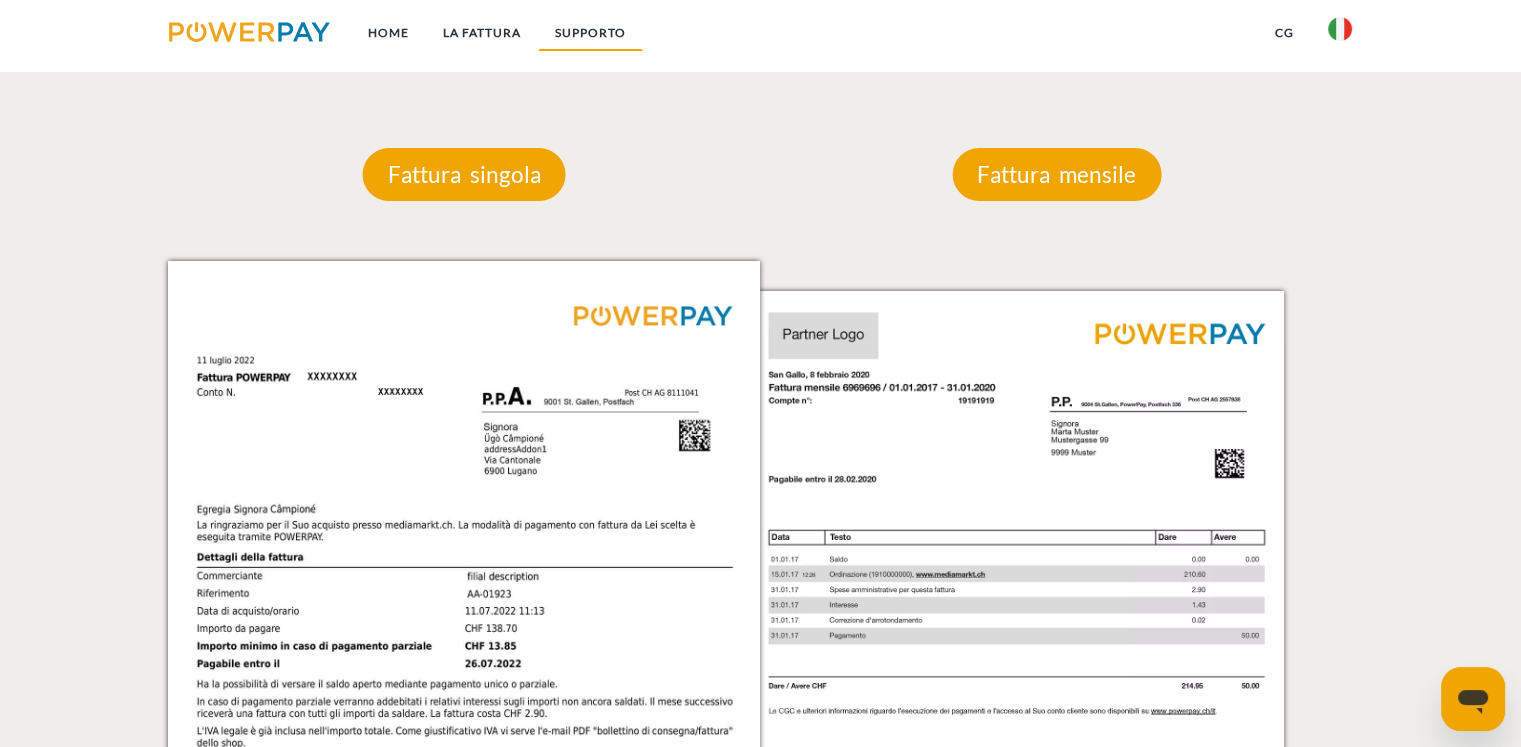click on "Supporto" at bounding box center (590, 33) 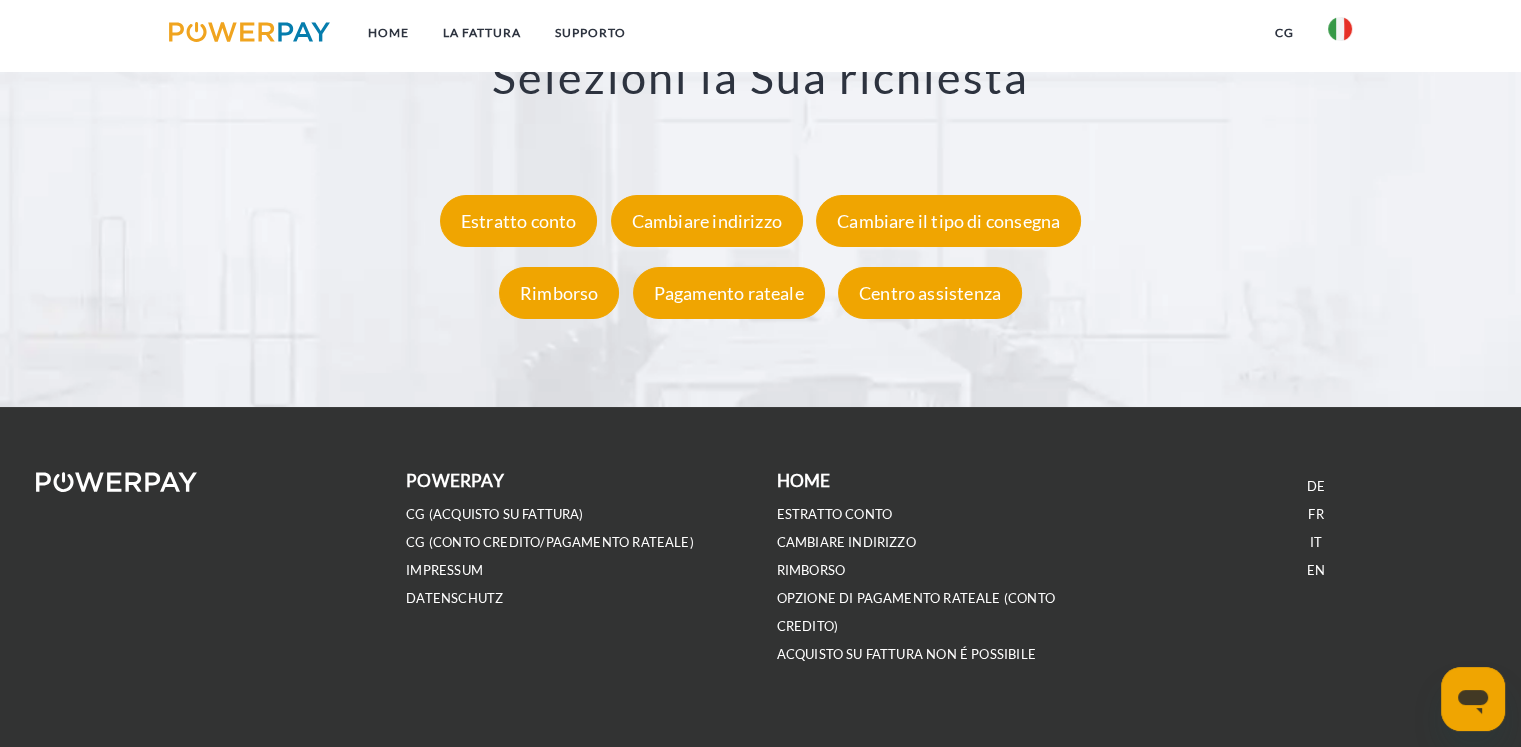 scroll, scrollTop: 3813, scrollLeft: 0, axis: vertical 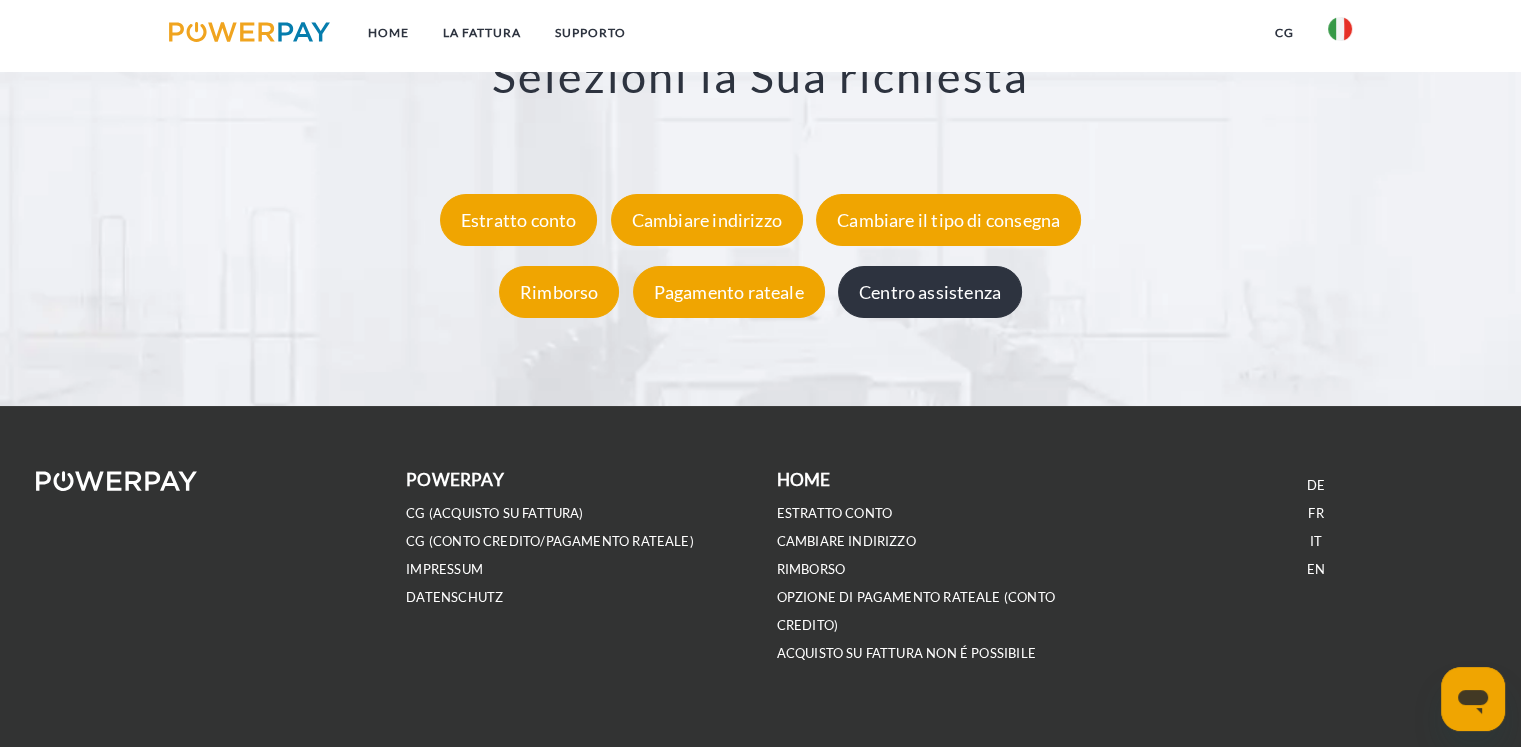 click on "Centro assistenza" at bounding box center (930, 292) 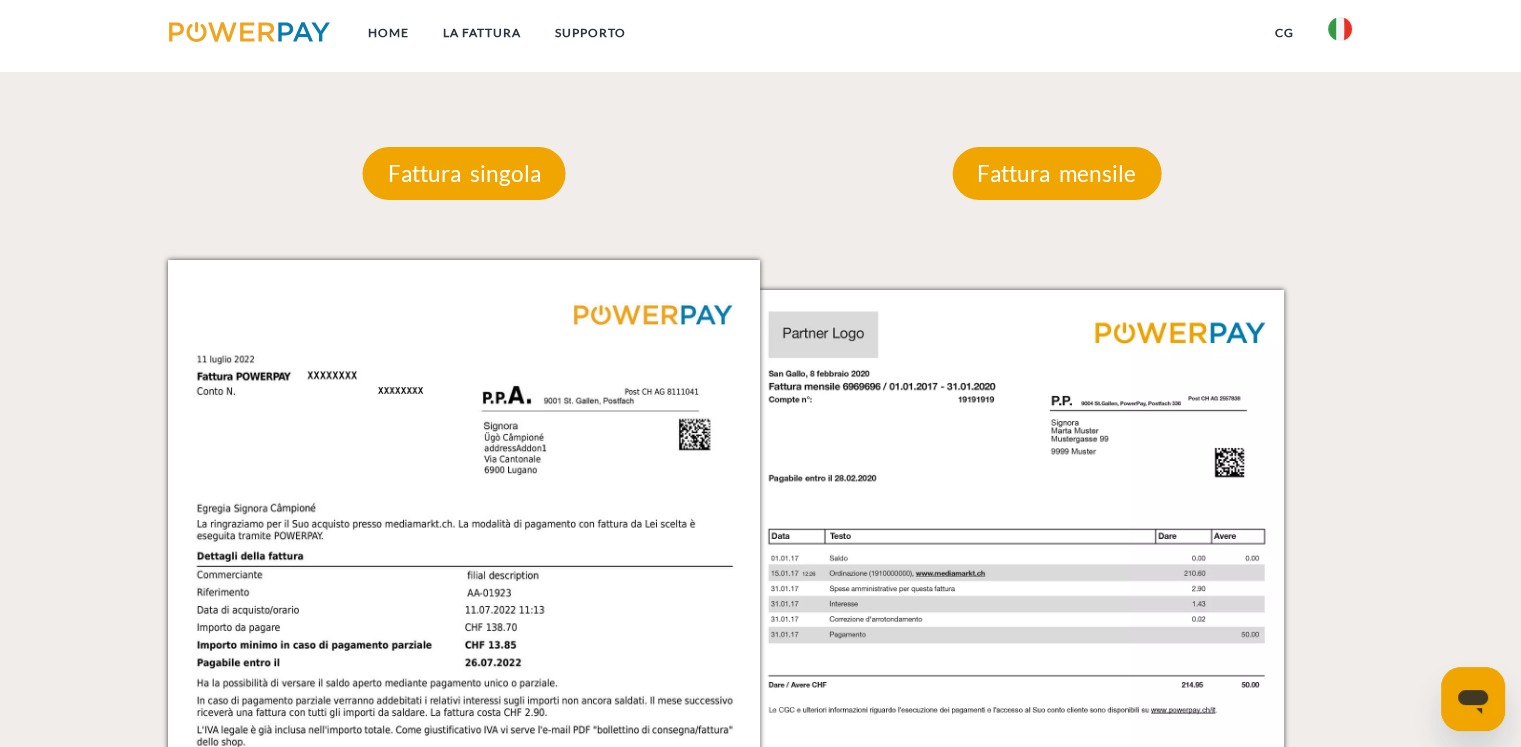 scroll, scrollTop: 1800, scrollLeft: 0, axis: vertical 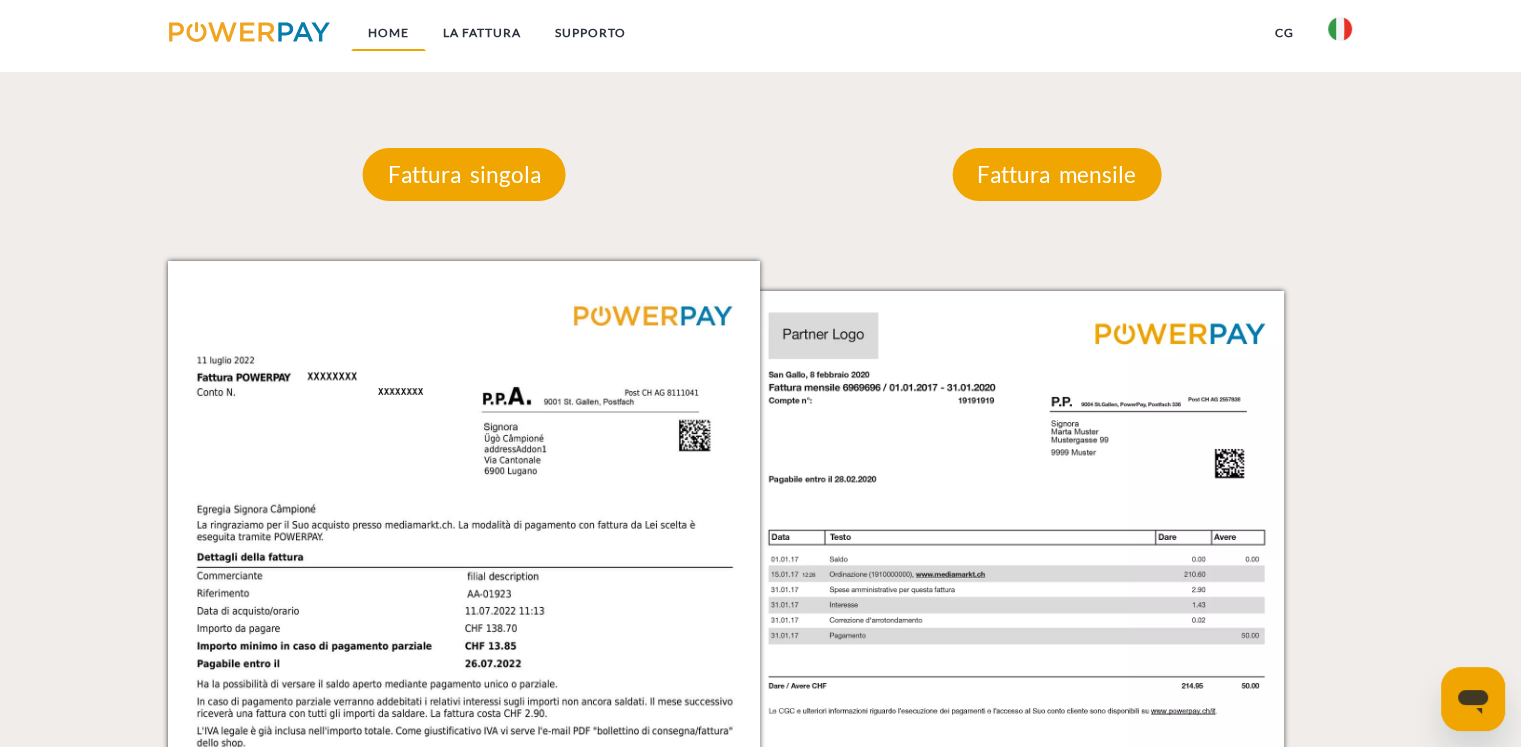 click on "Home" at bounding box center [388, 33] 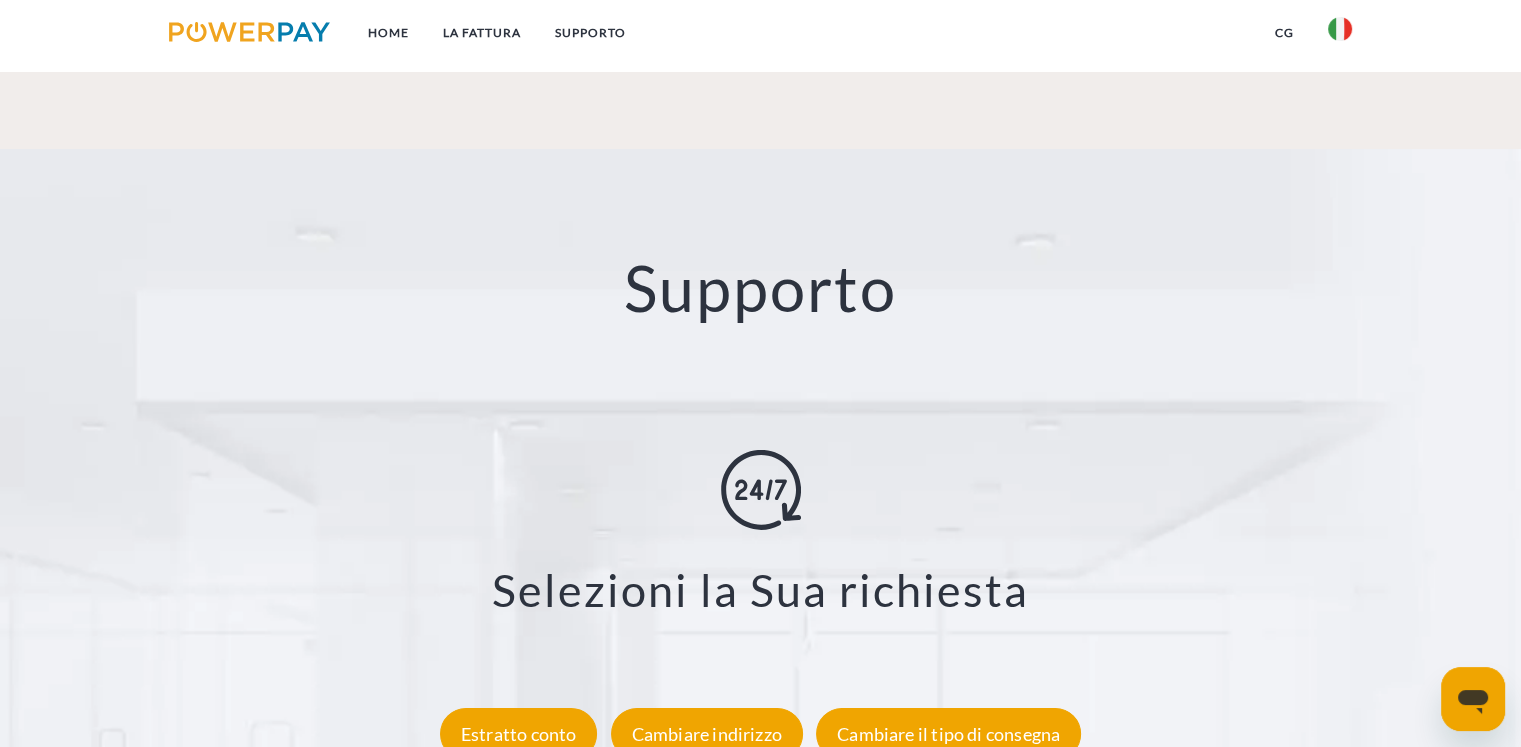 scroll, scrollTop: 3813, scrollLeft: 0, axis: vertical 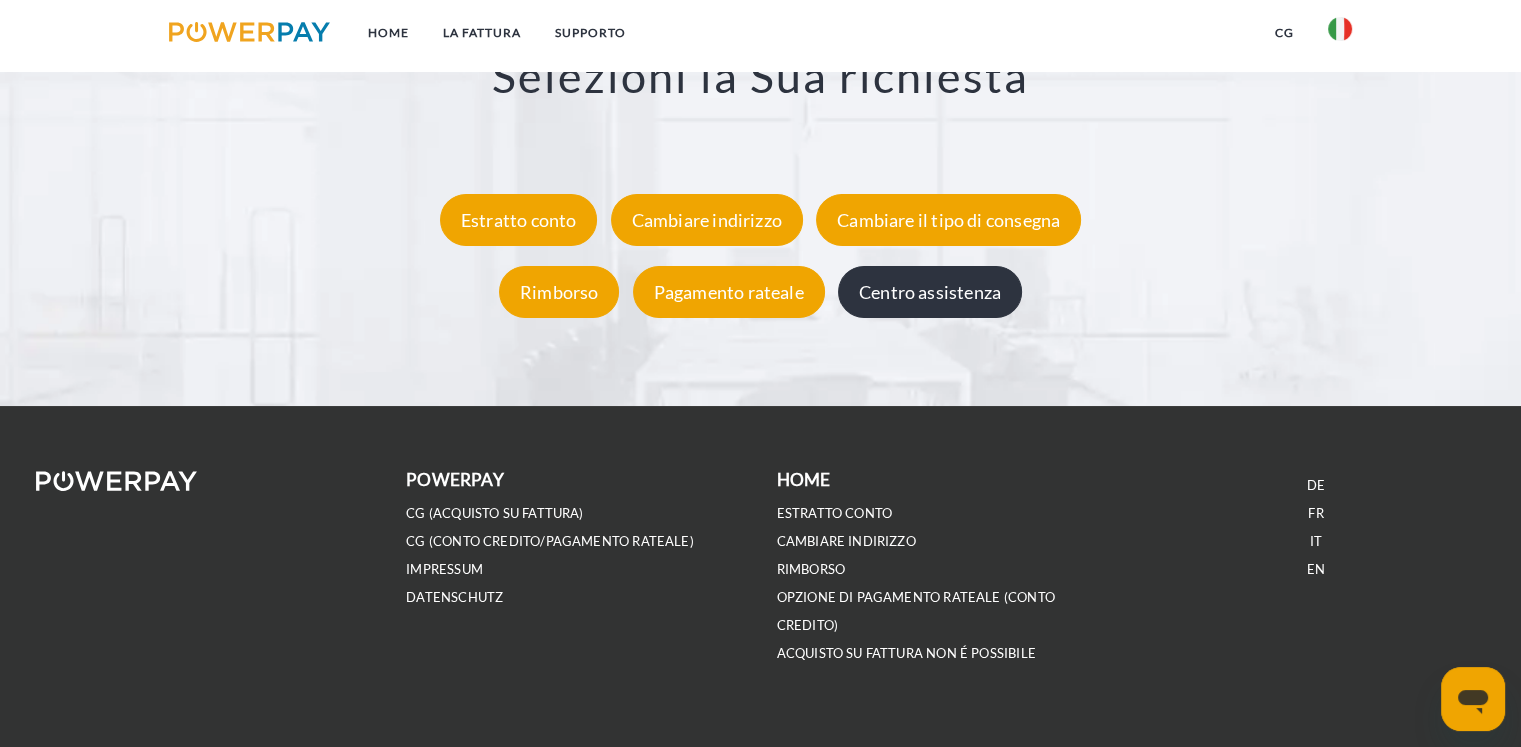 click on "Centro assistenza" at bounding box center (930, 292) 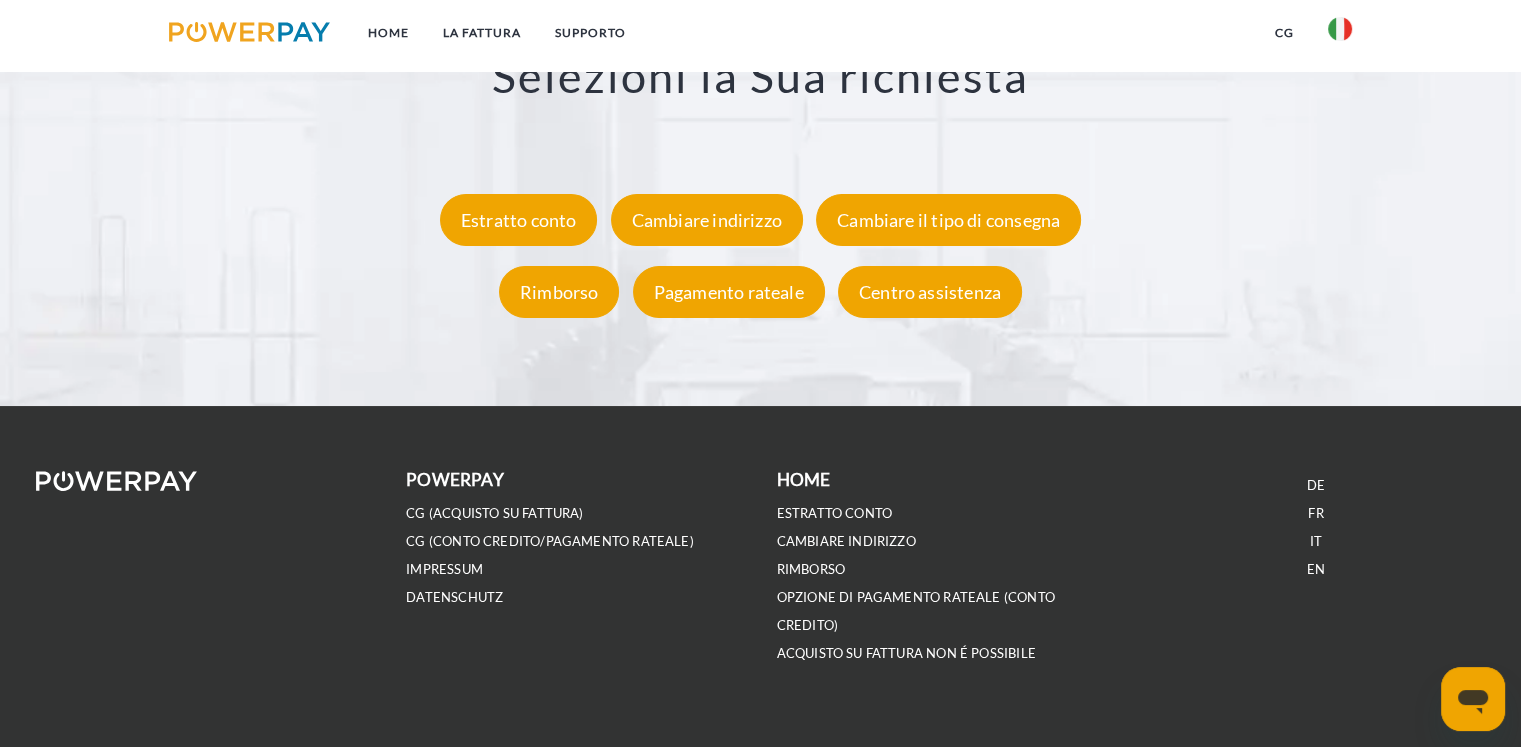 click 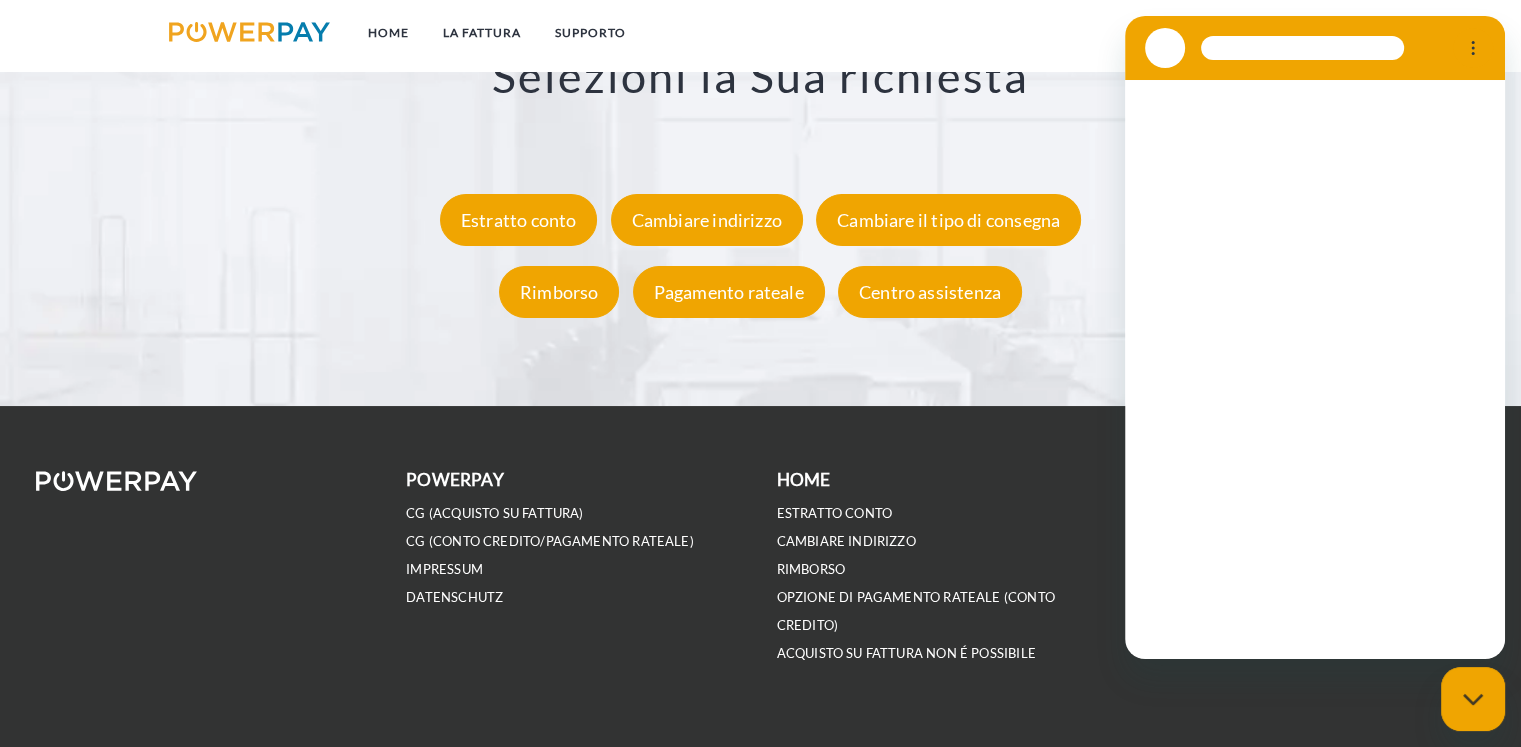 scroll, scrollTop: 0, scrollLeft: 0, axis: both 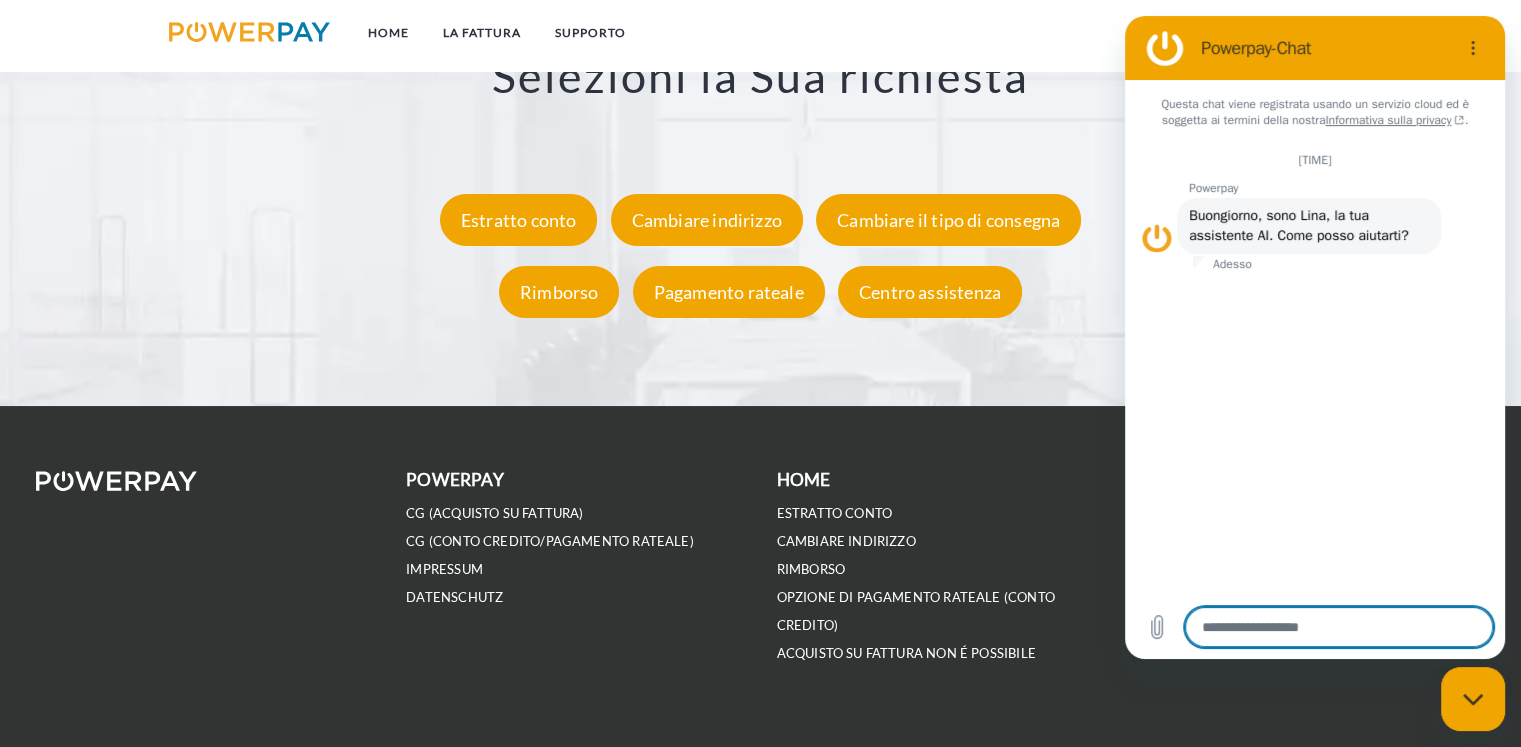 type on "*" 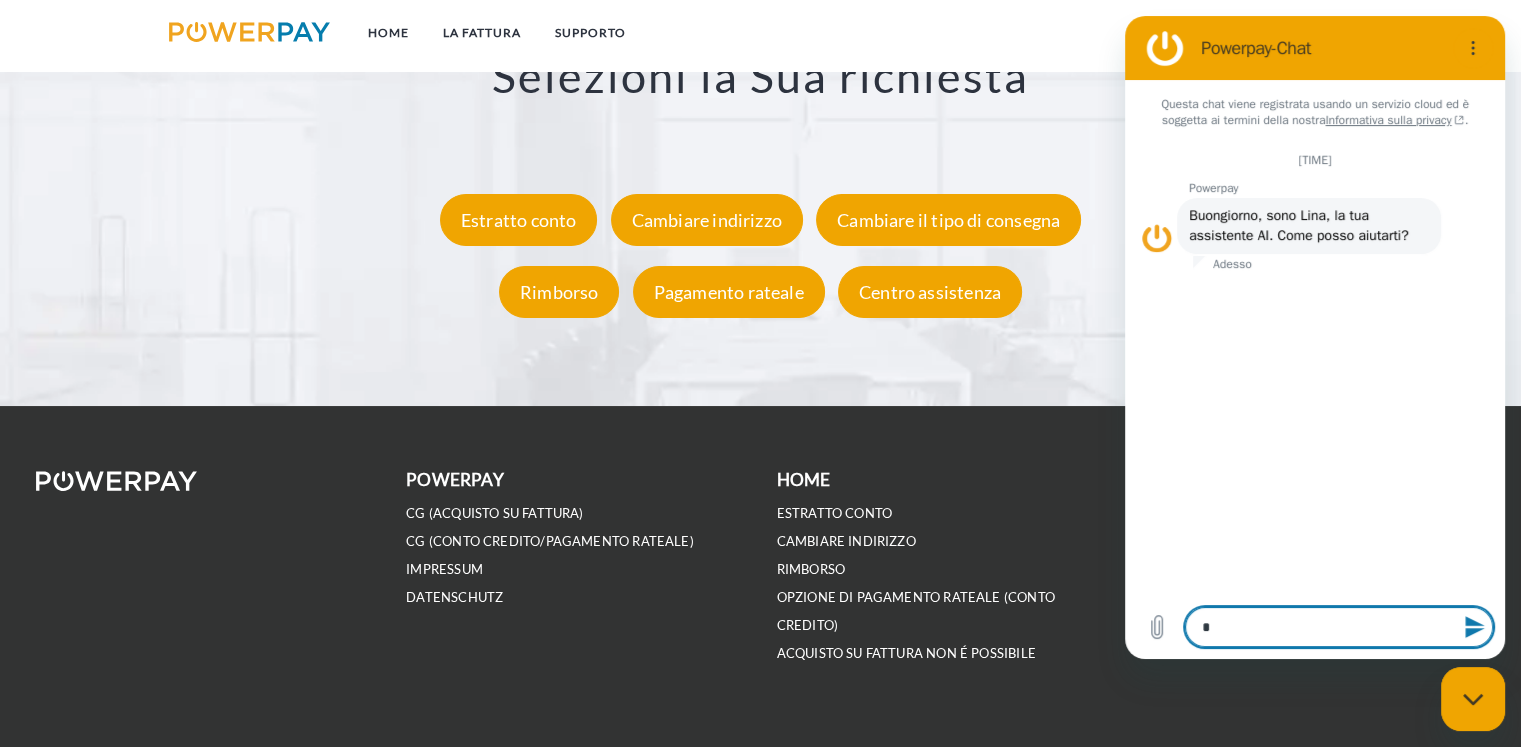 type on "**" 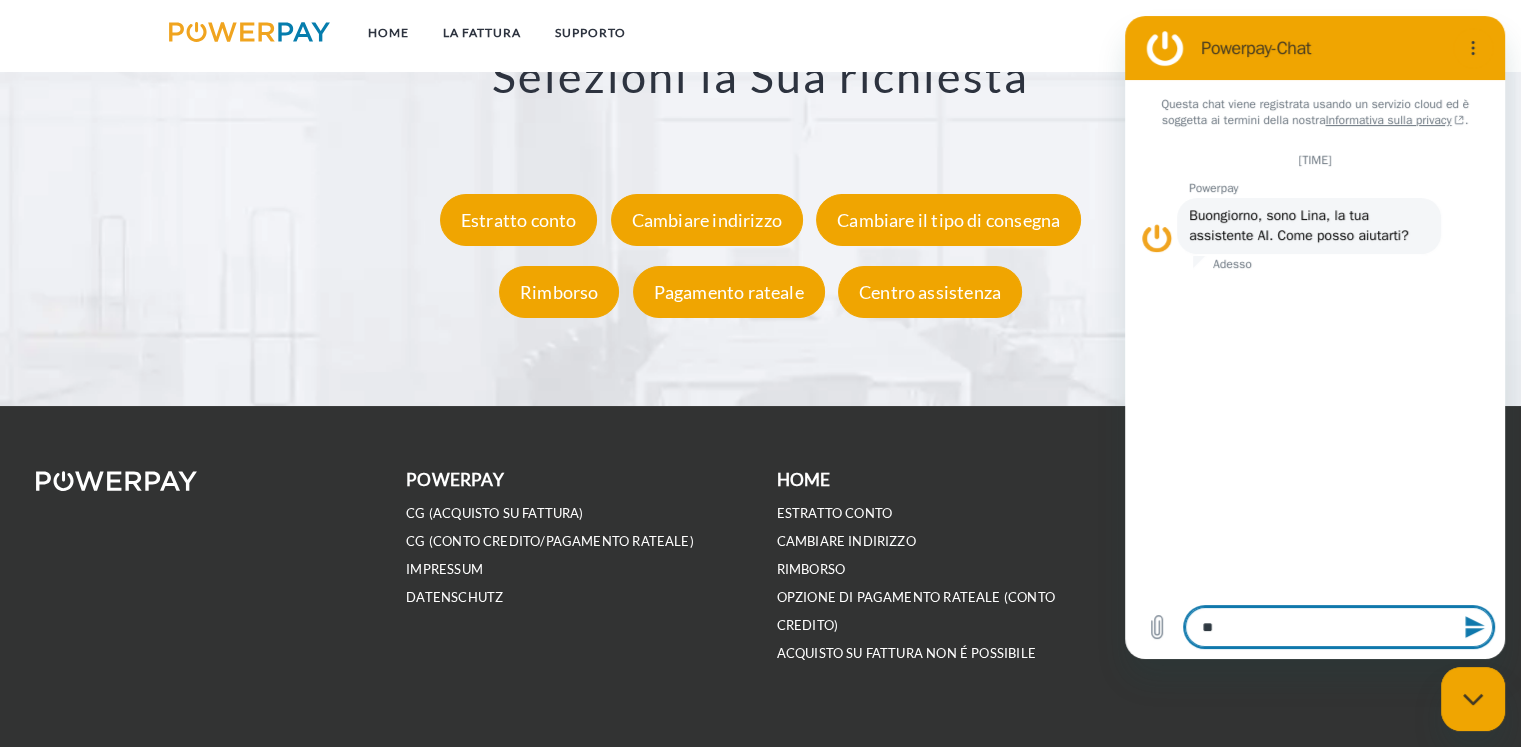 type on "***" 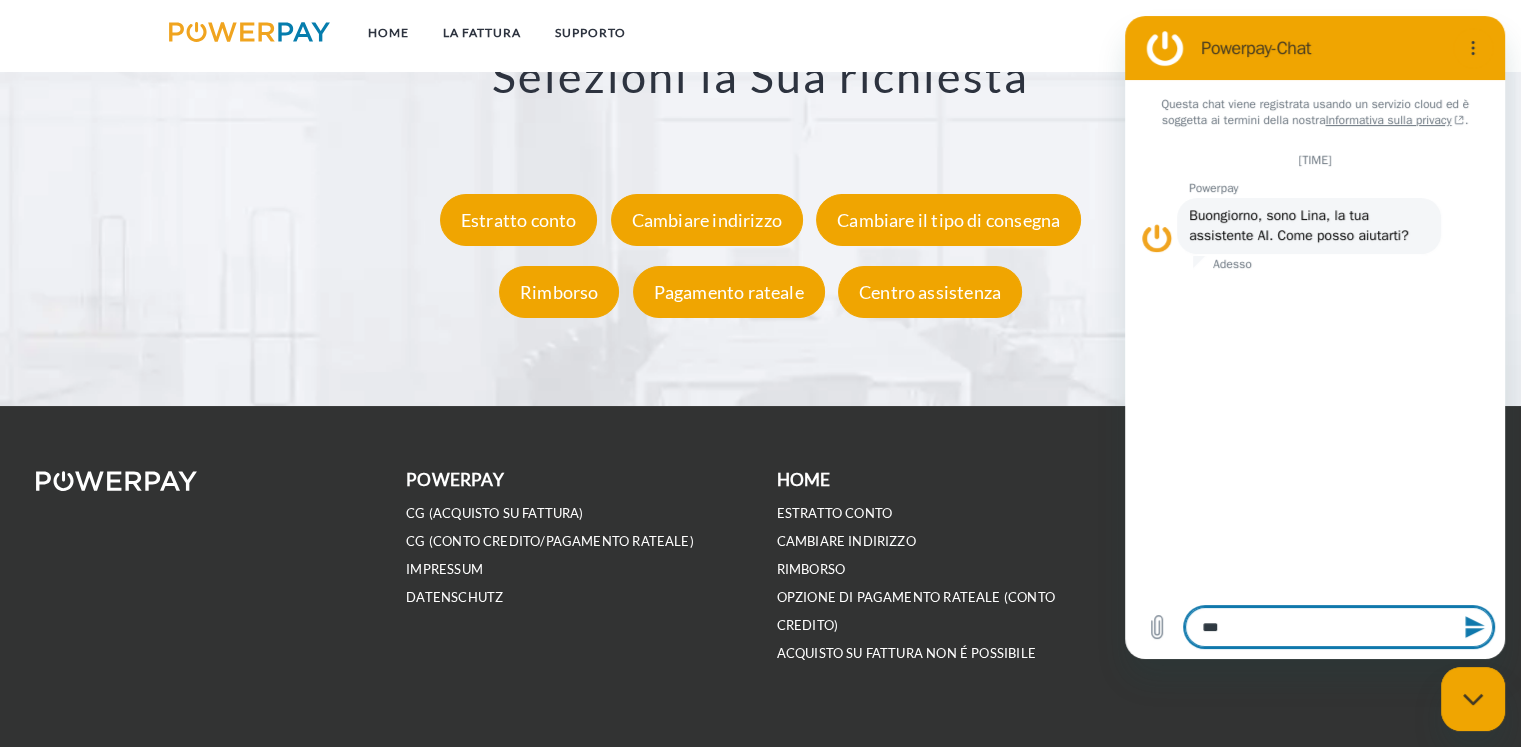 type on "****" 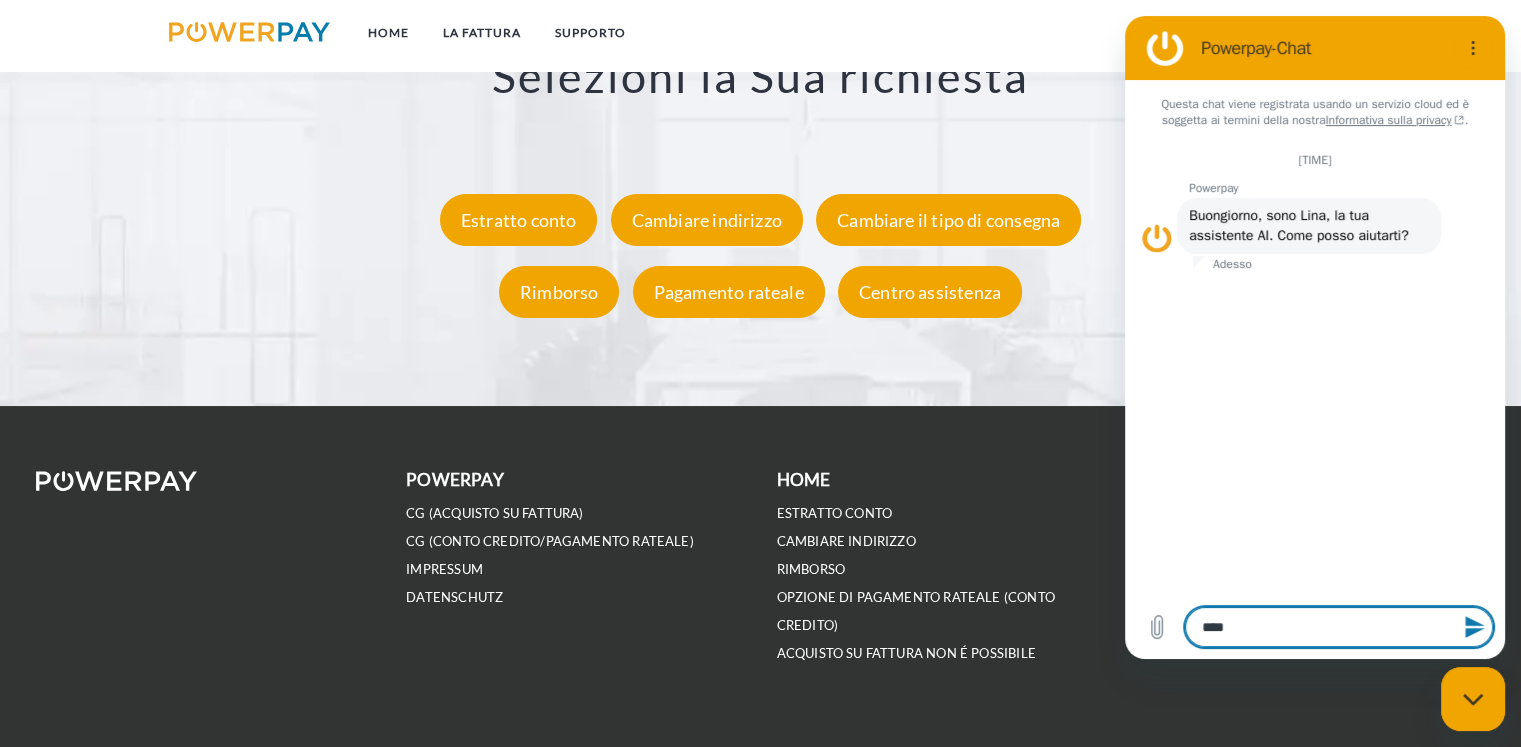 type on "*****" 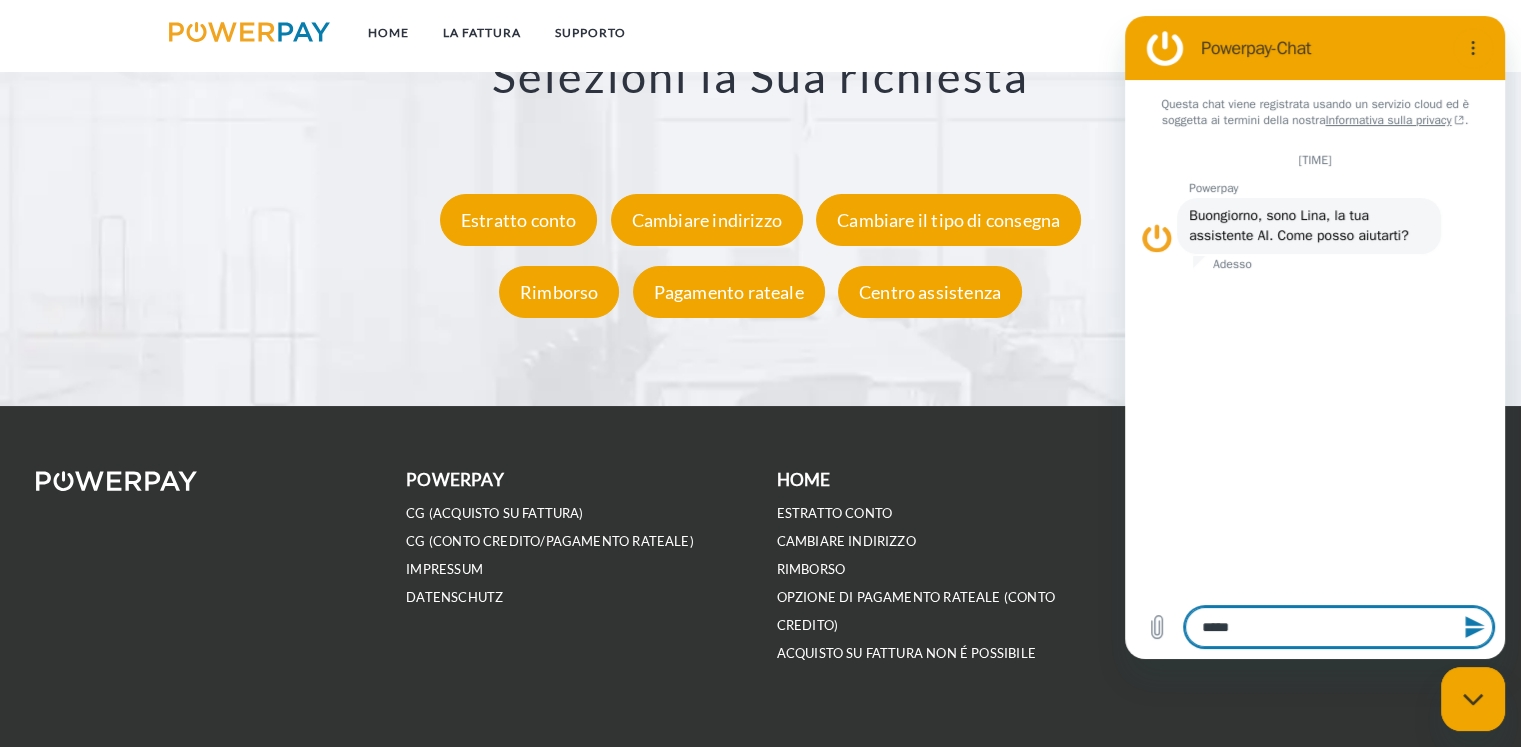 type on "*****" 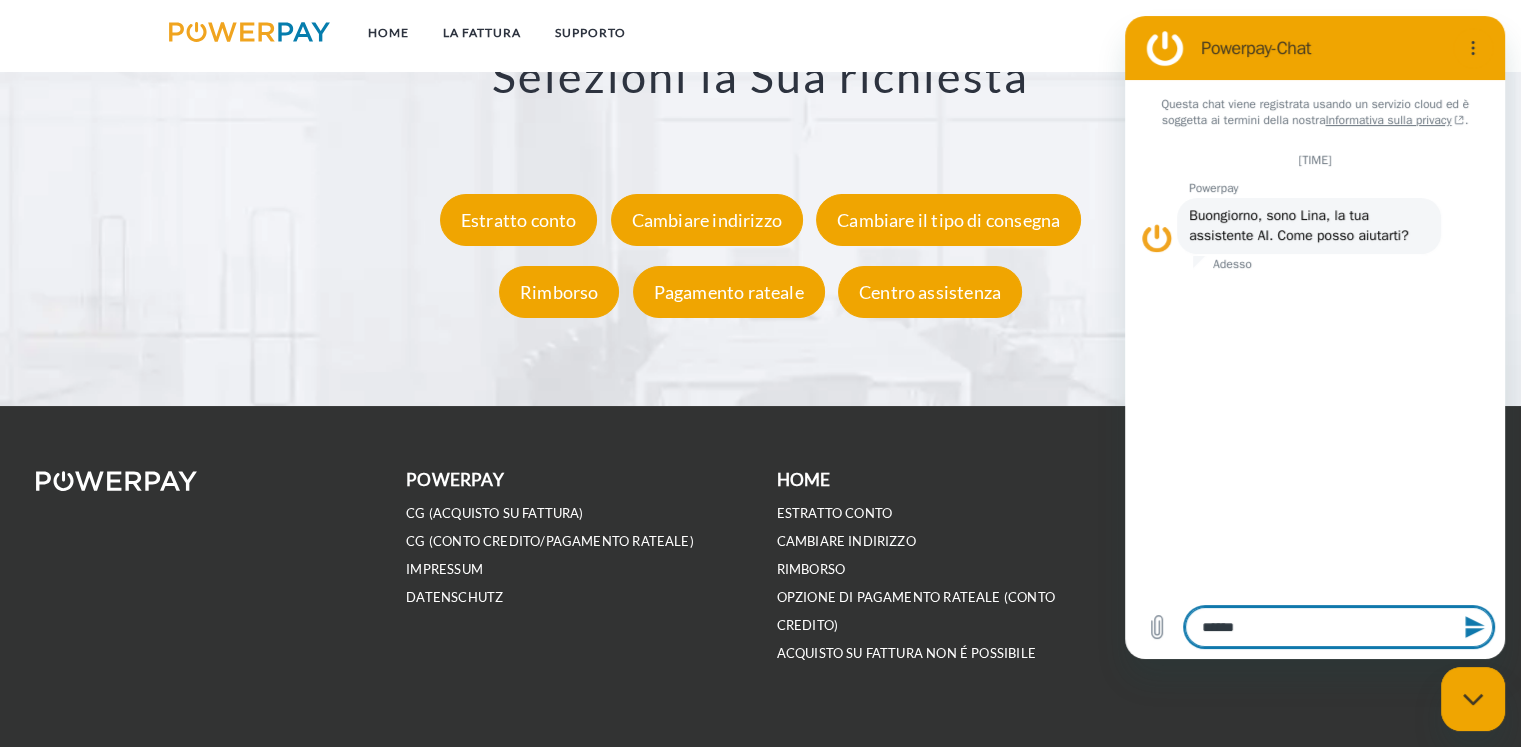 type on "*" 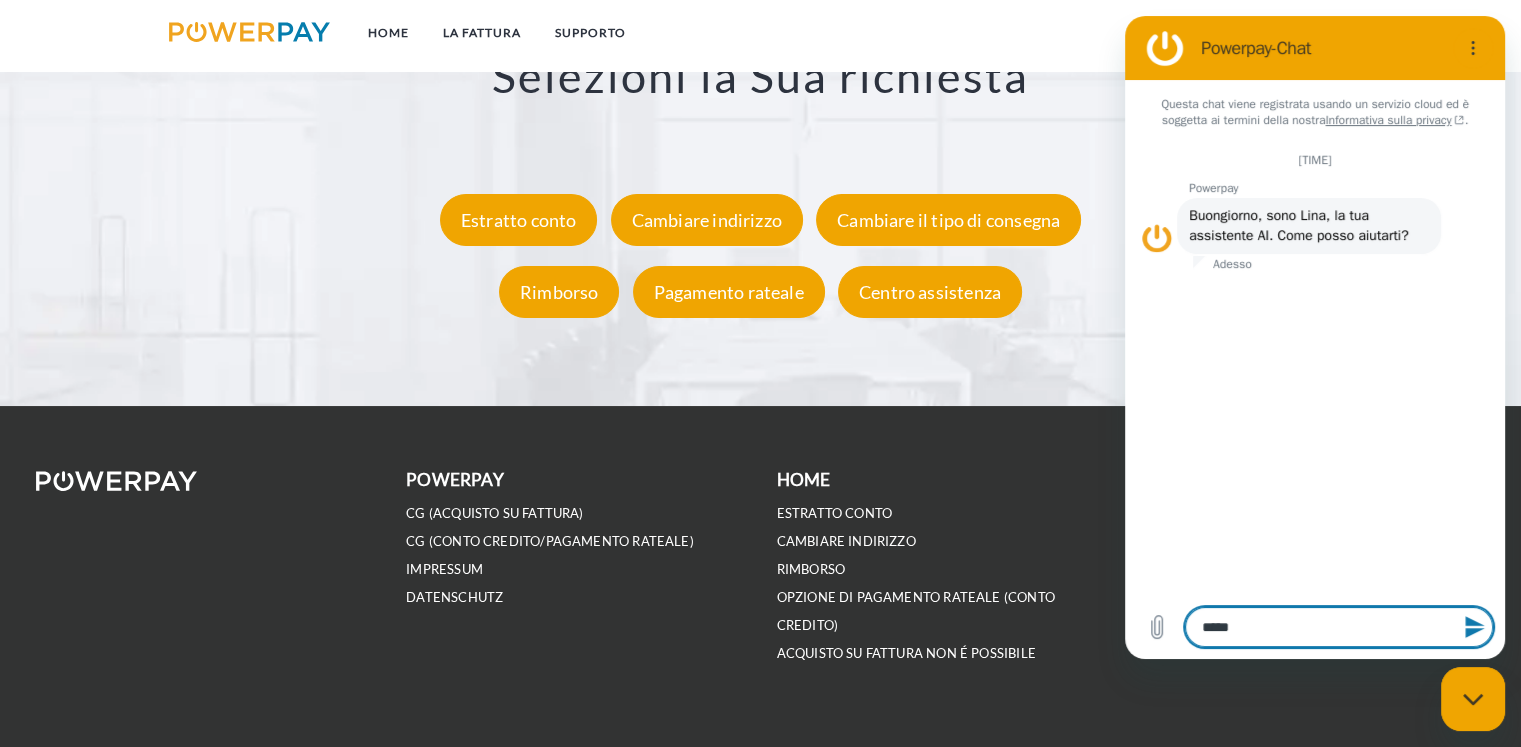 type on "****" 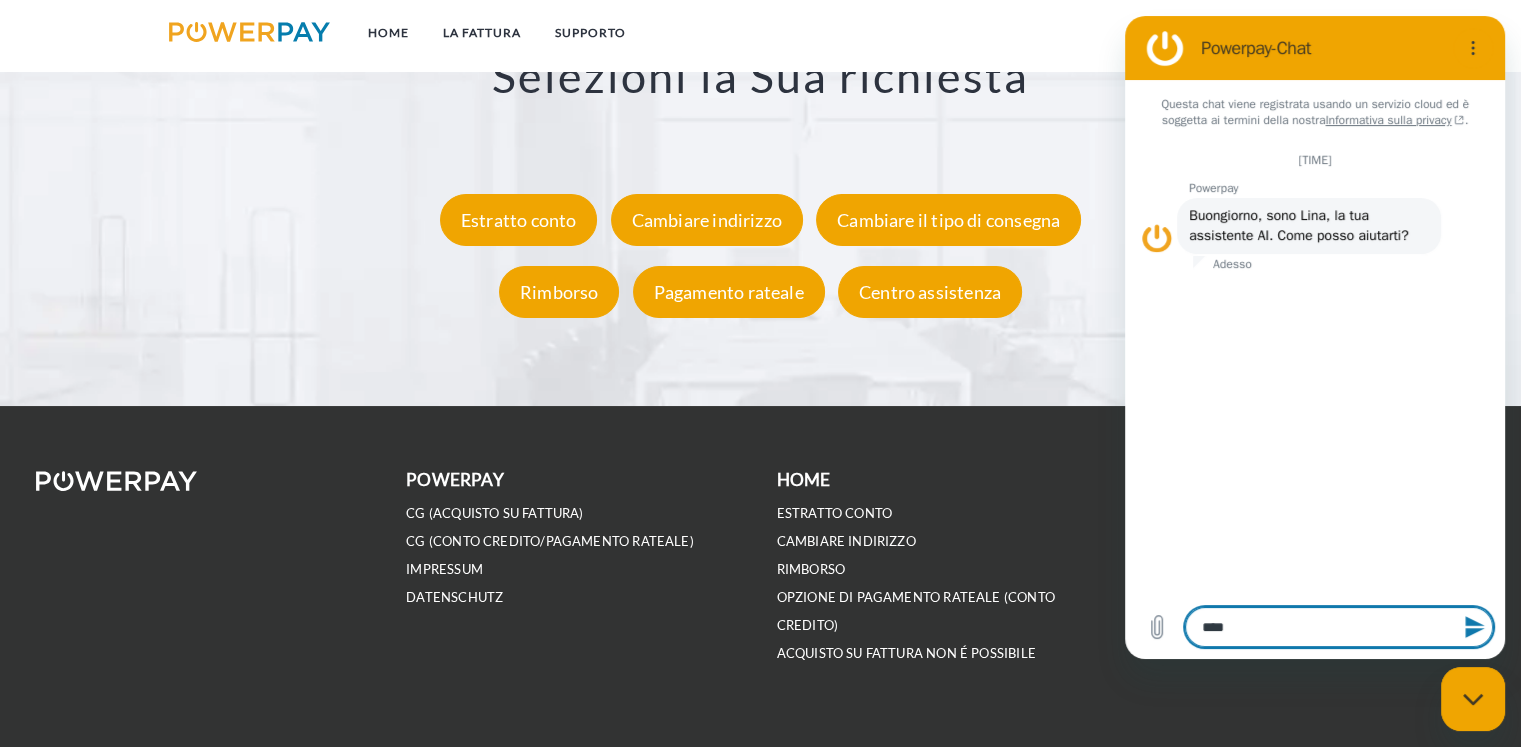 type on "***" 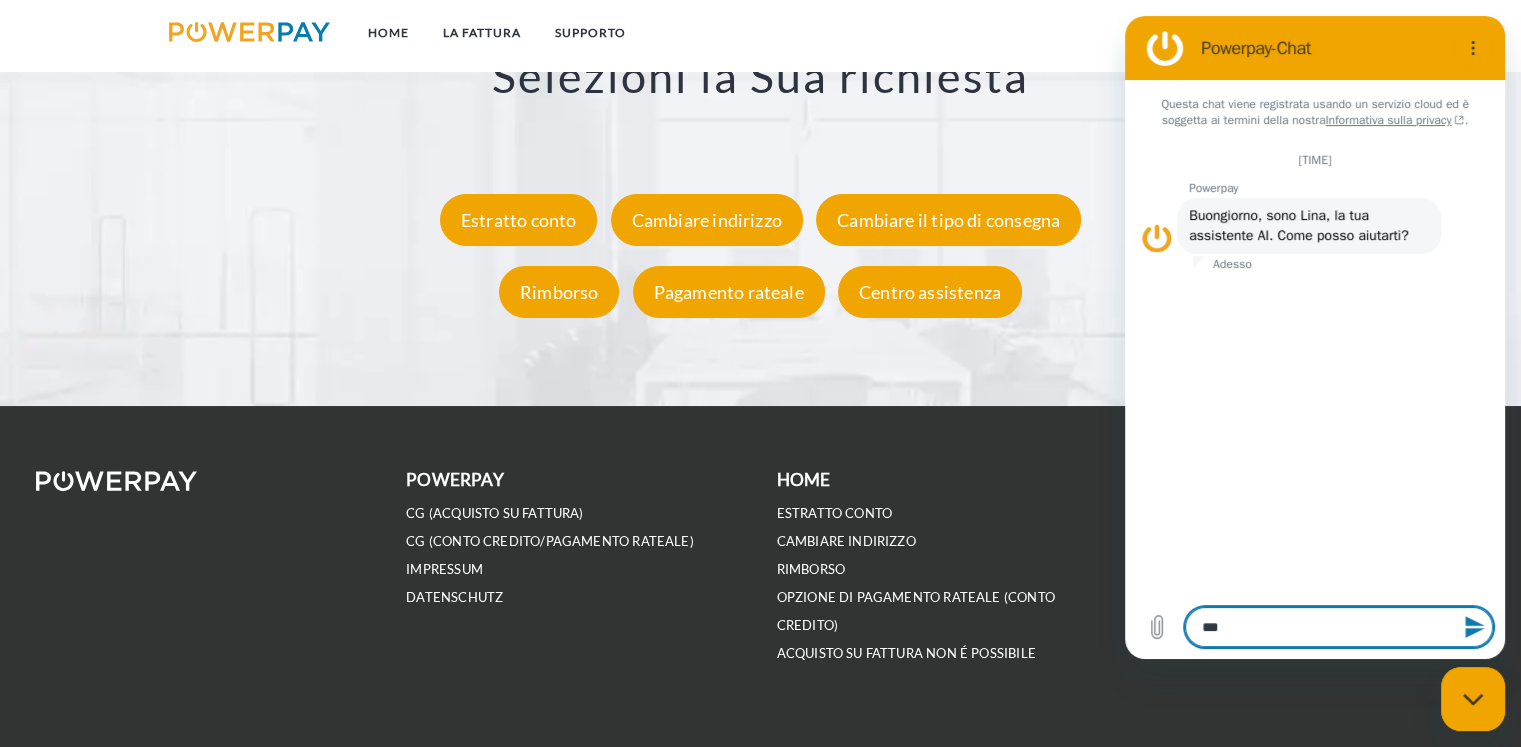type on "**" 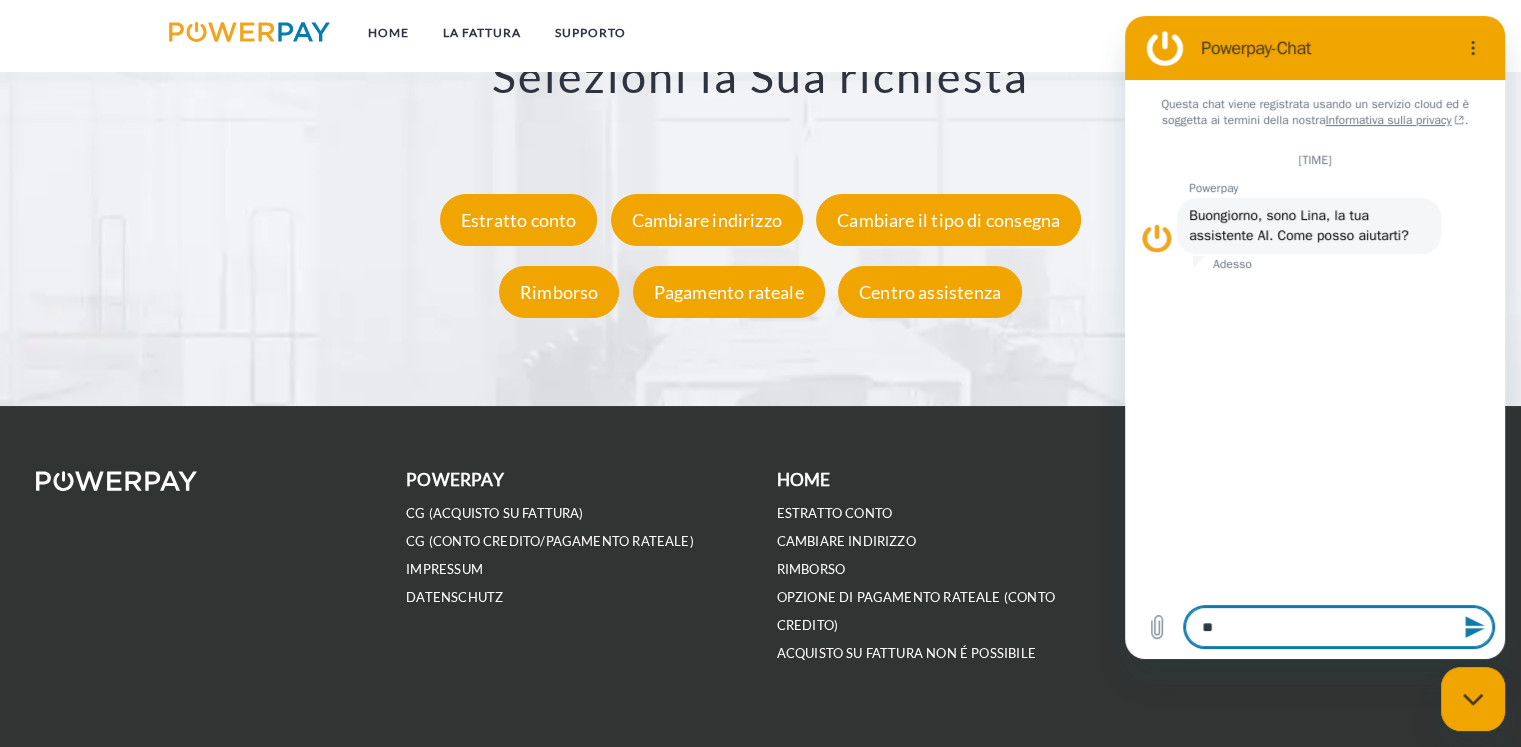 type on "*" 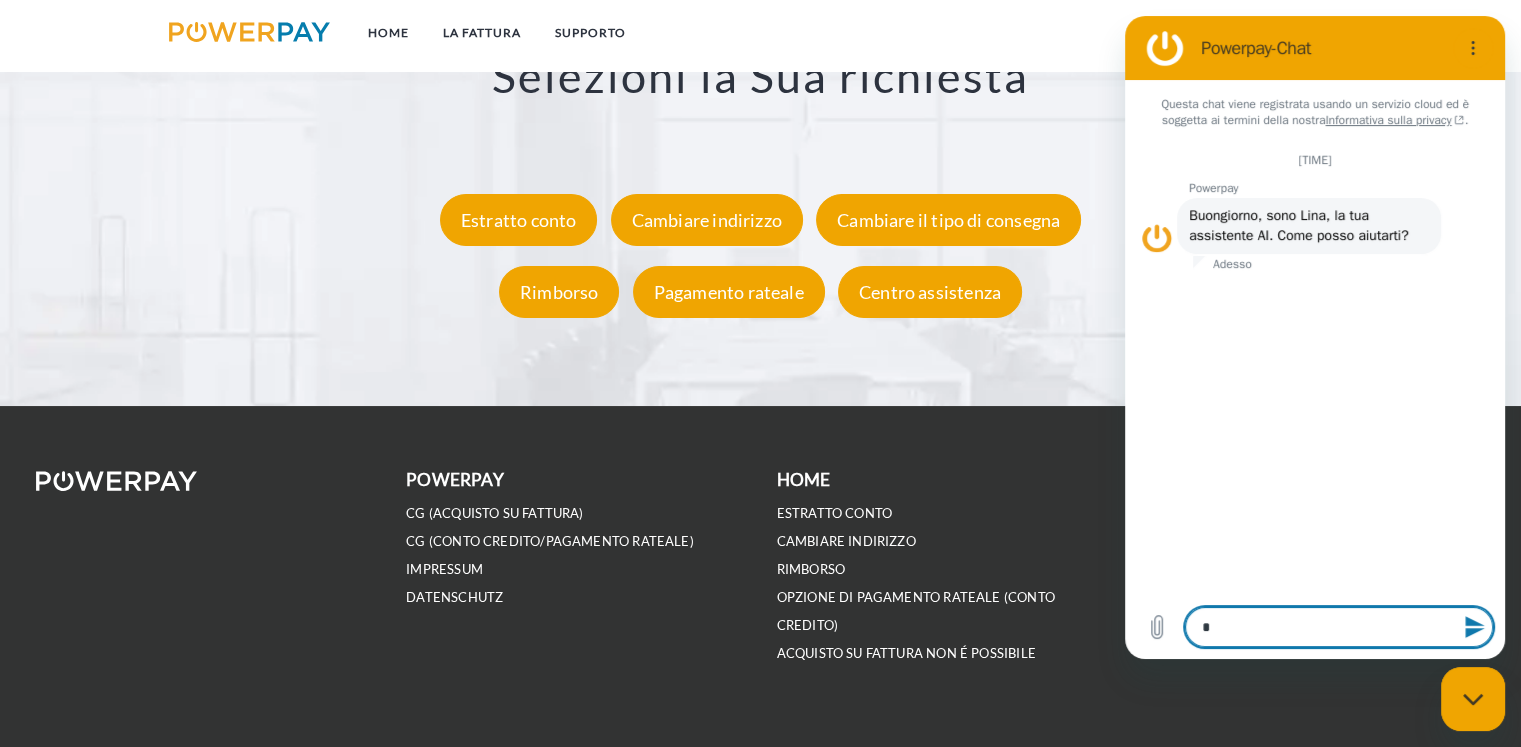 type 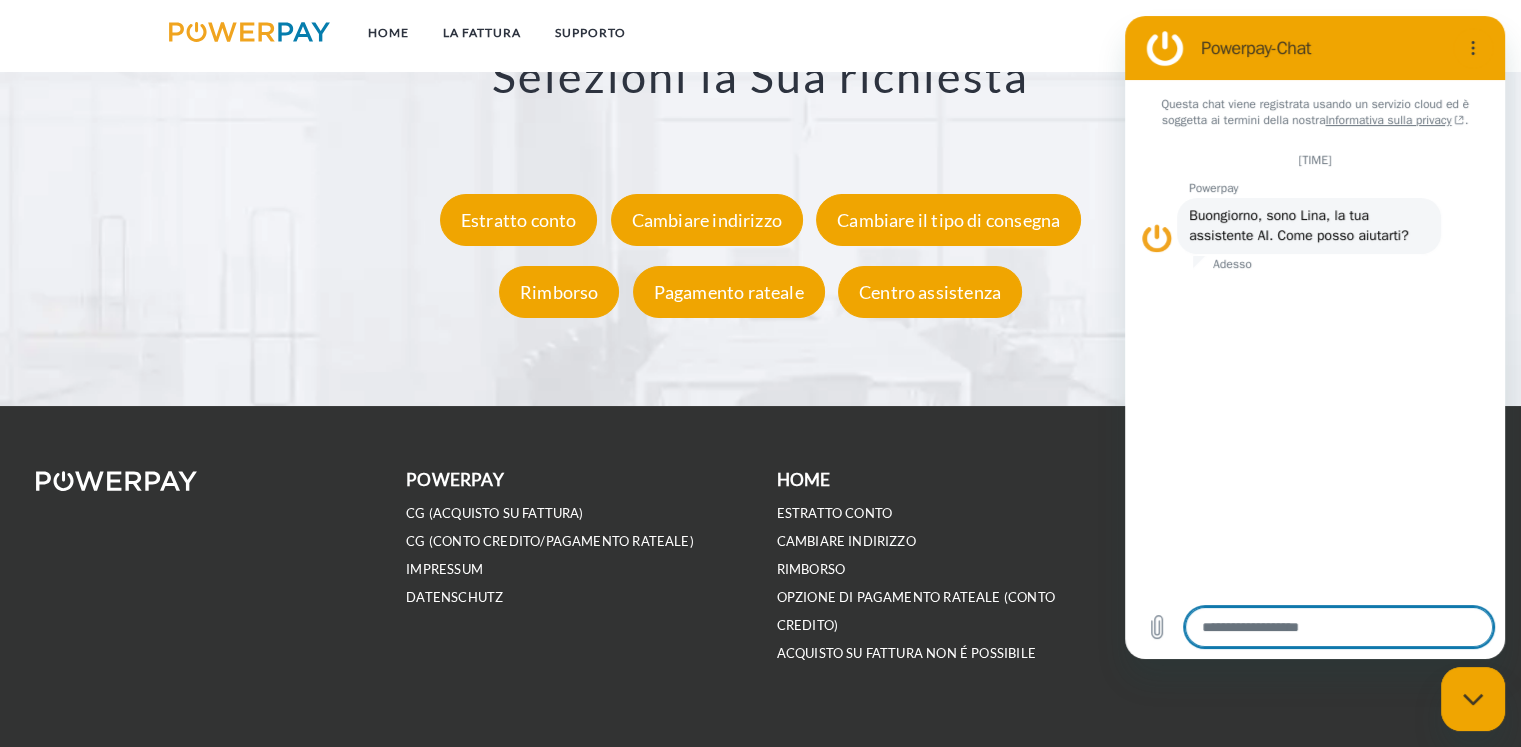 type on "*" 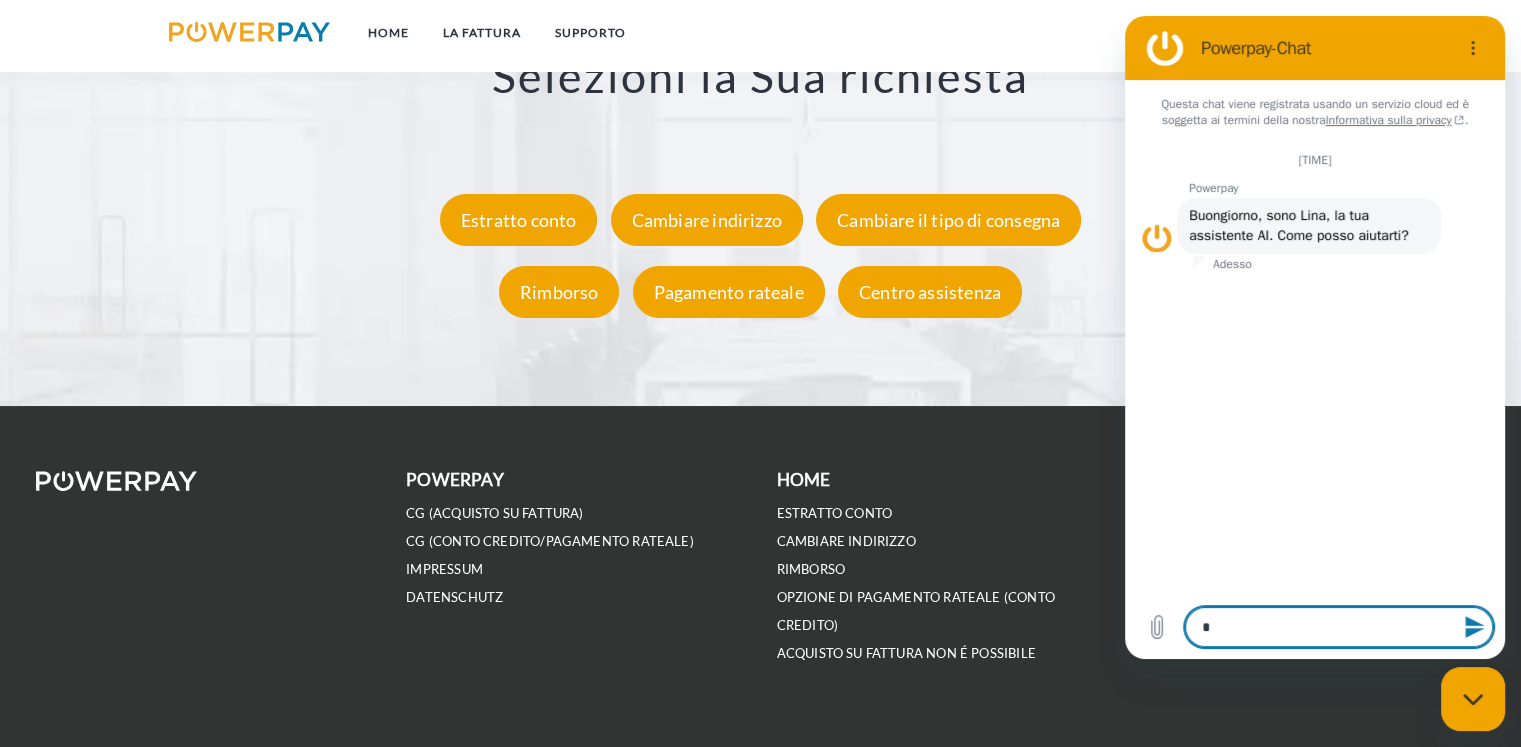 type on "**" 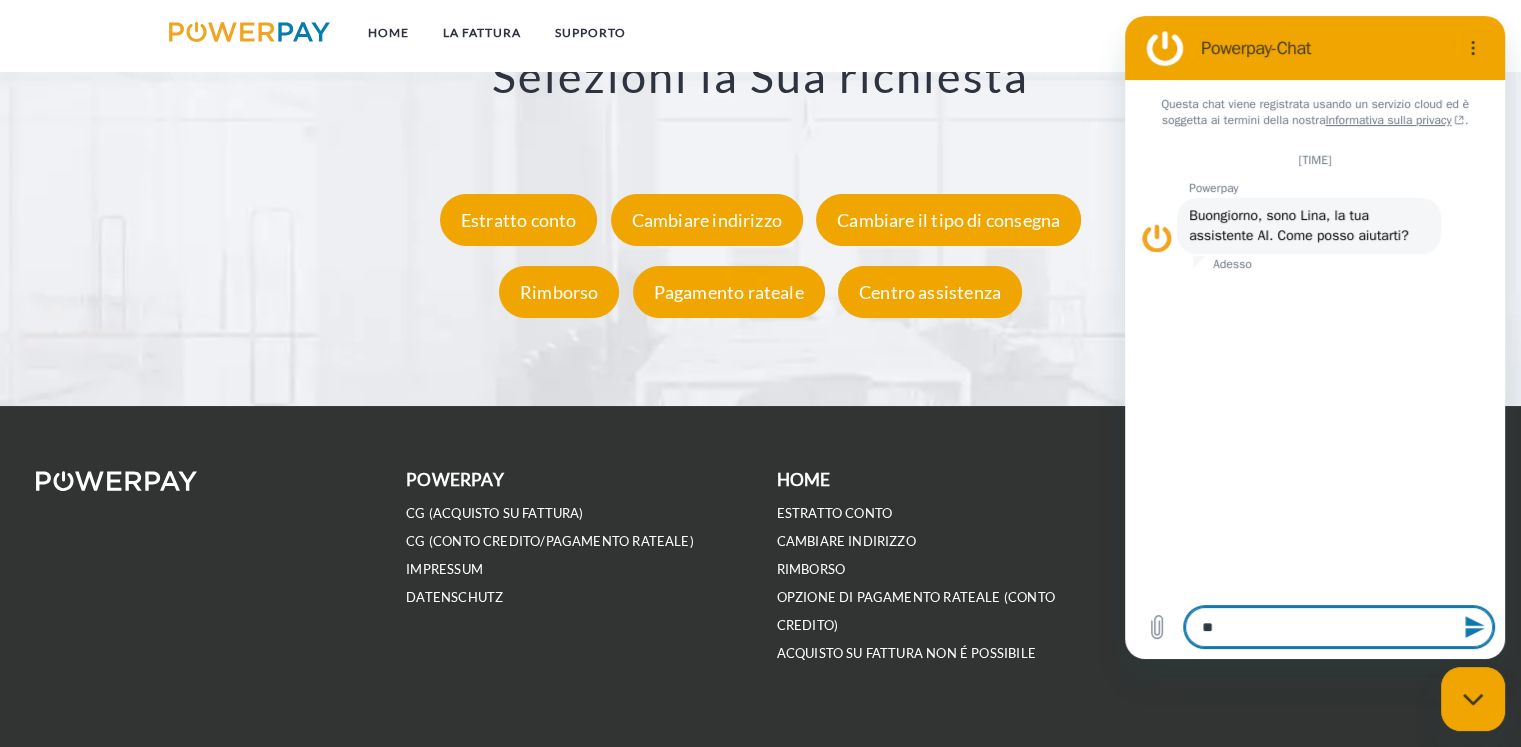 type on "***" 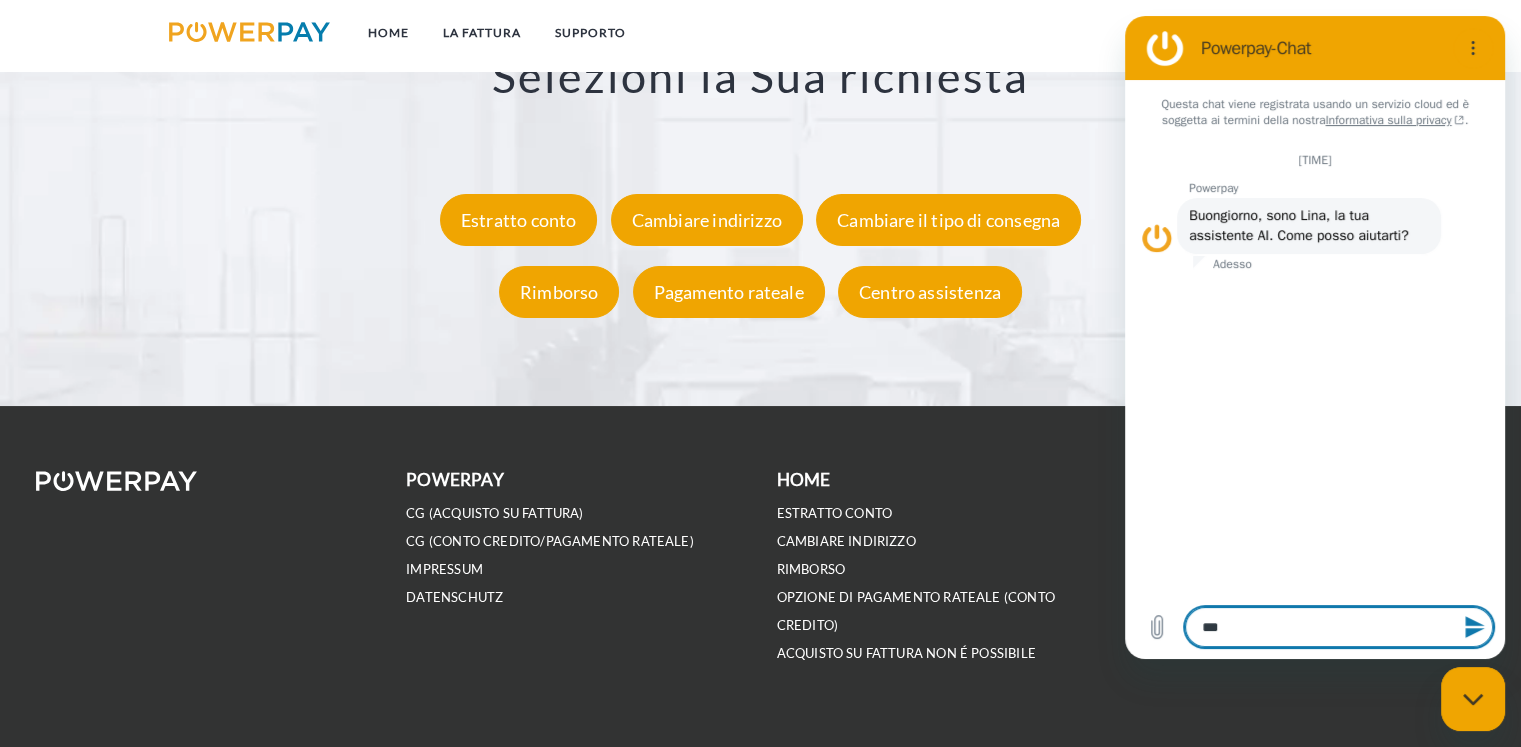 type on "****" 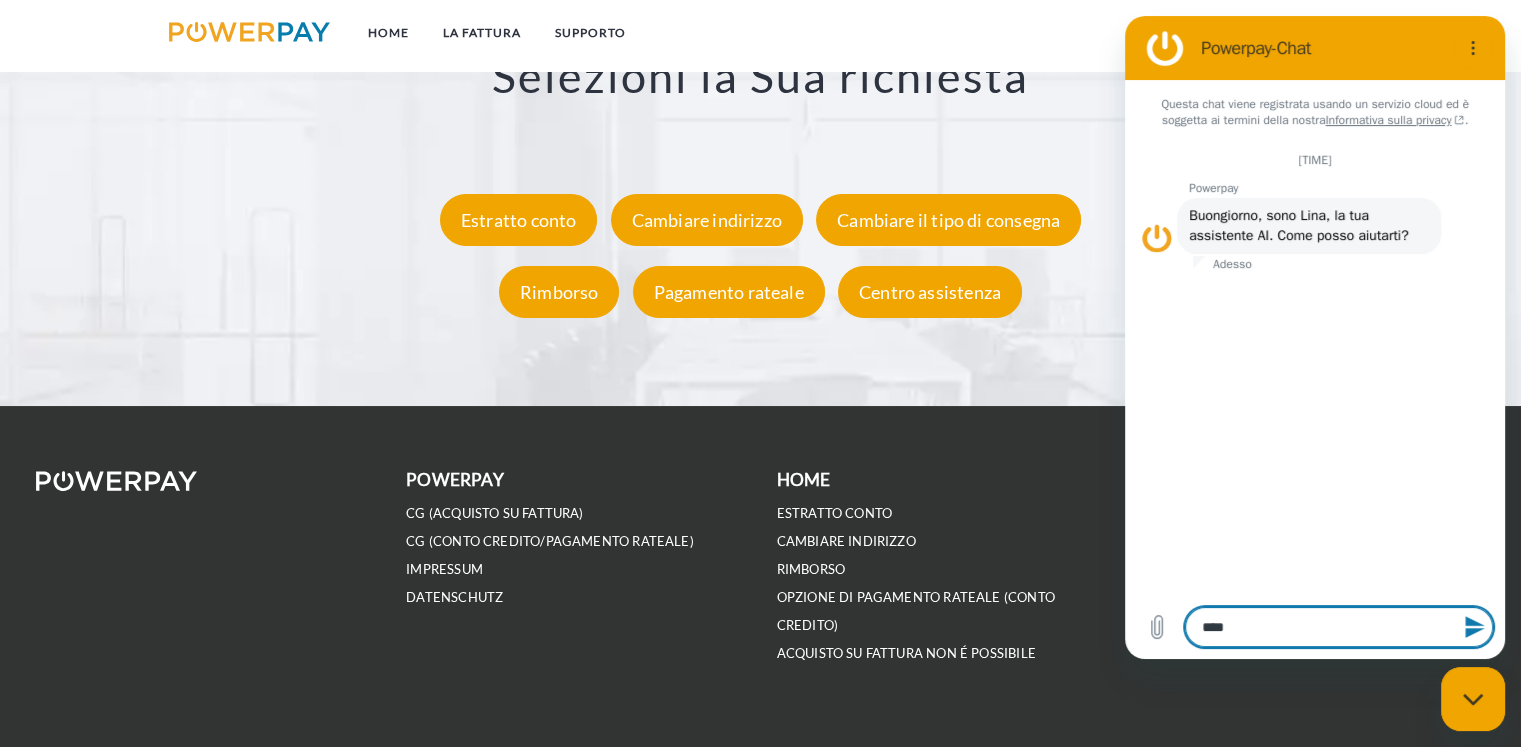 type on "*****" 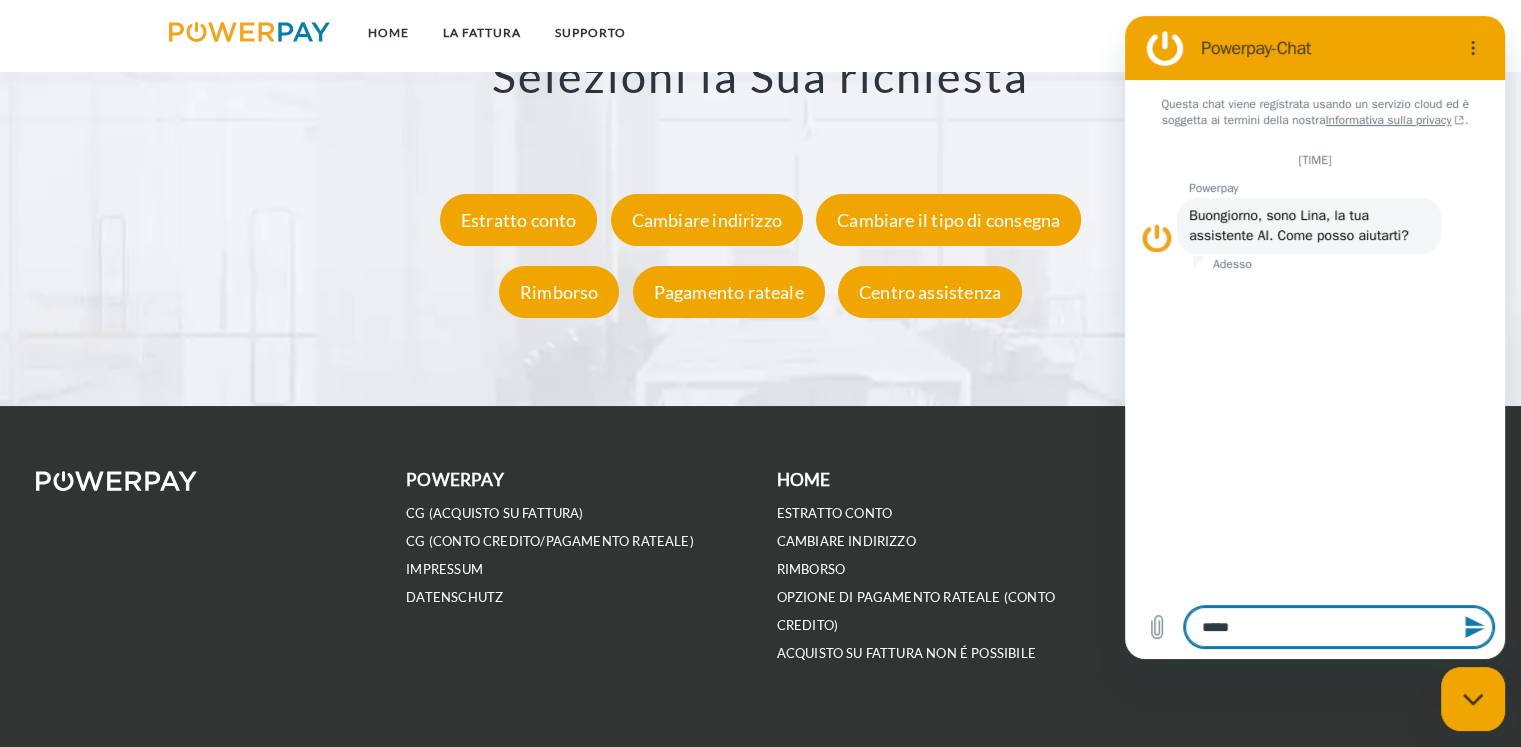 type on "*****" 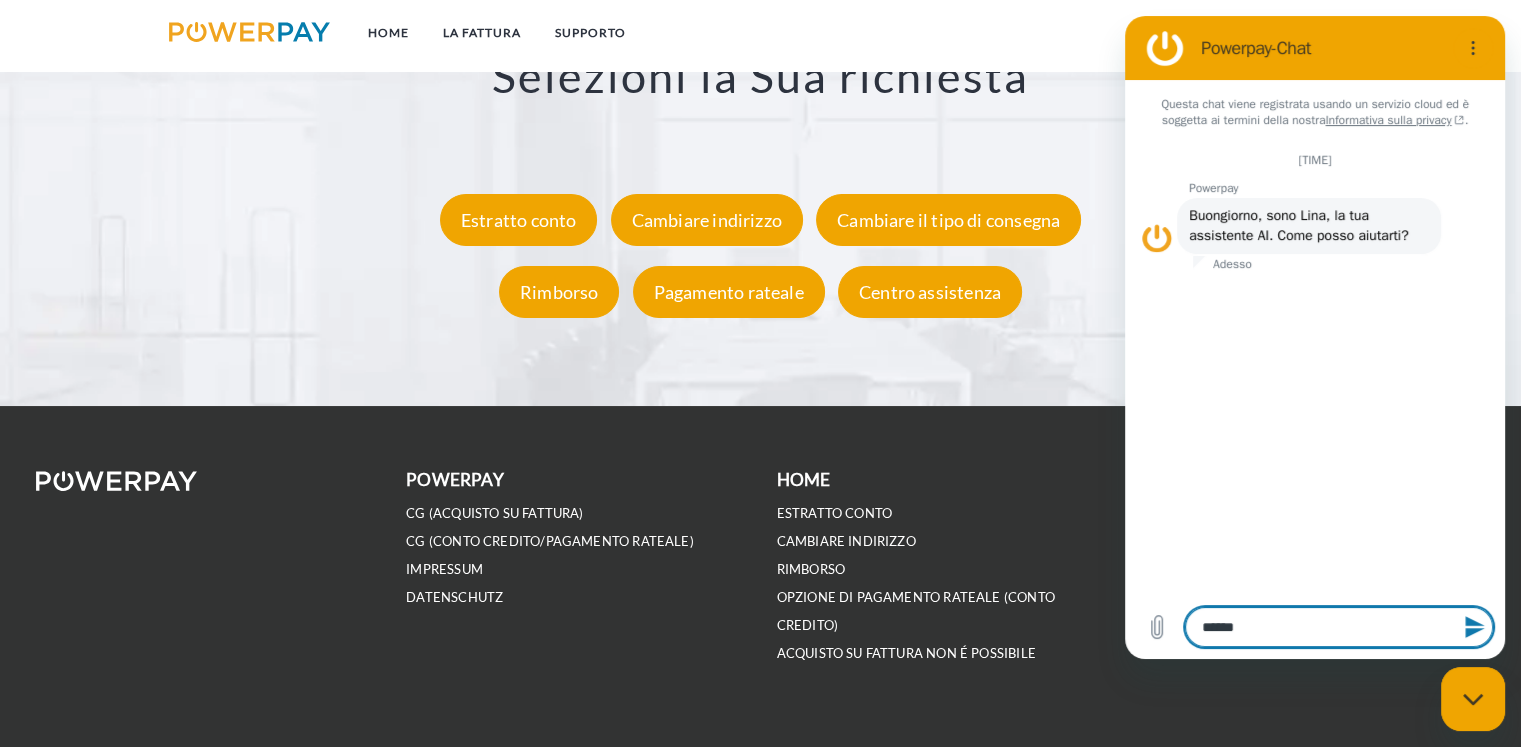 type on "*******" 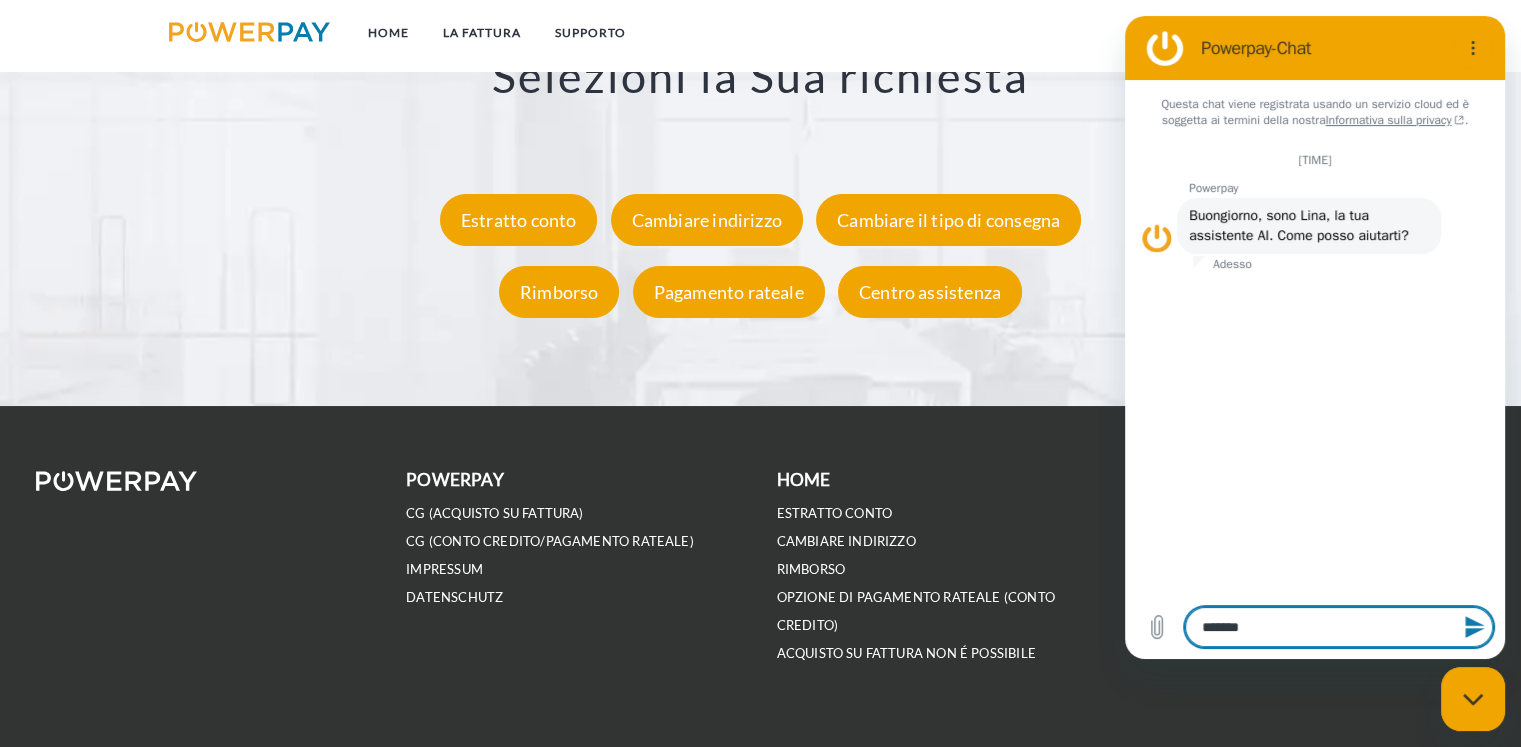 type on "********" 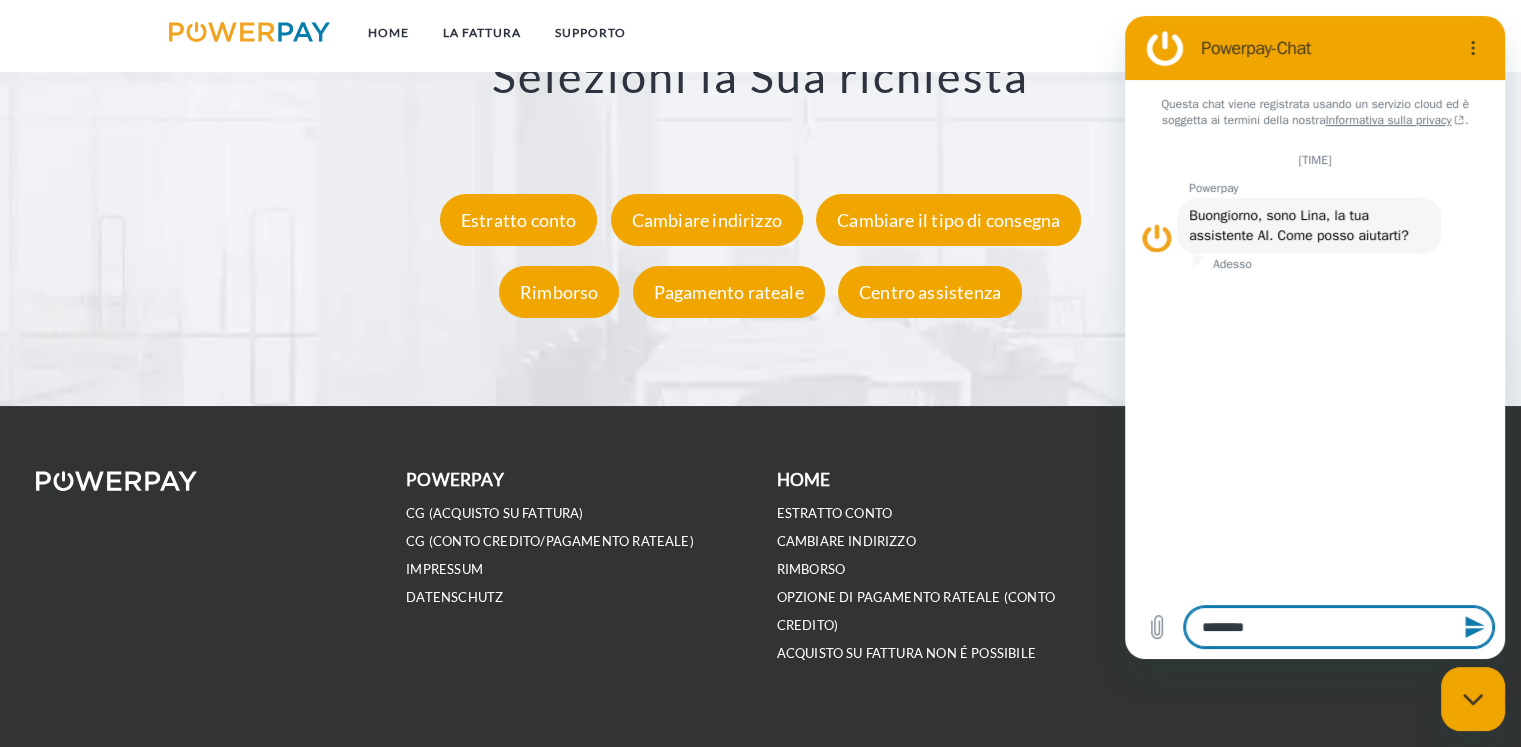 type on "*********" 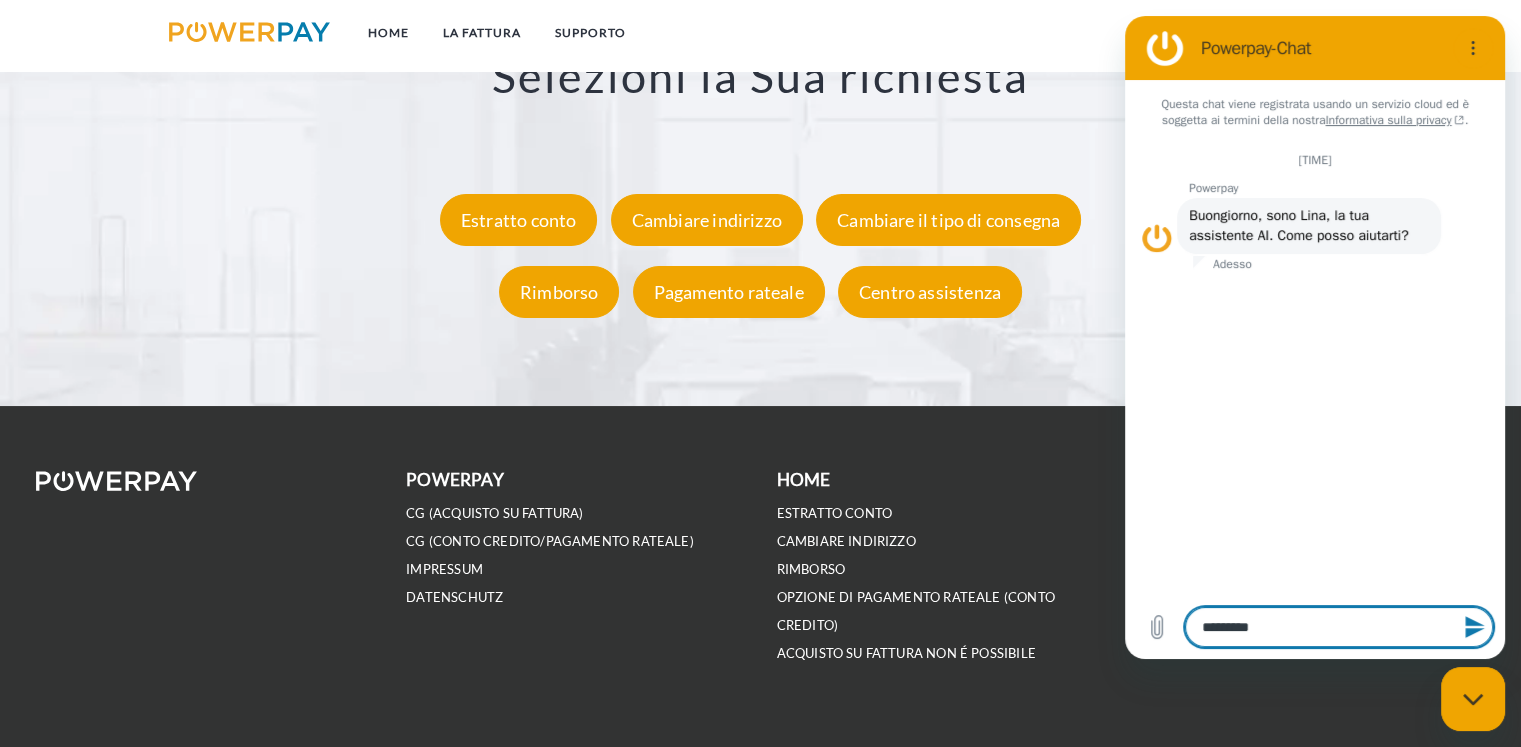 type on "**********" 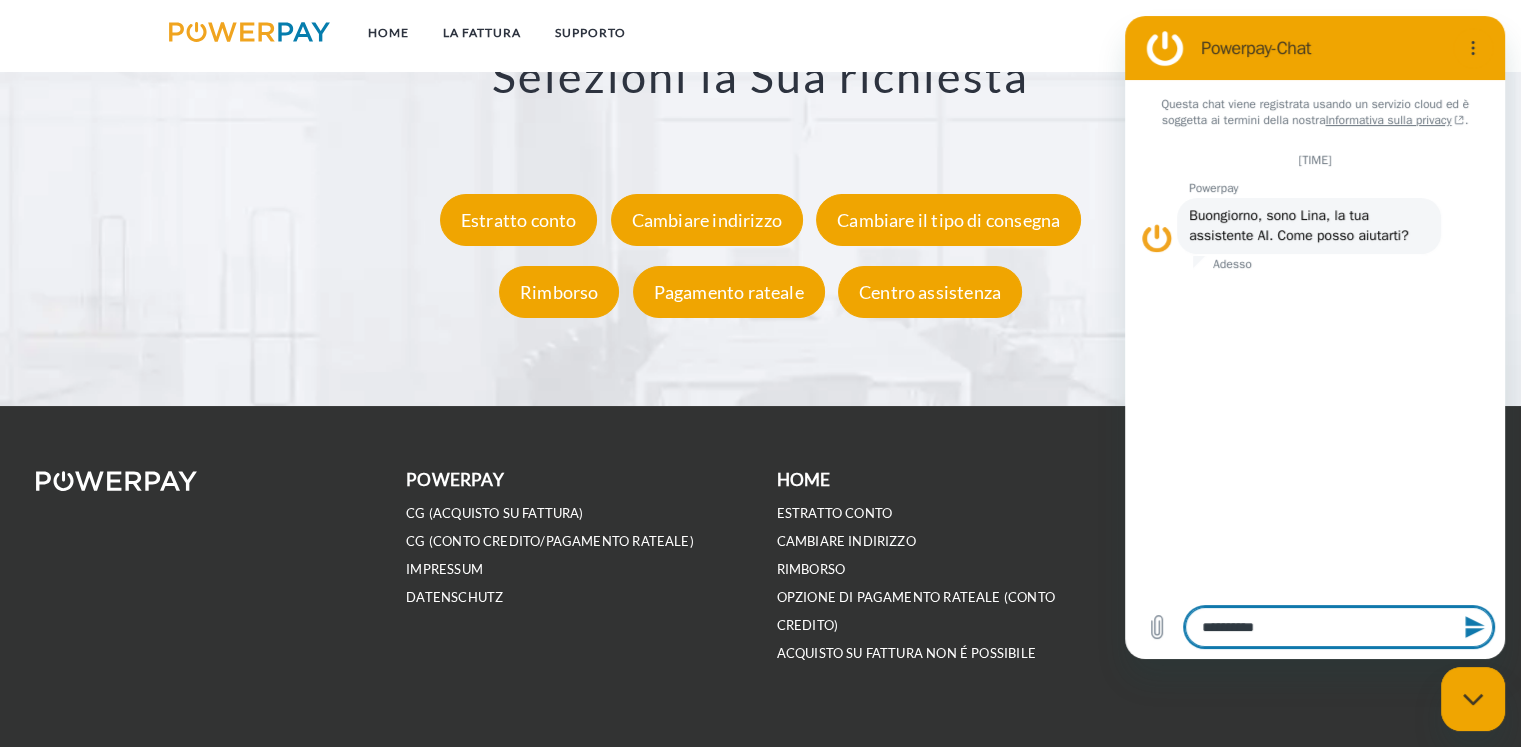 type on "**********" 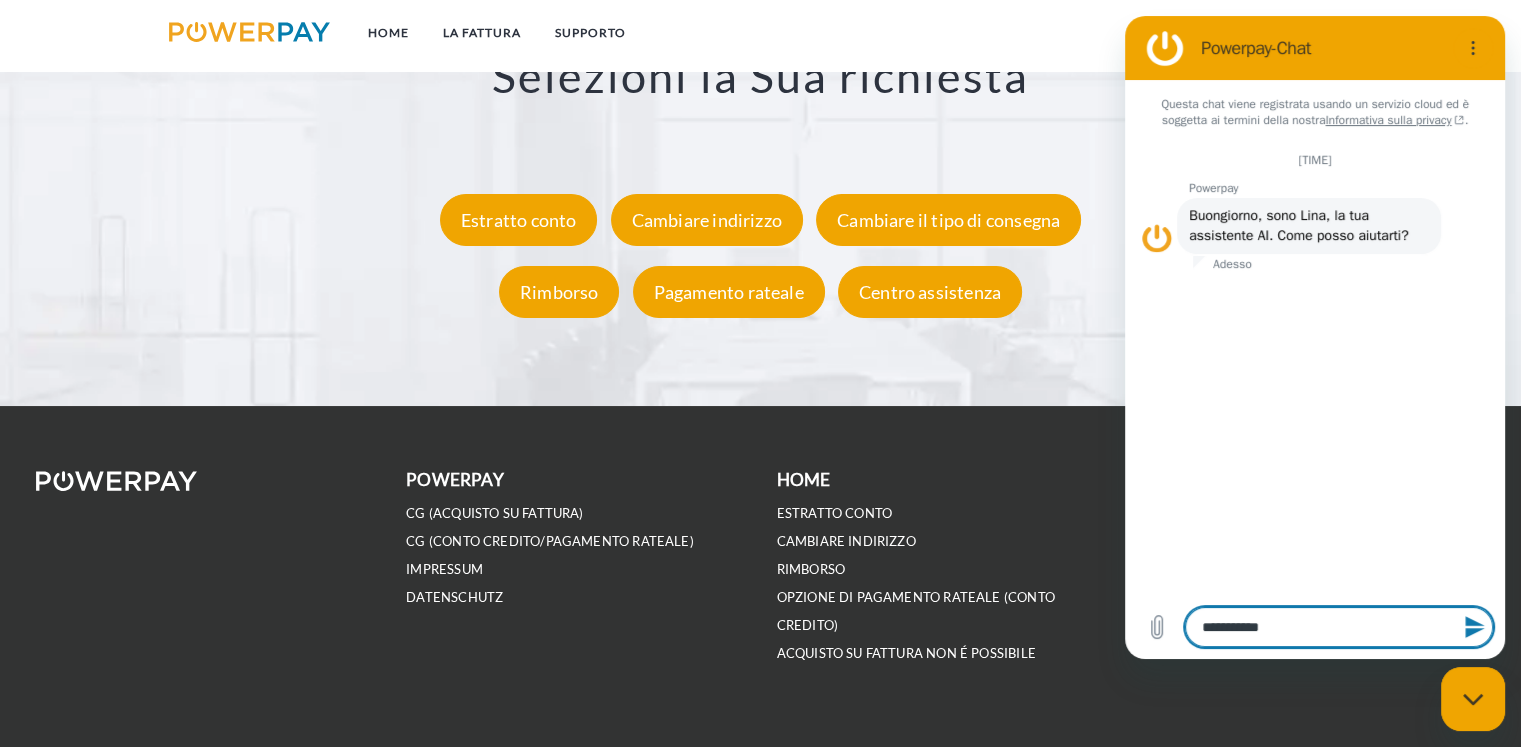 type on "**********" 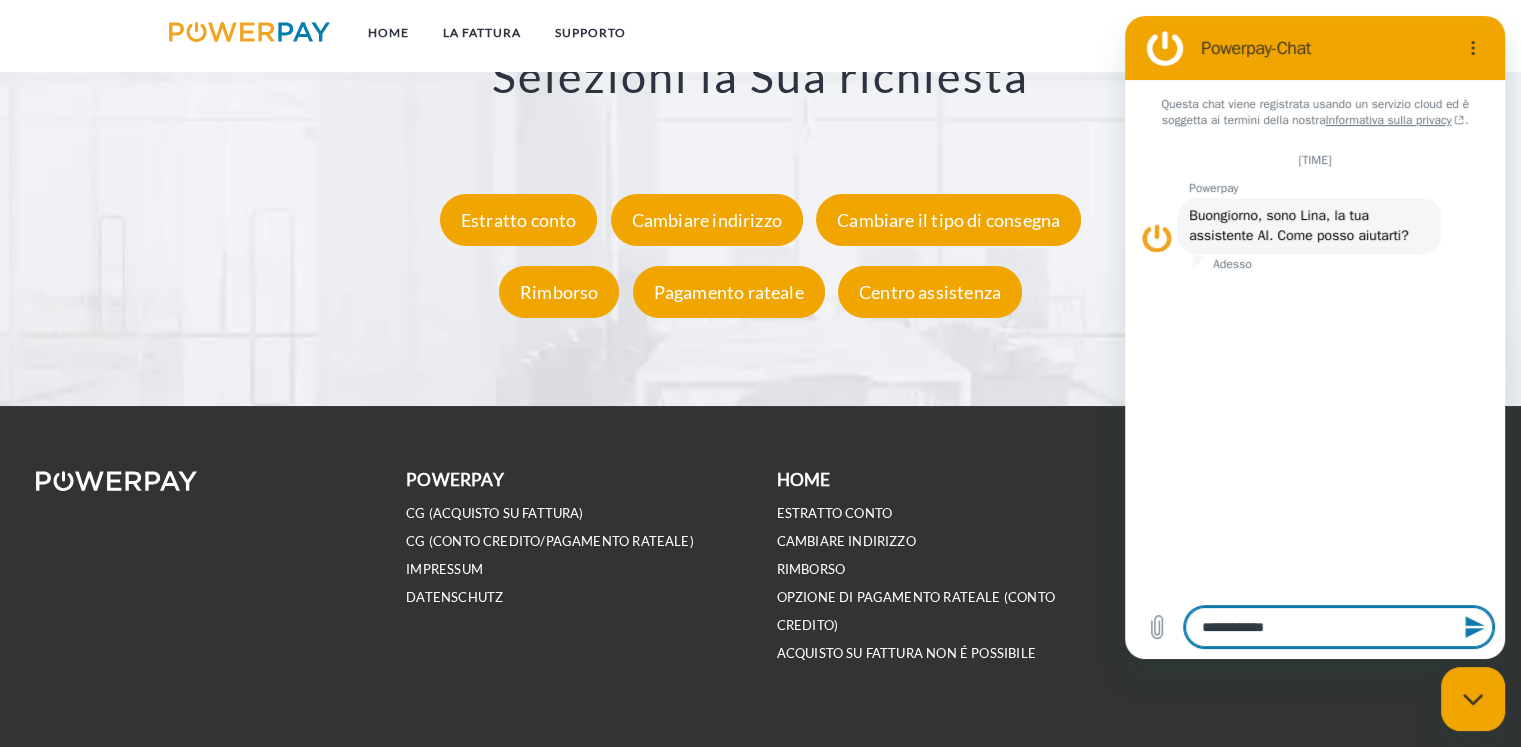 type on "**********" 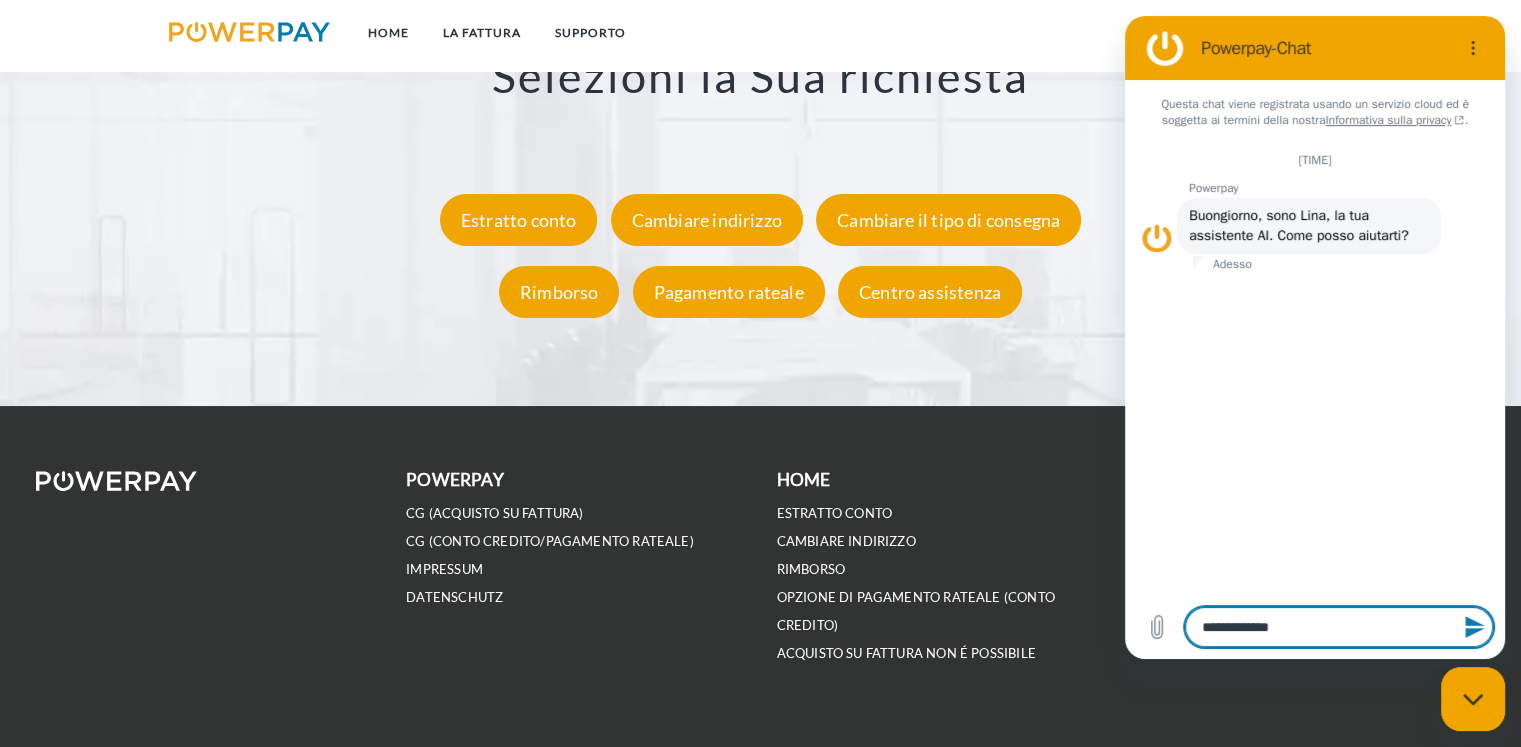 type on "**********" 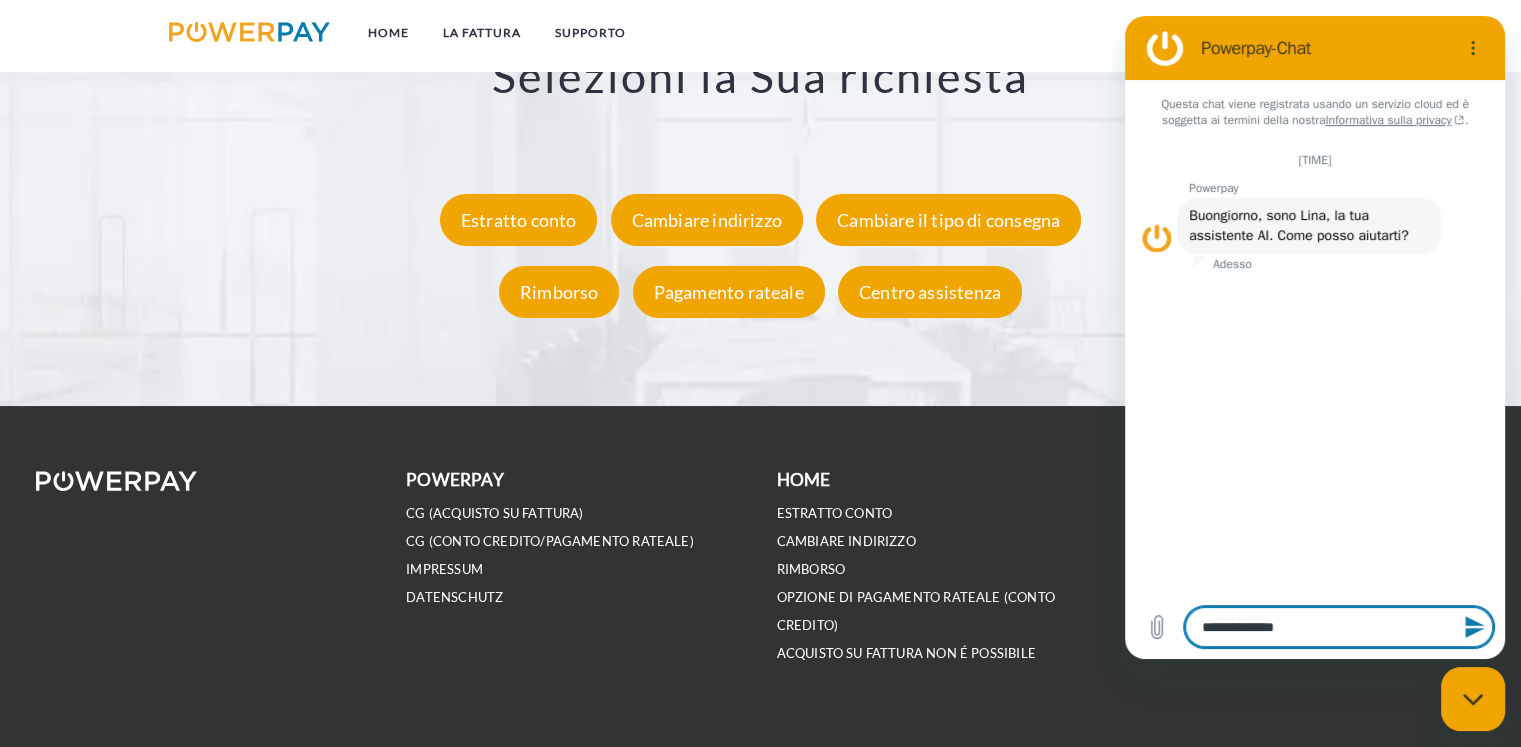 type on "**********" 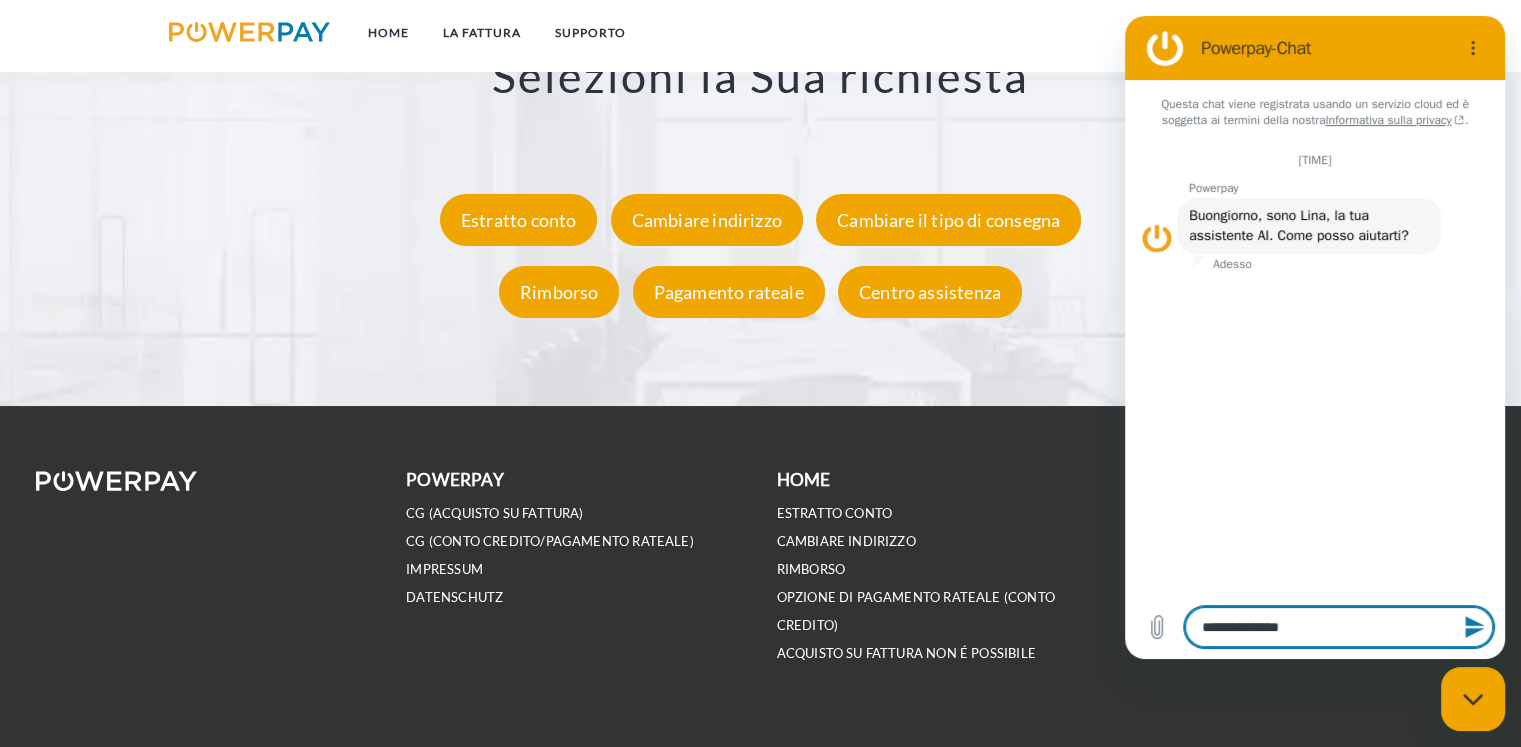 type on "**********" 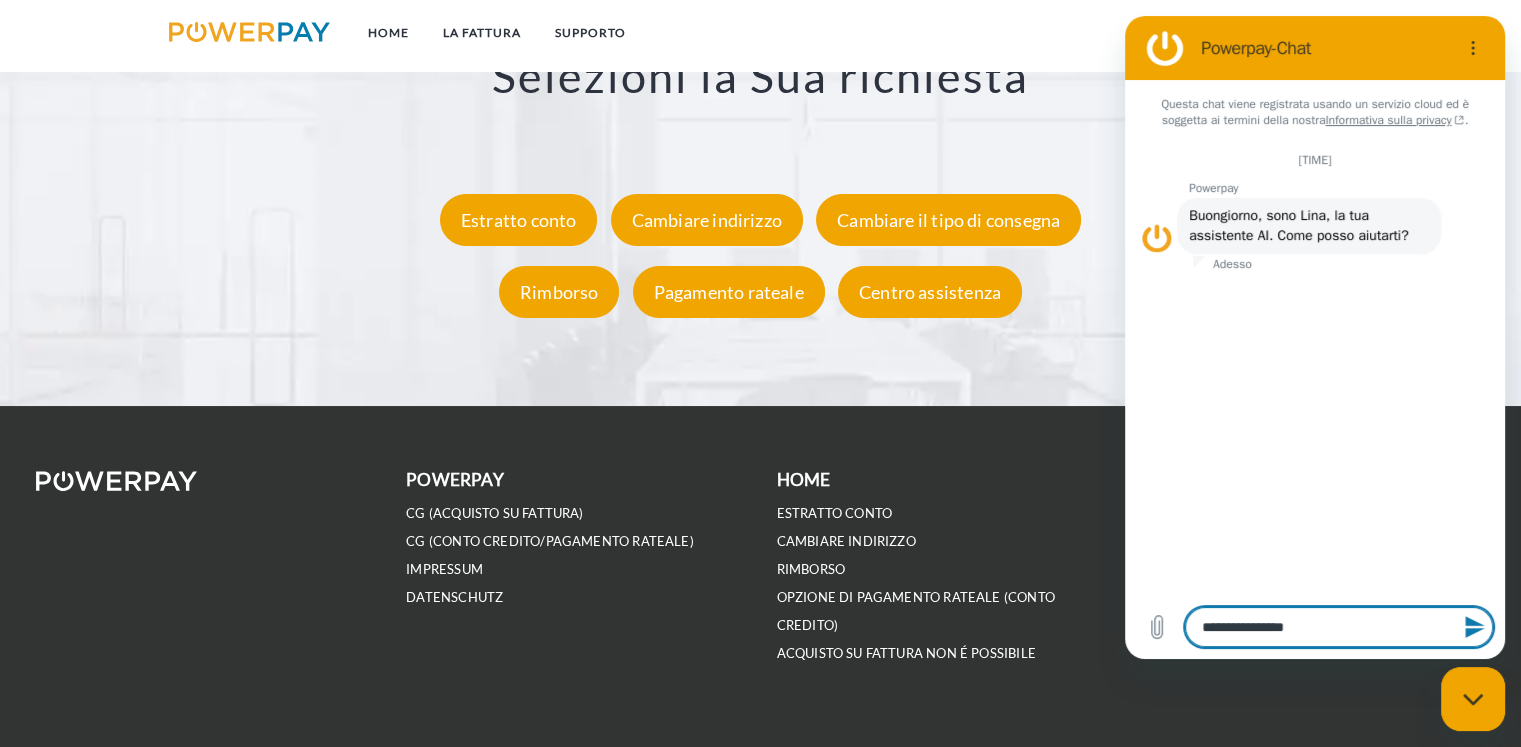 type on "**********" 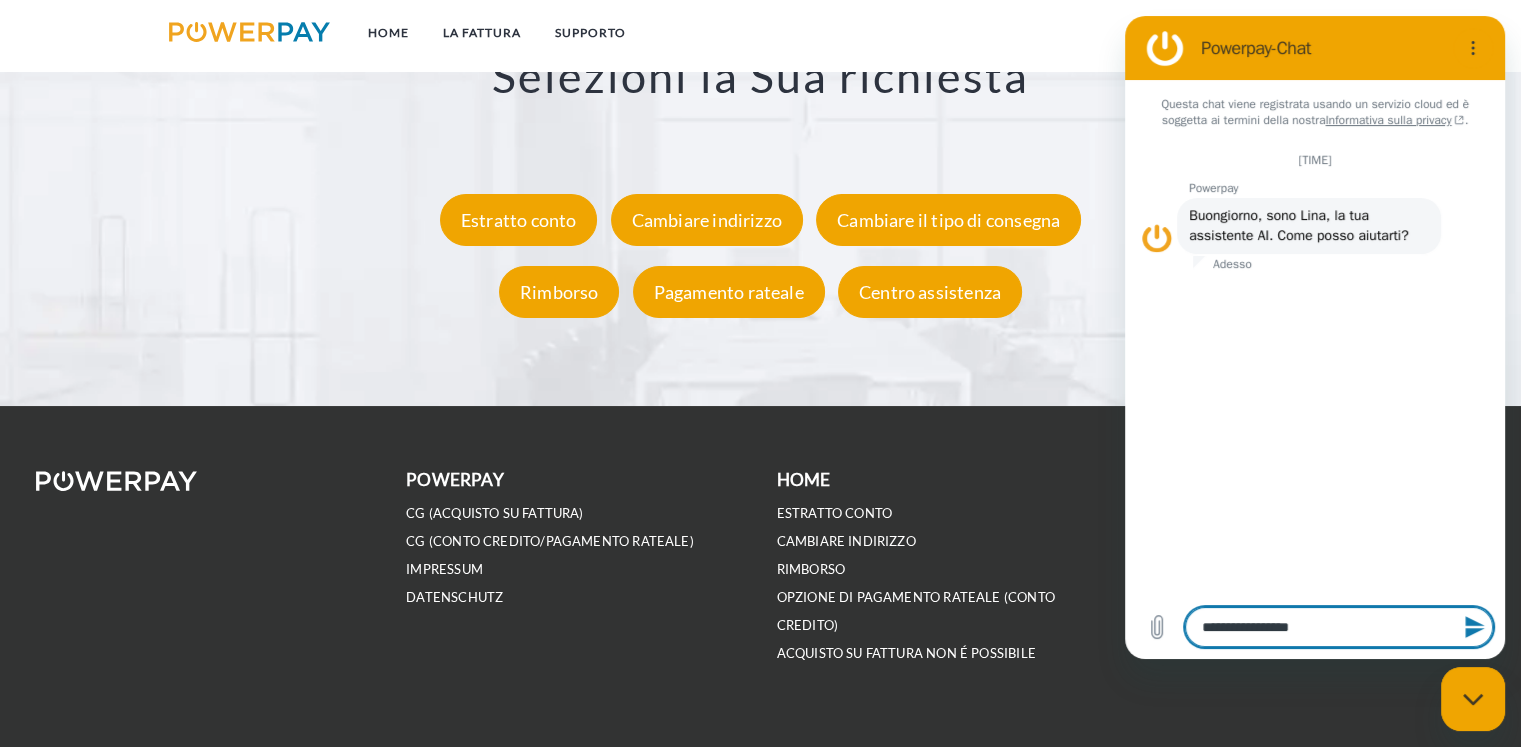 type on "**********" 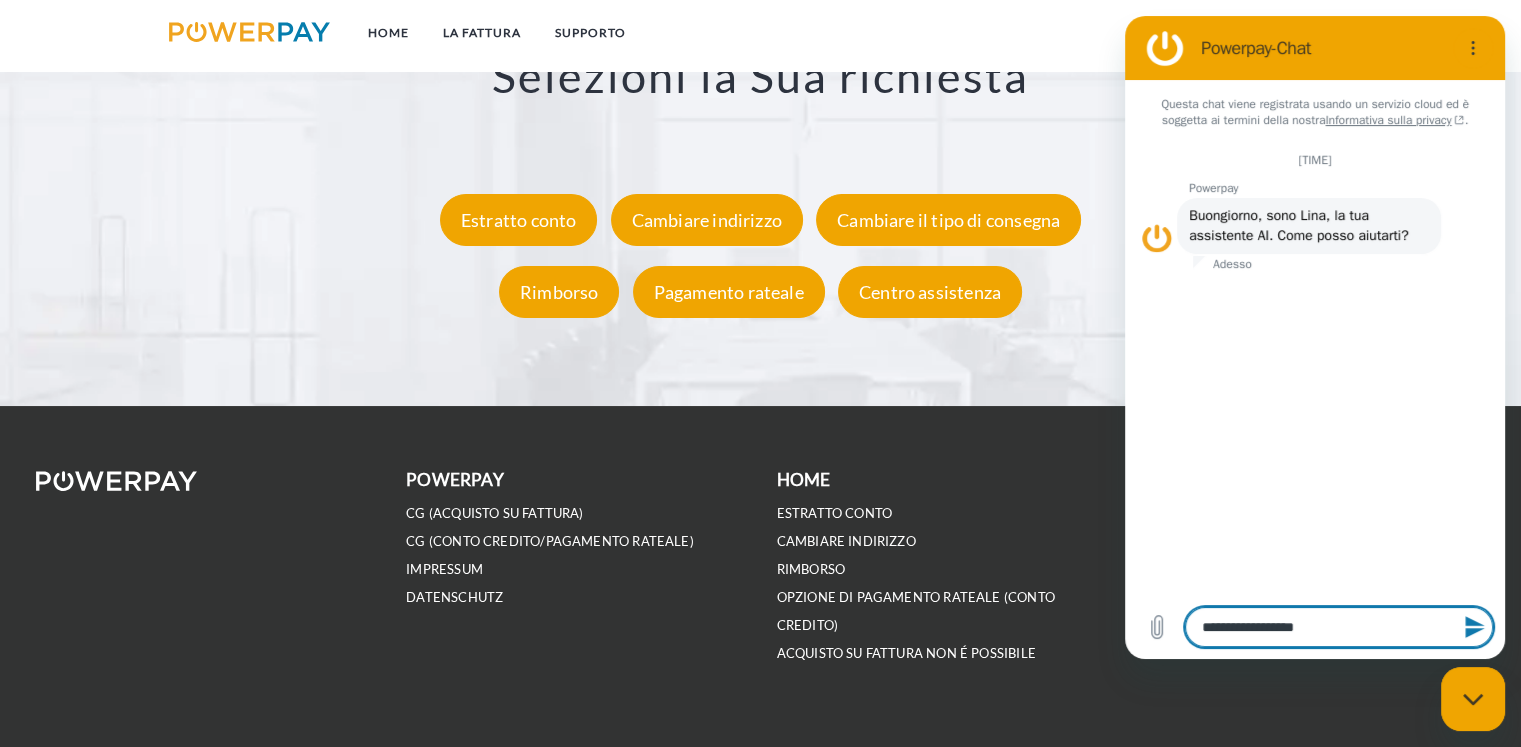 type on "**********" 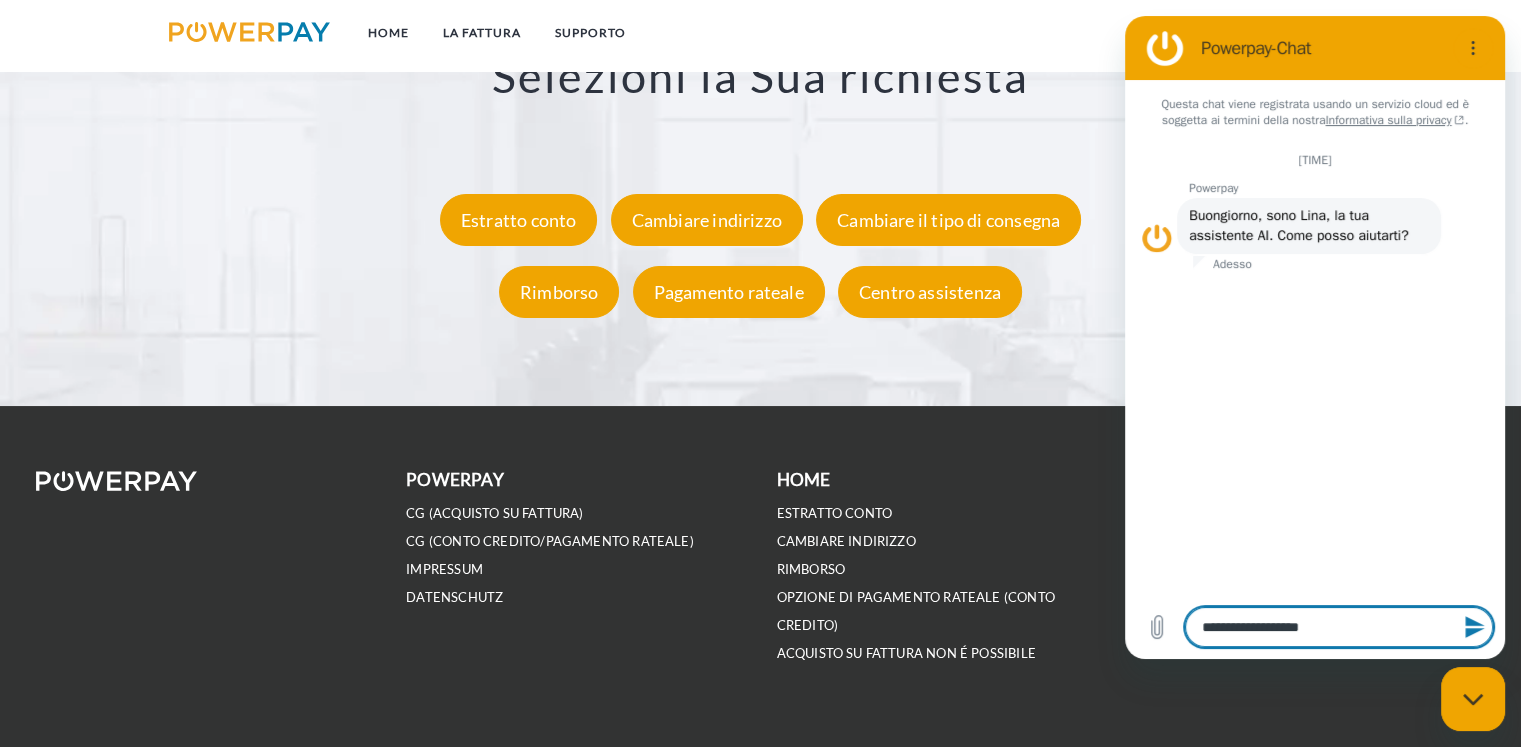 type on "**********" 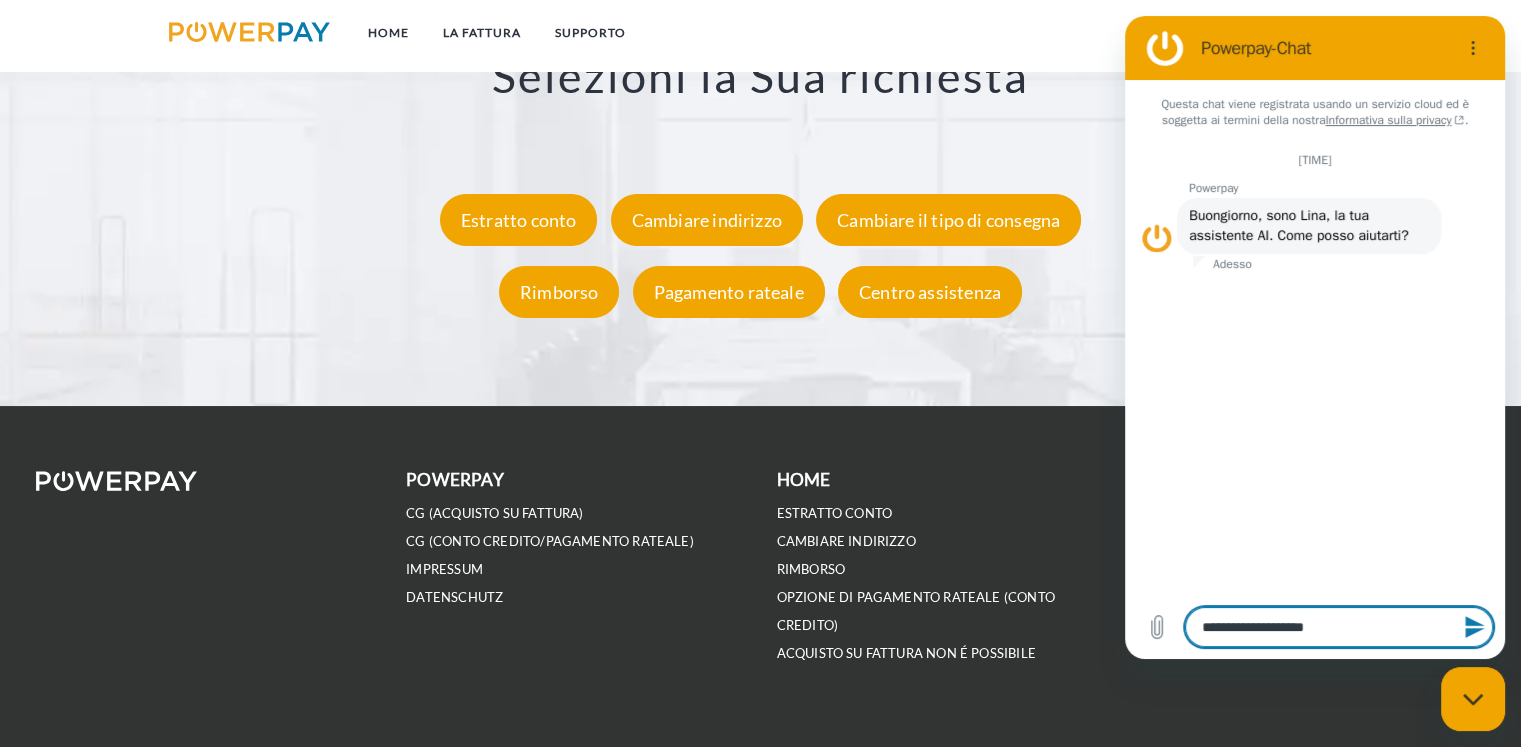 type on "**********" 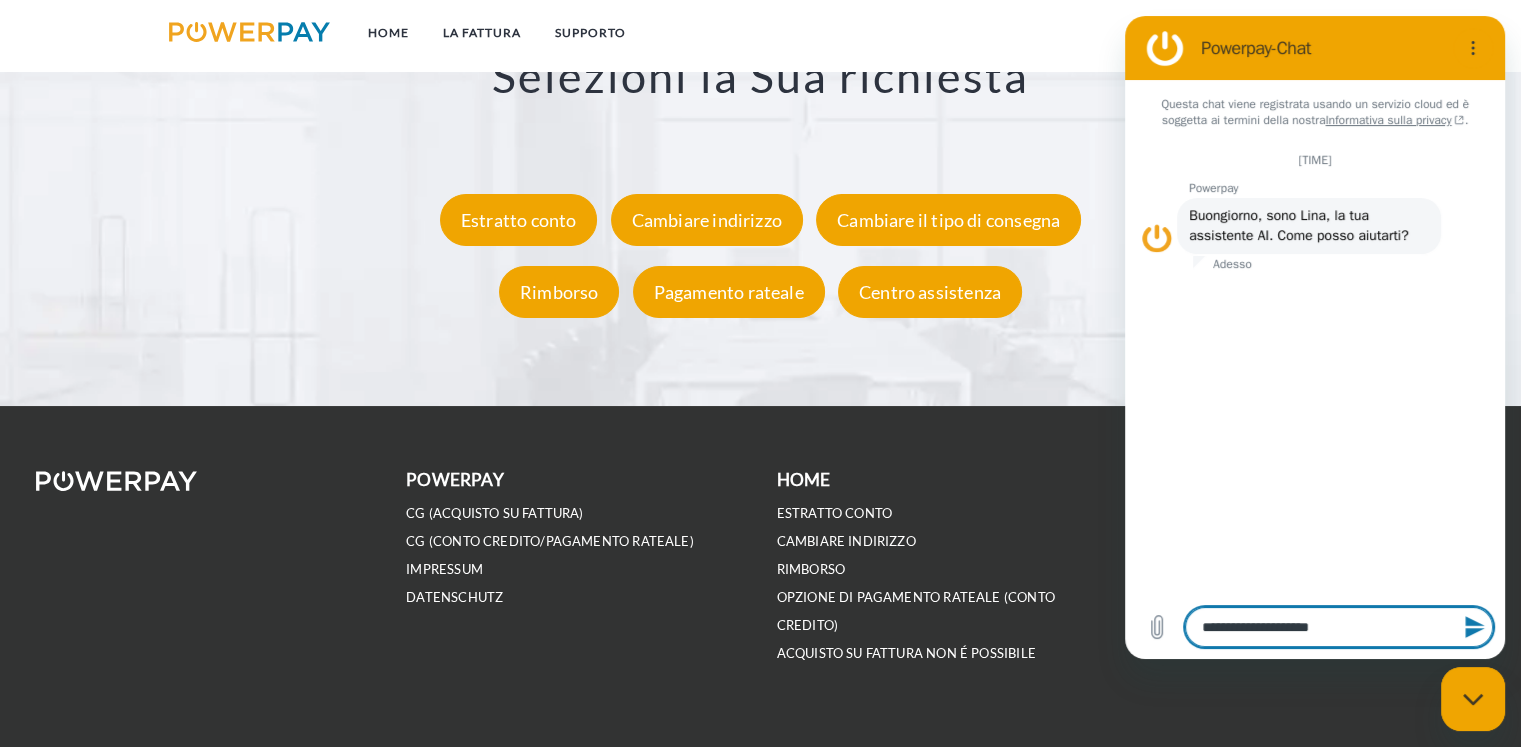 type on "**********" 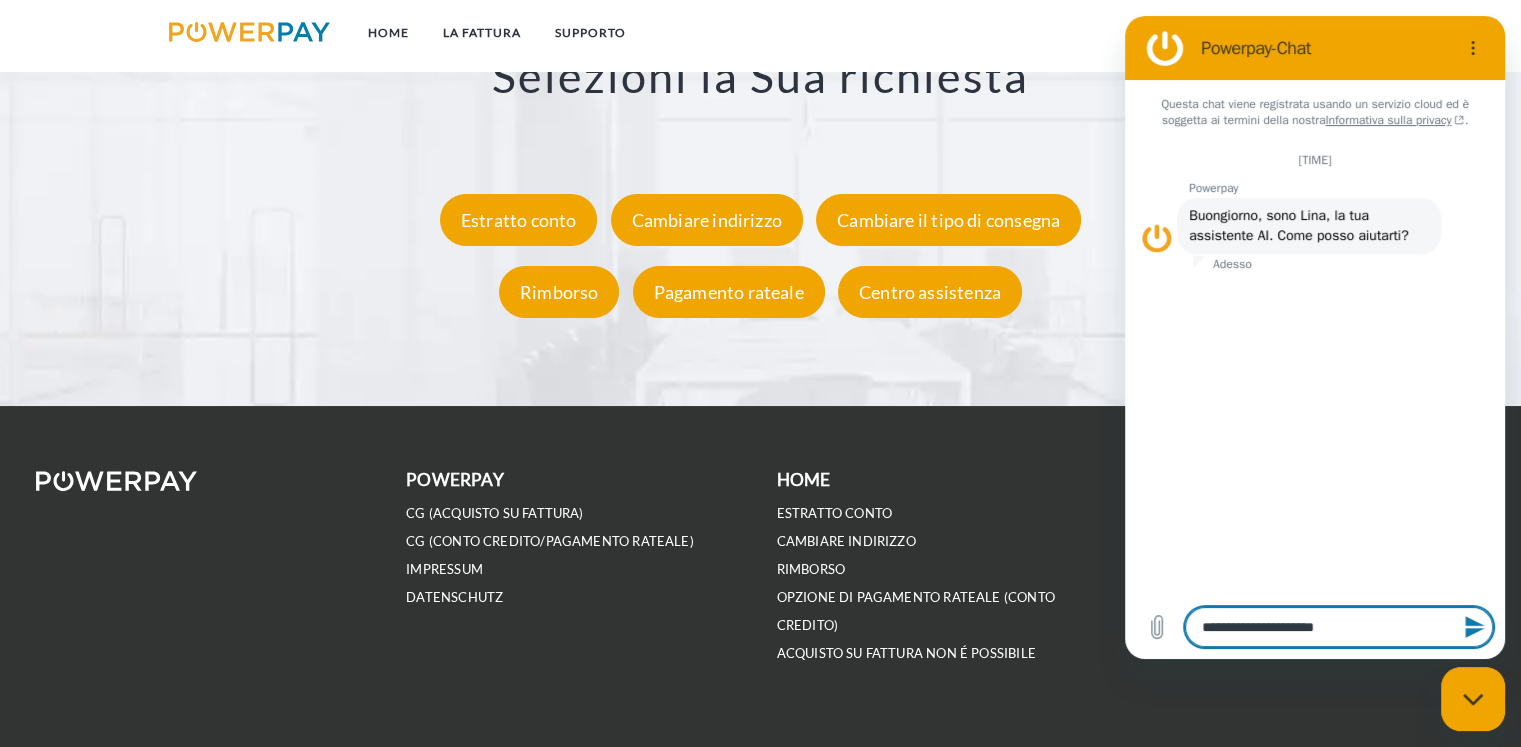 type on "**********" 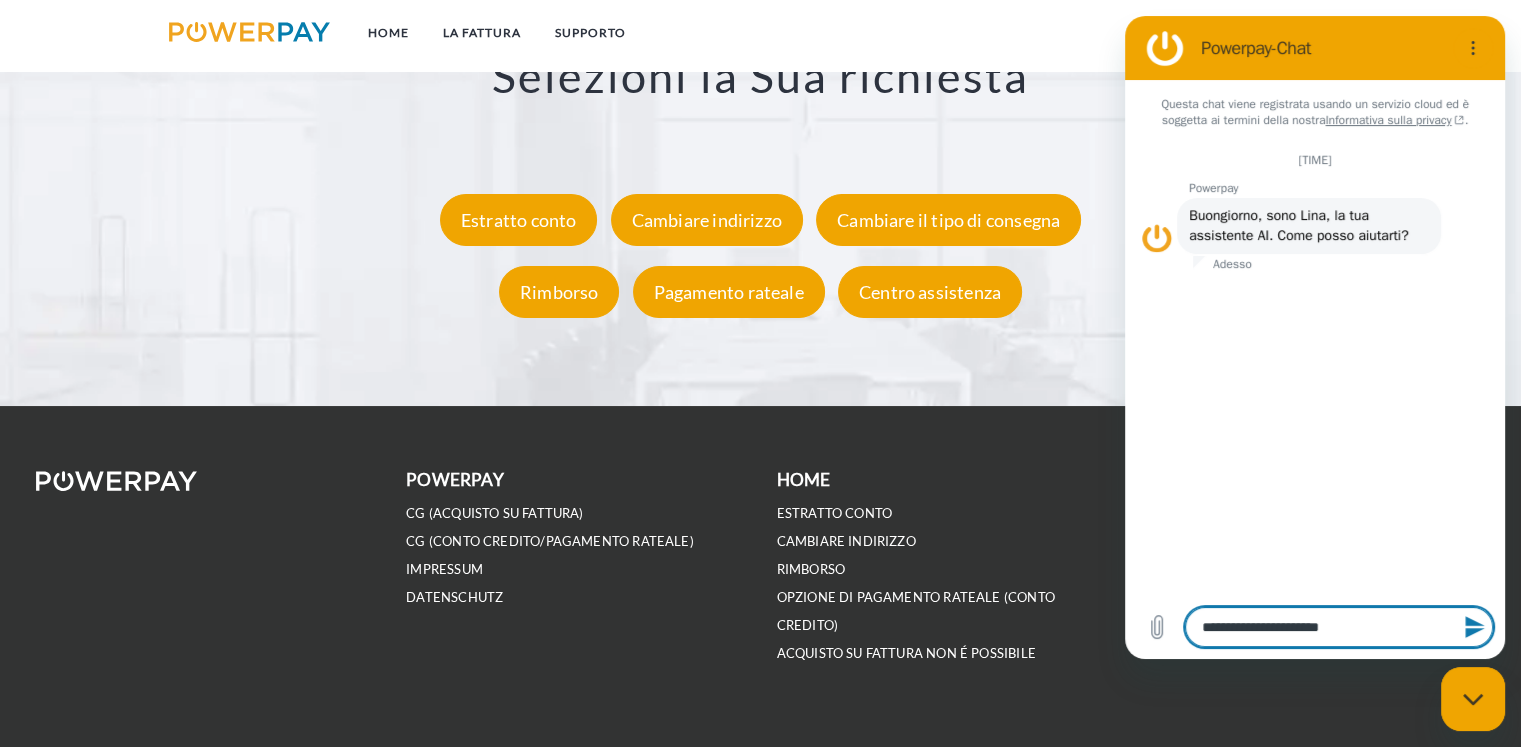 type on "**********" 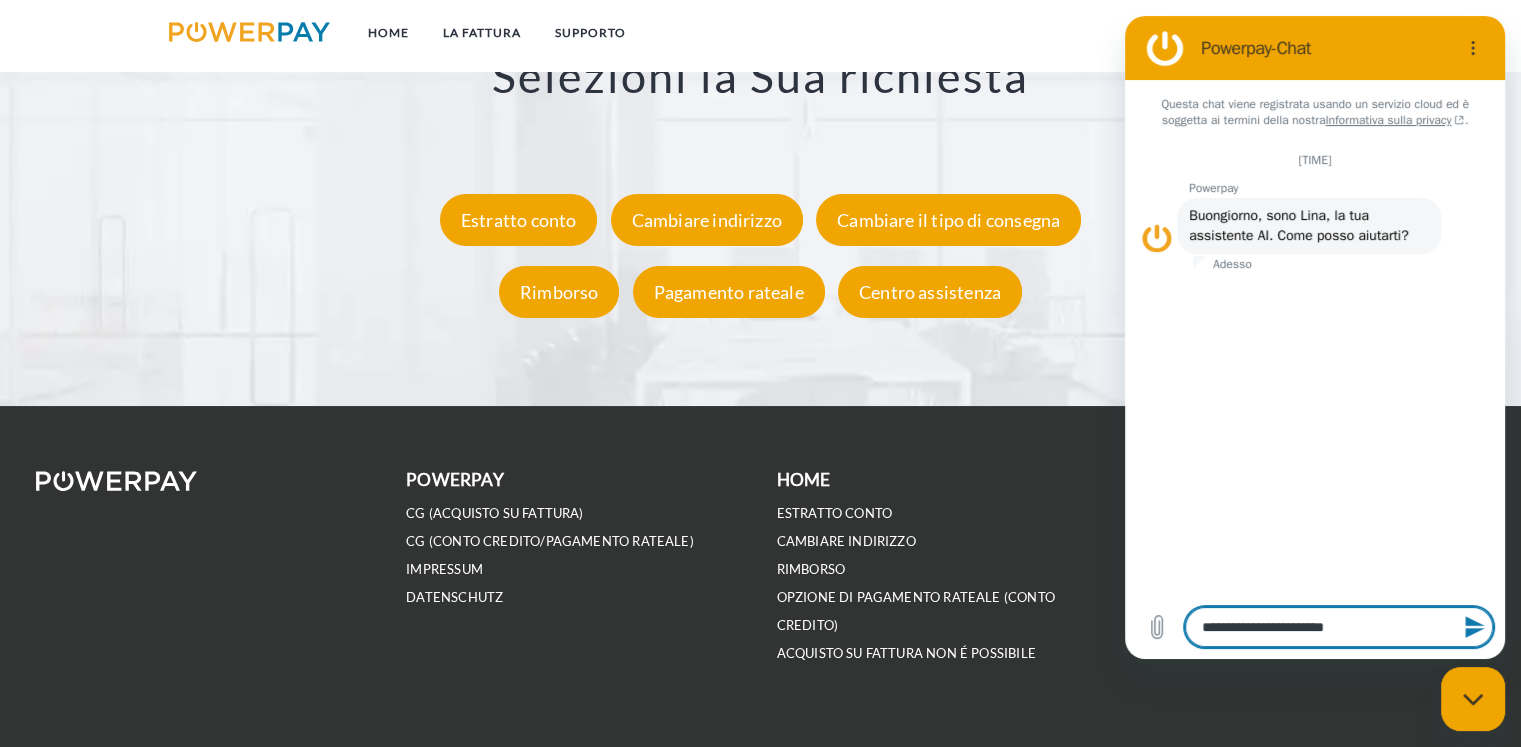 type on "**********" 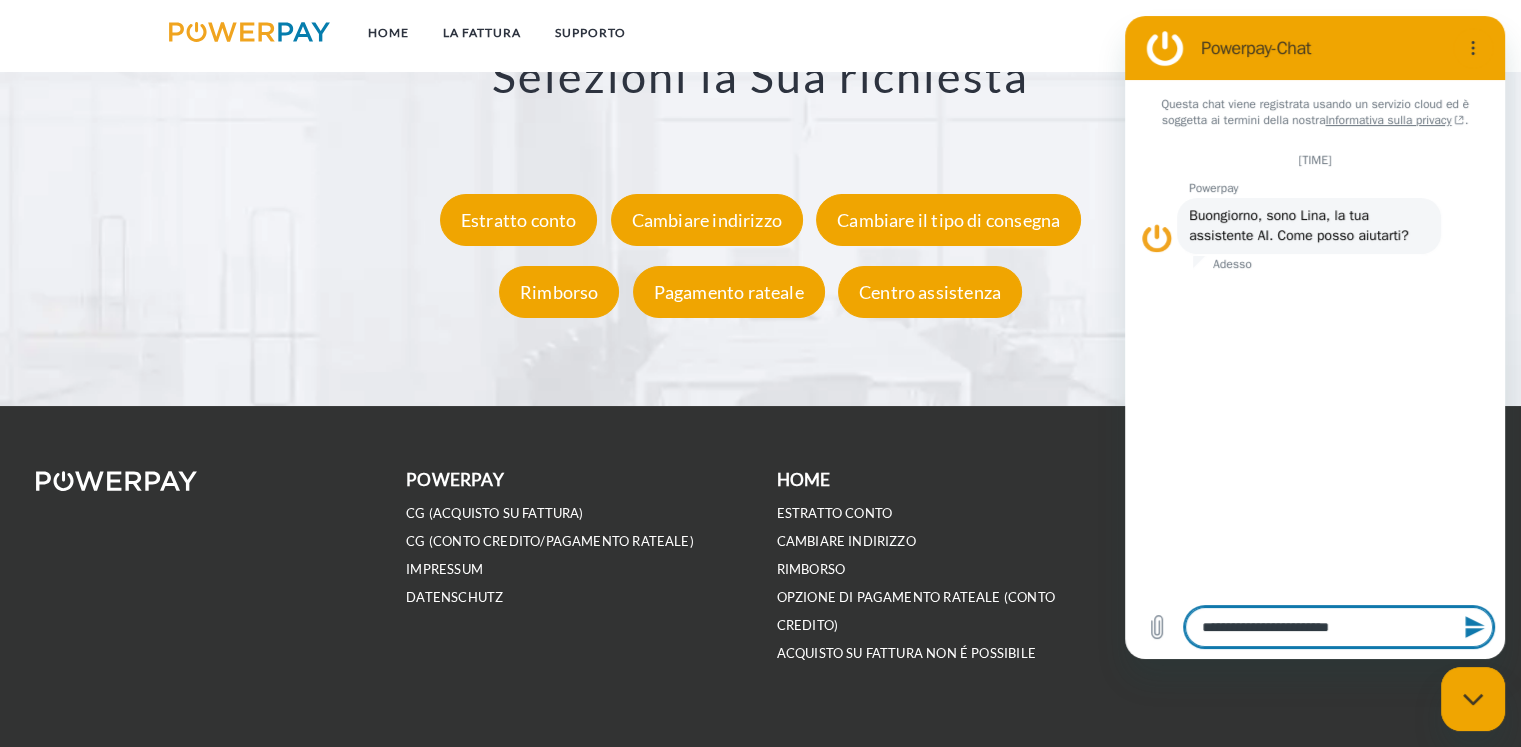 type on "**********" 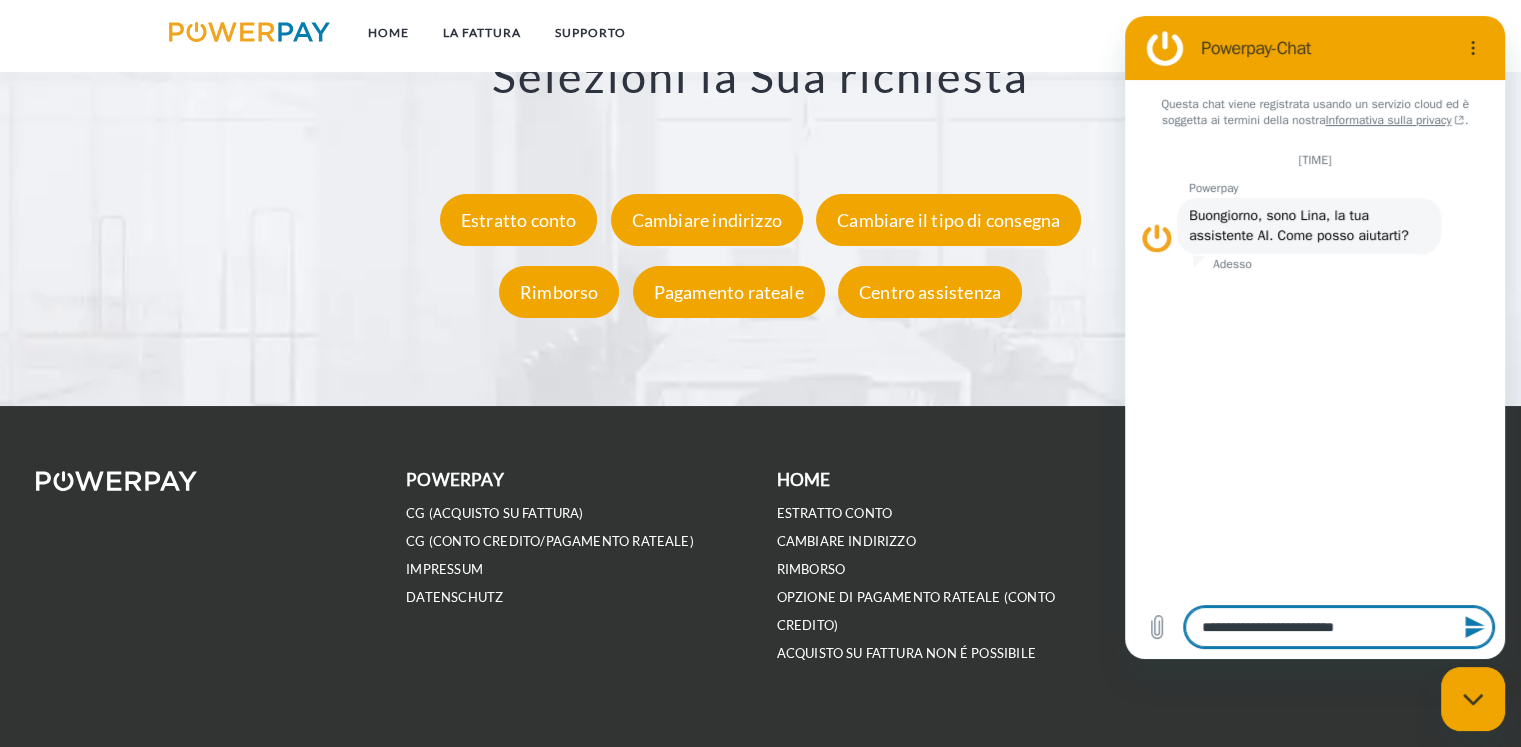type on "**********" 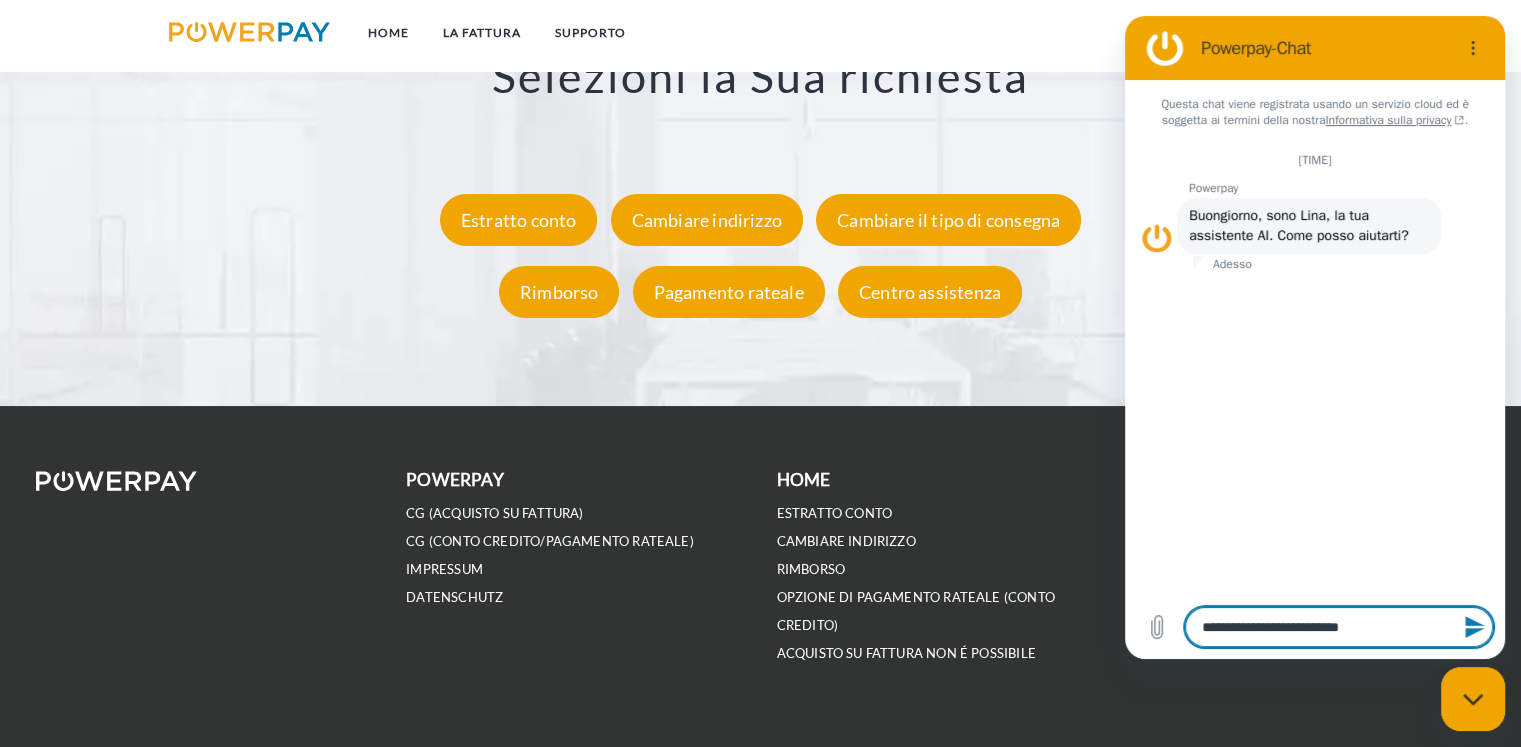 drag, startPoint x: 1280, startPoint y: 624, endPoint x: 1269, endPoint y: 622, distance: 11.18034 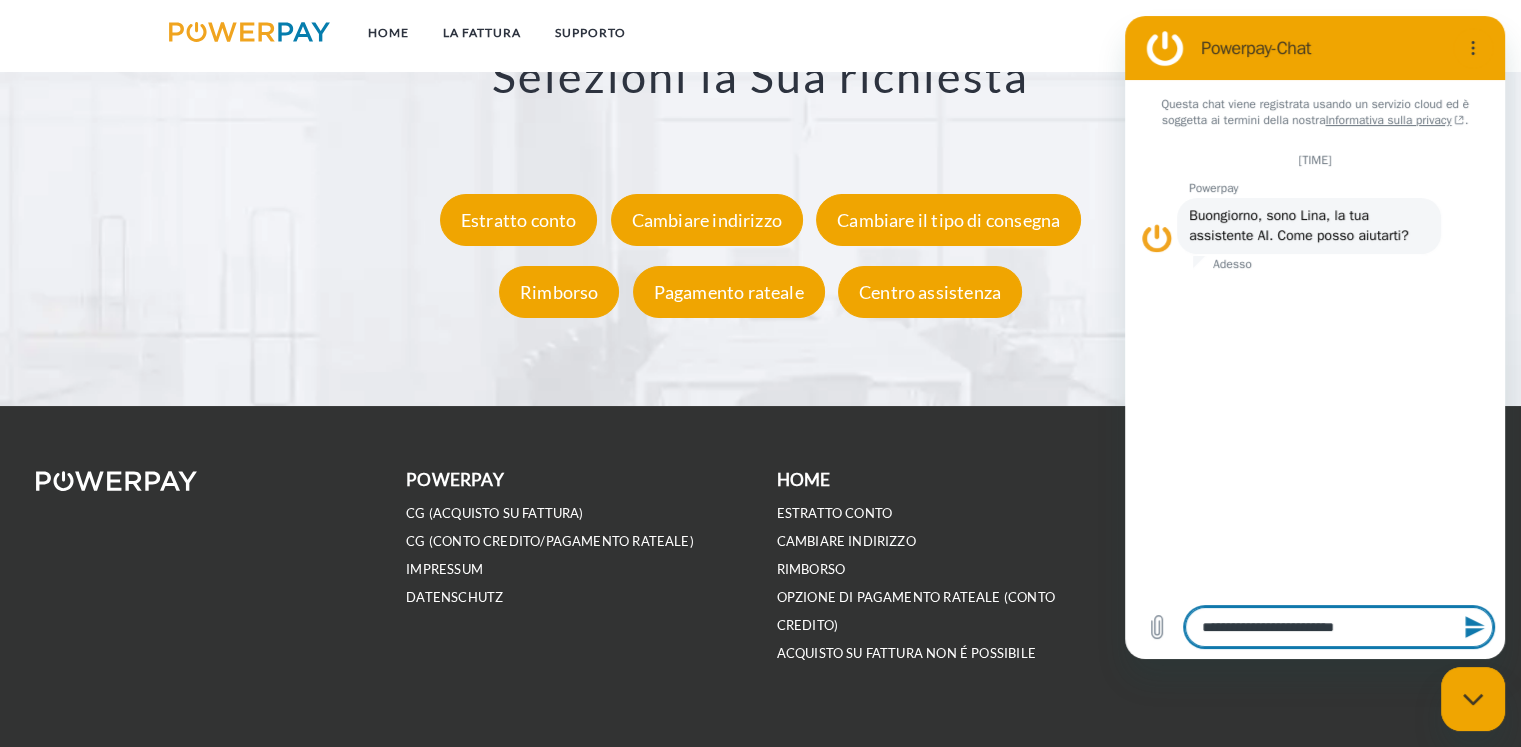 type on "**********" 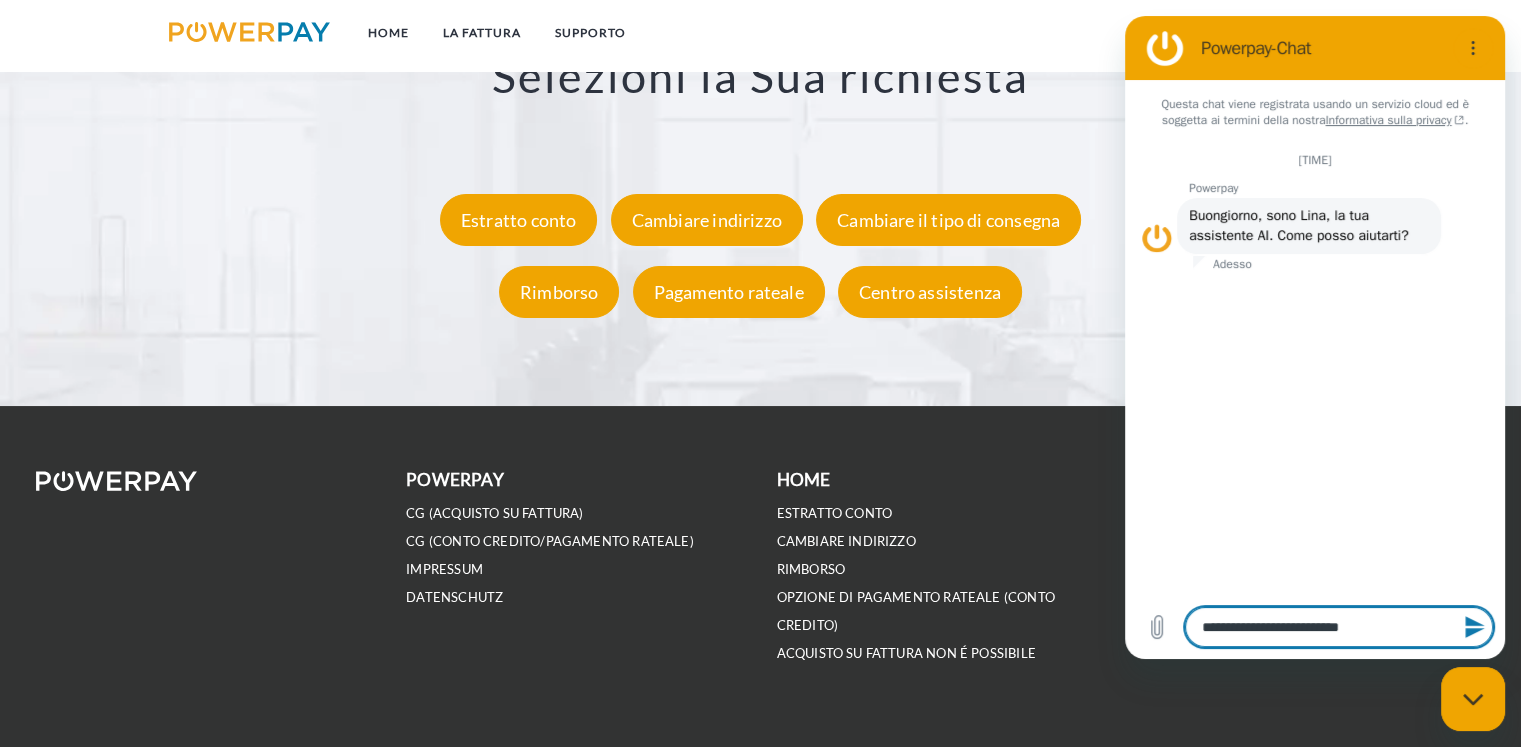 drag, startPoint x: 1312, startPoint y: 628, endPoint x: 1309, endPoint y: 638, distance: 10.440307 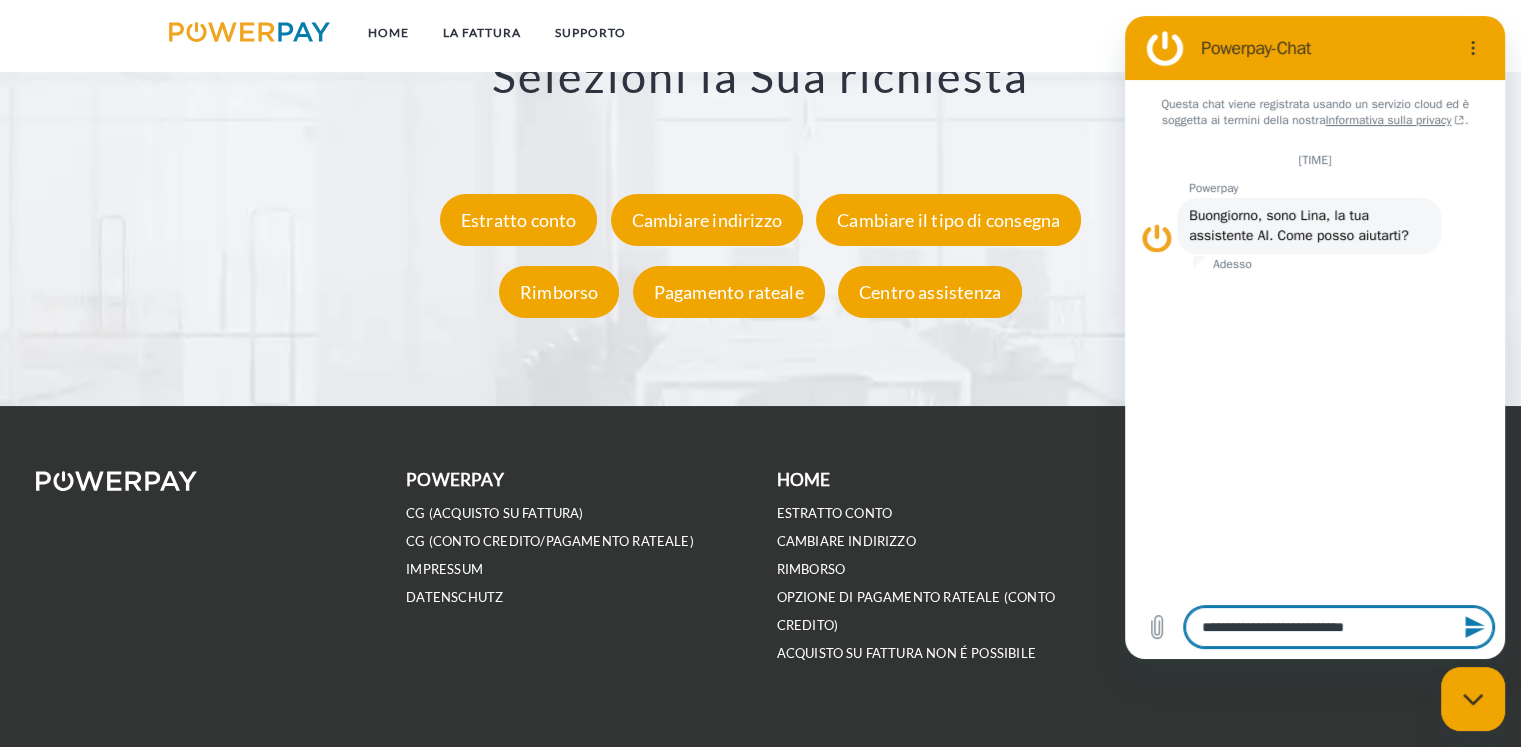 type on "**********" 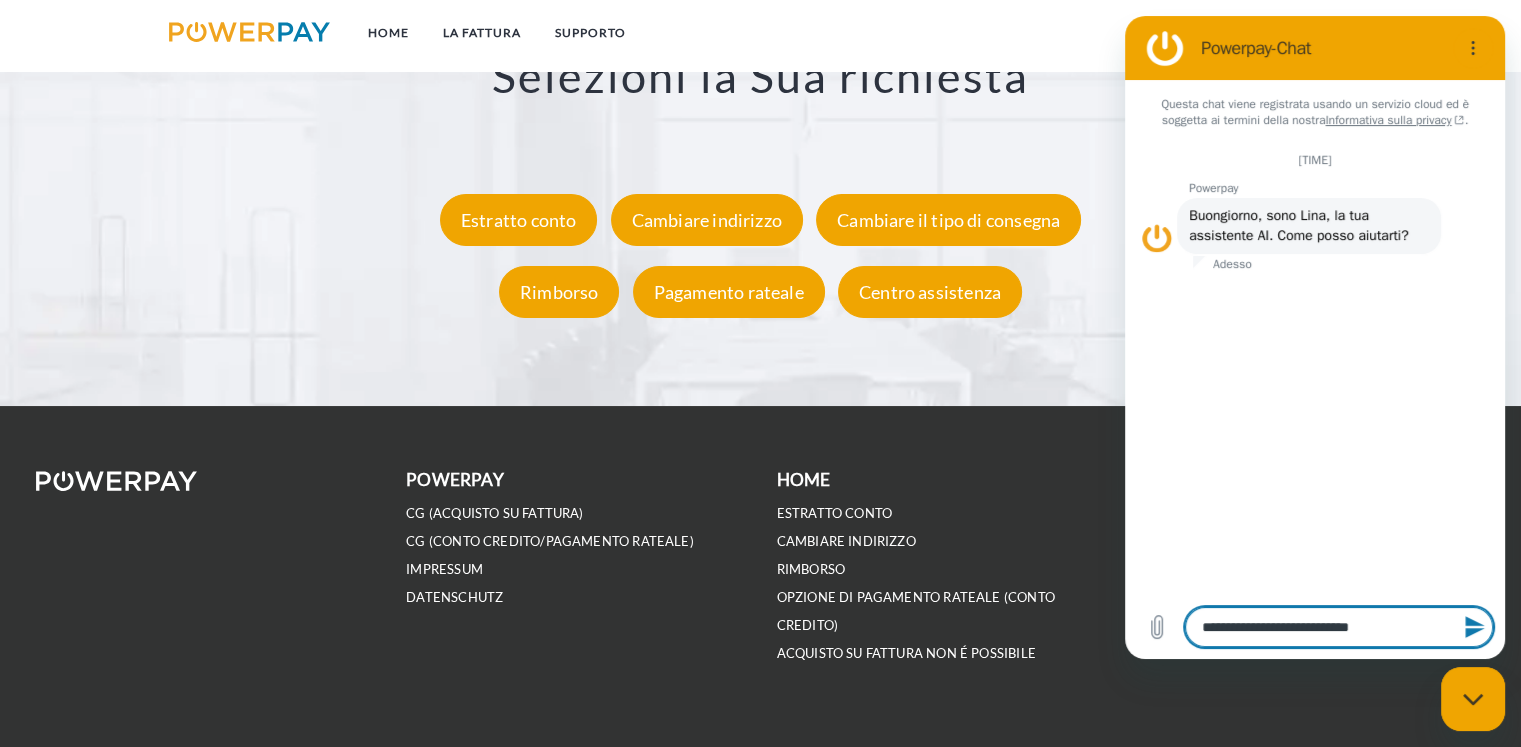 type on "**********" 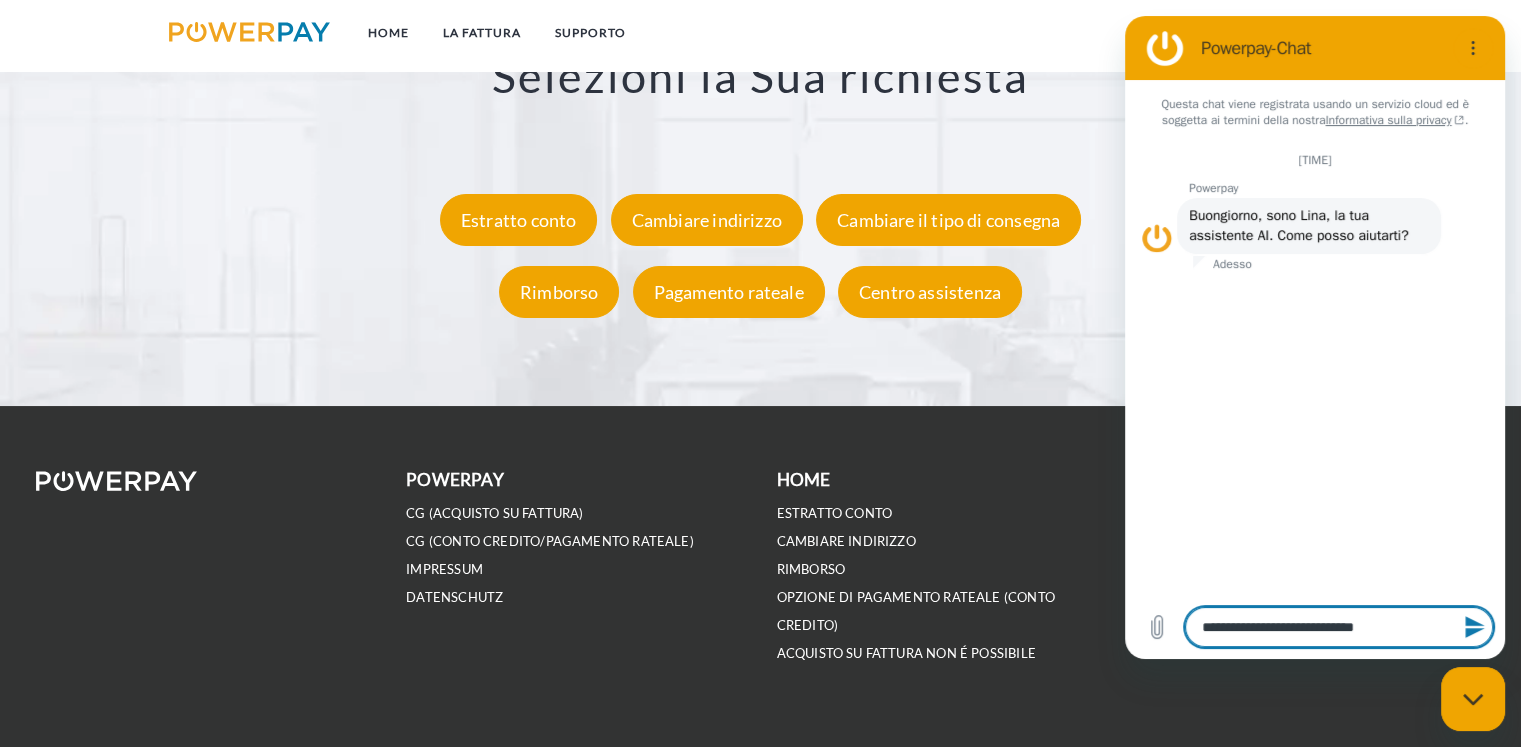 type on "**********" 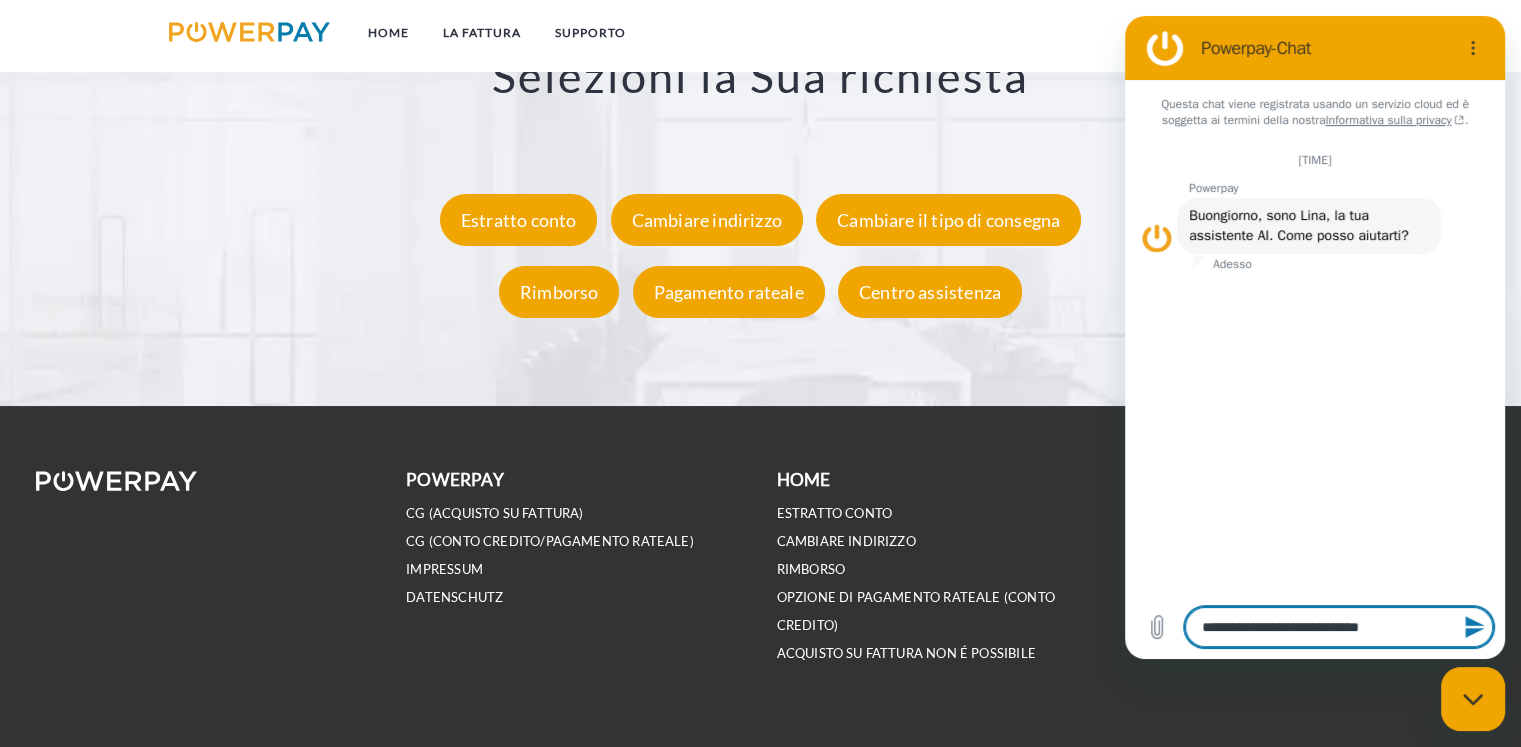 type on "**********" 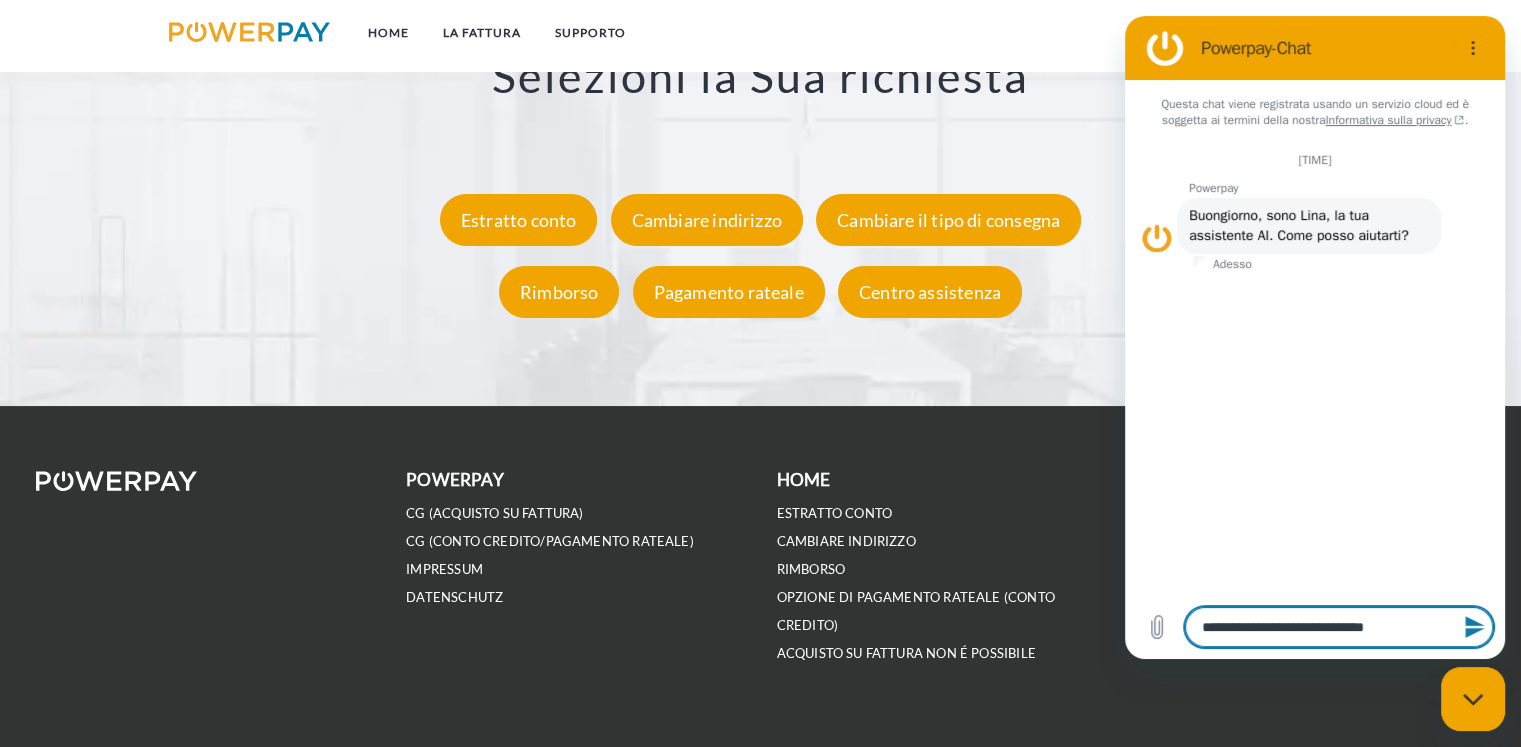 type on "**********" 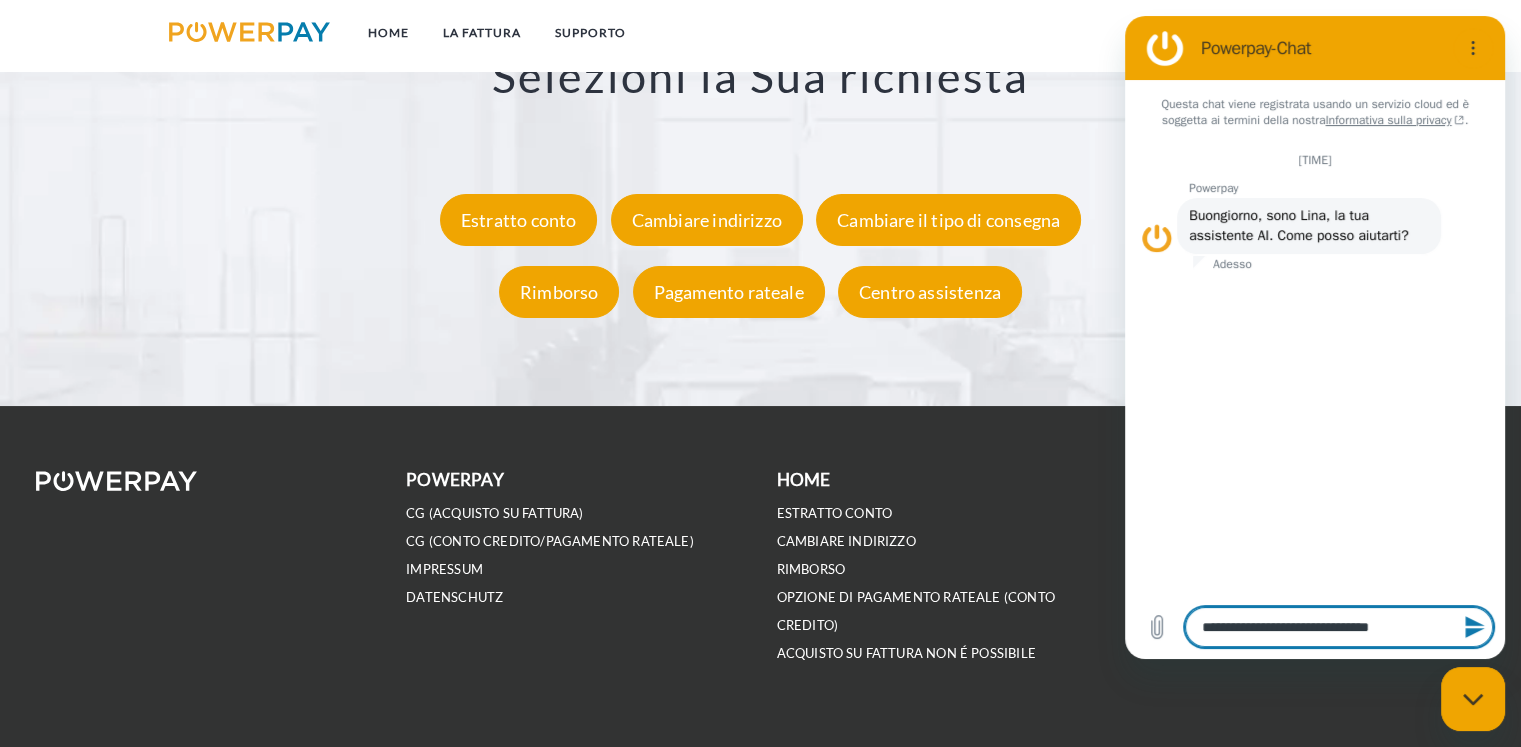 type on "*" 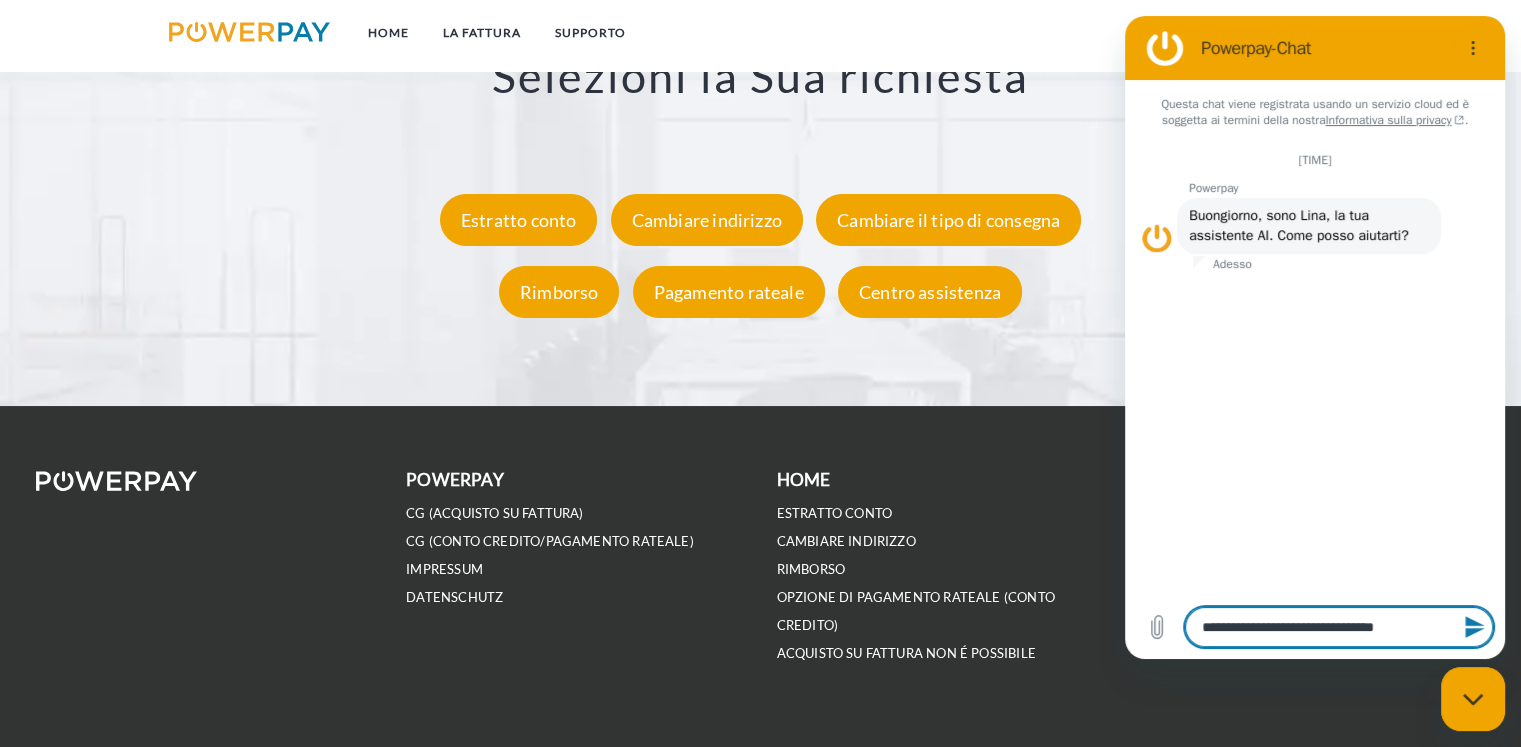 type on "**********" 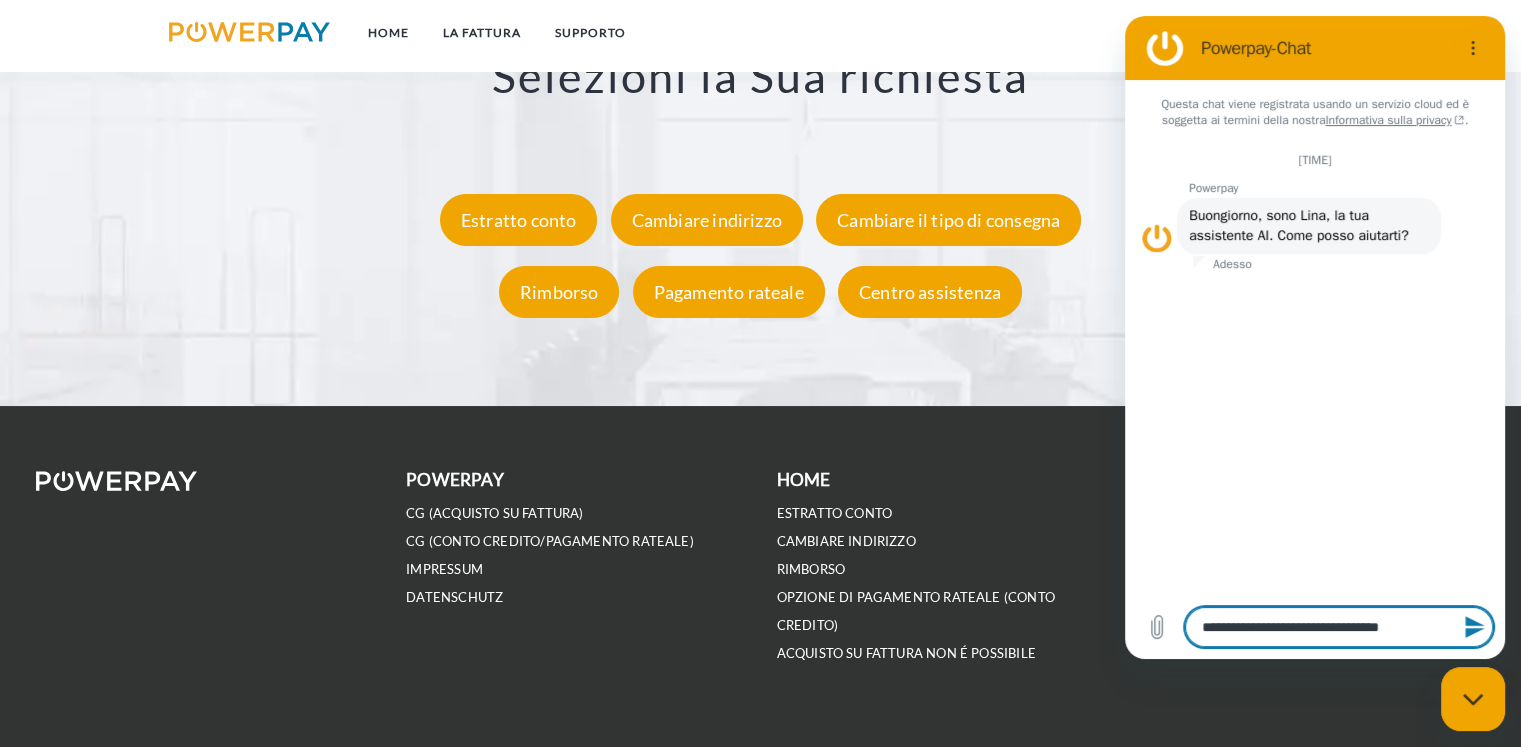 type on "**********" 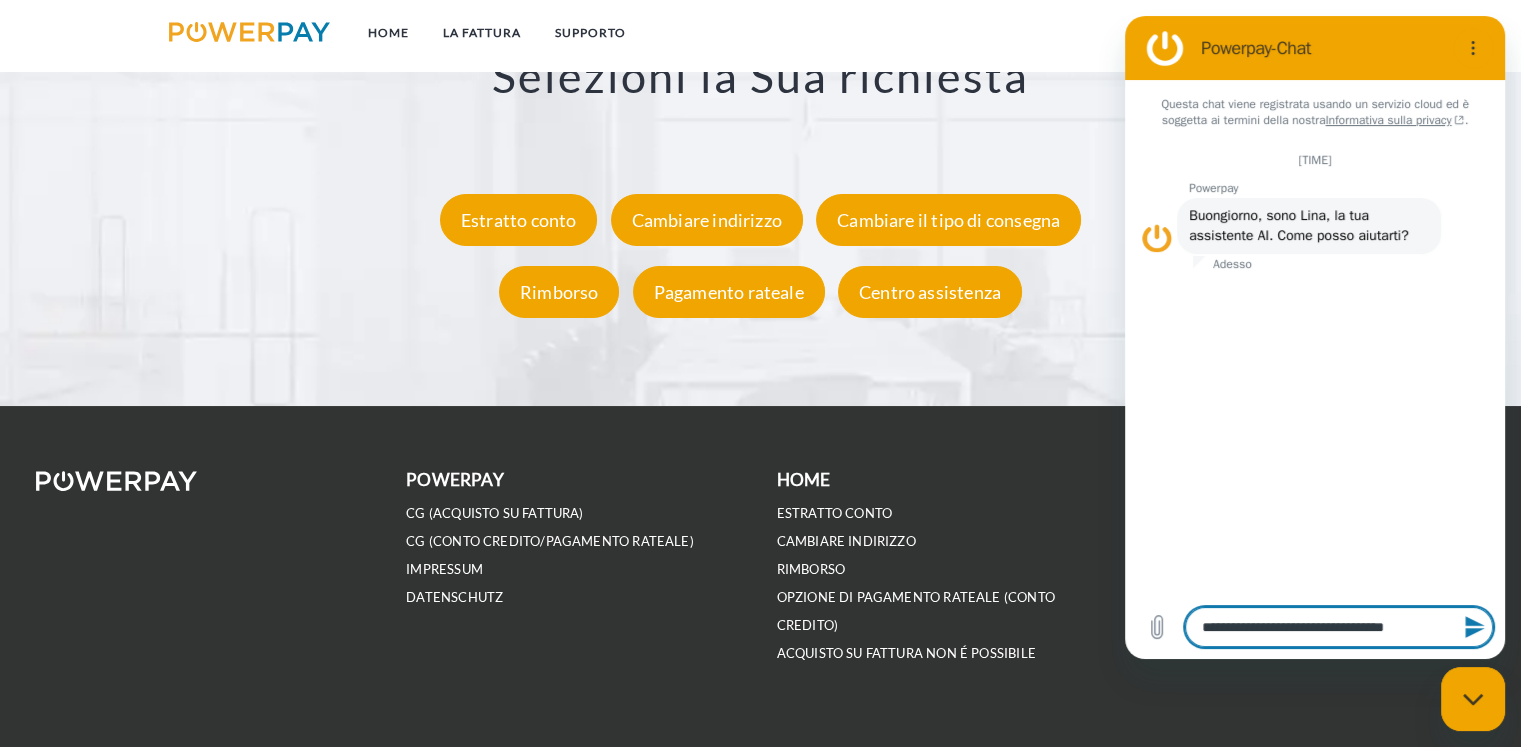 type on "**********" 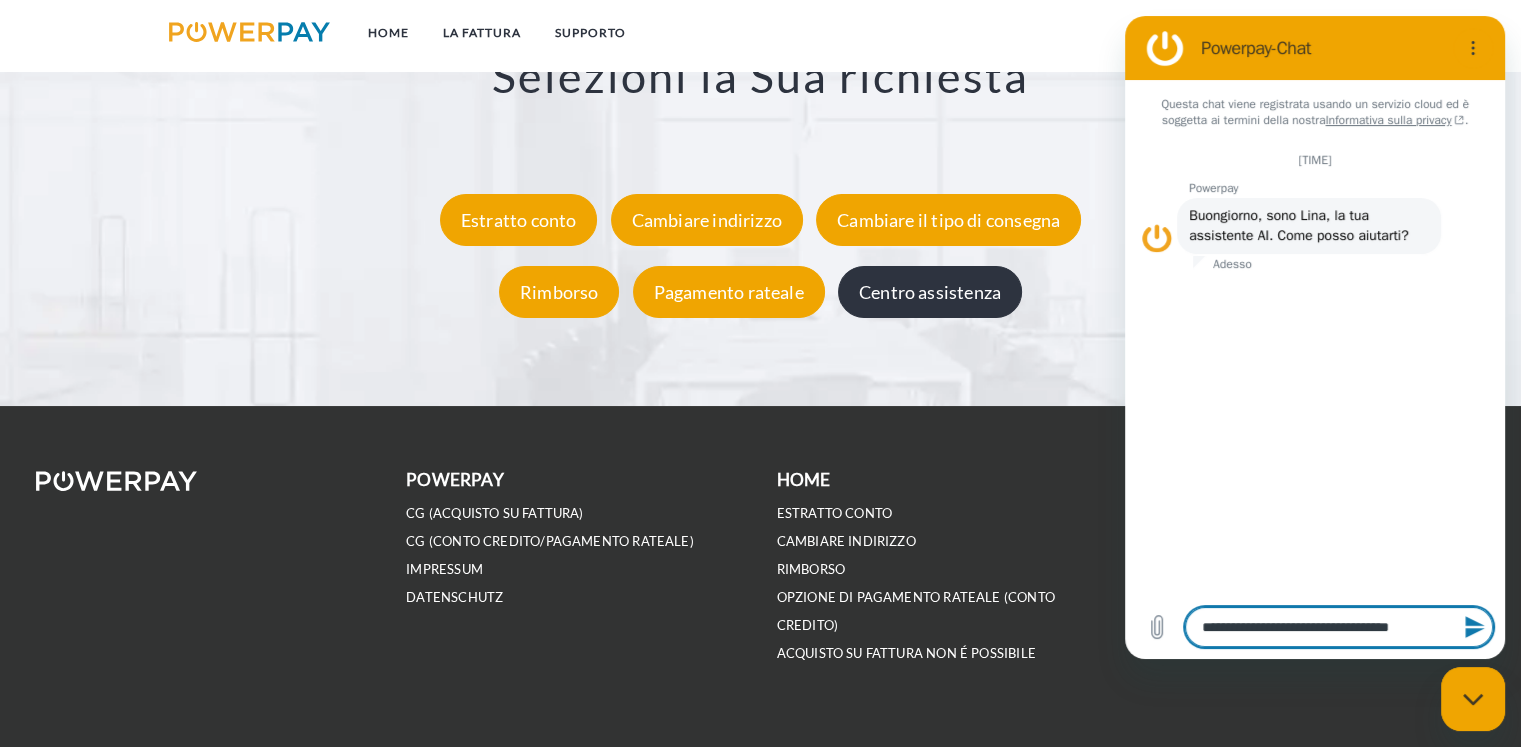 type on "**********" 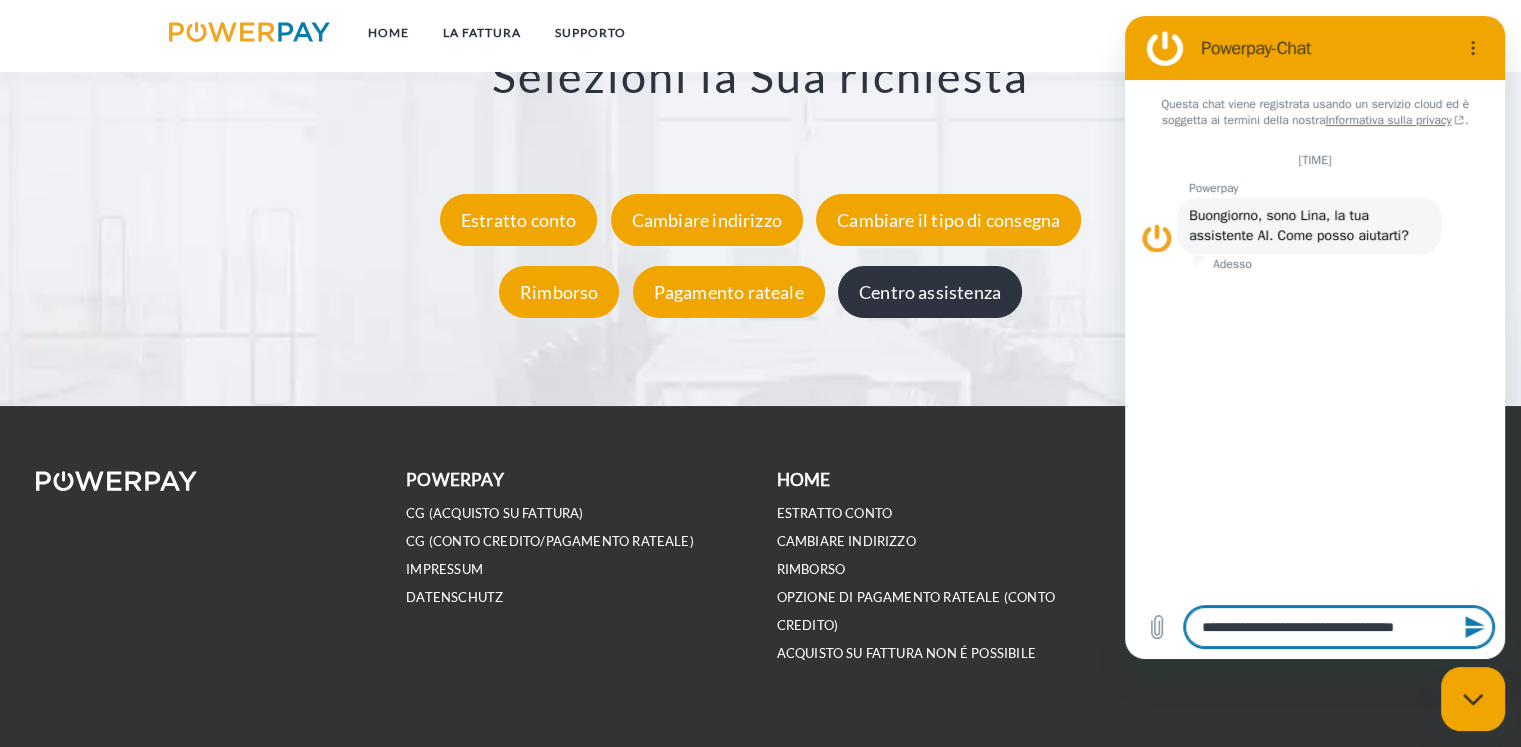 type on "**********" 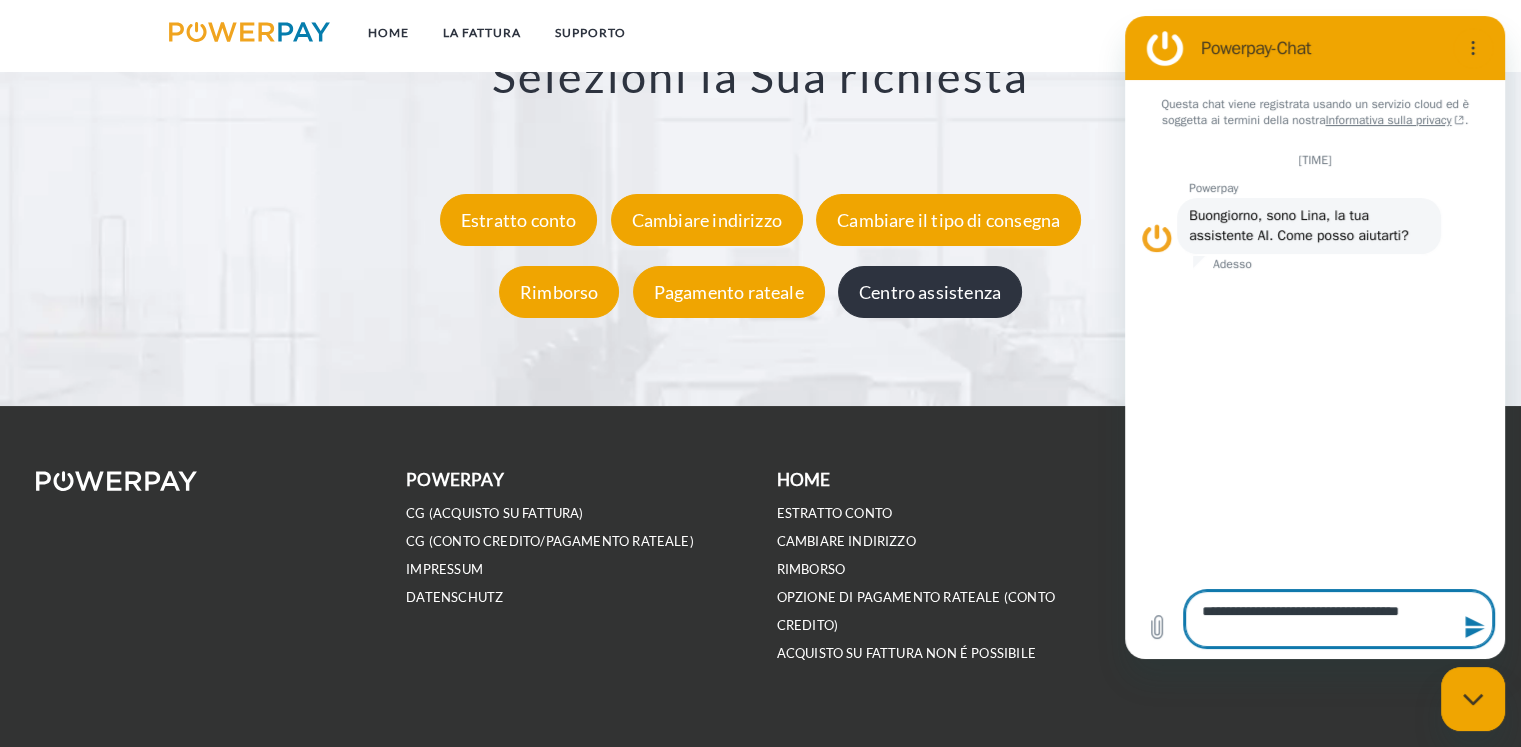 type on "**********" 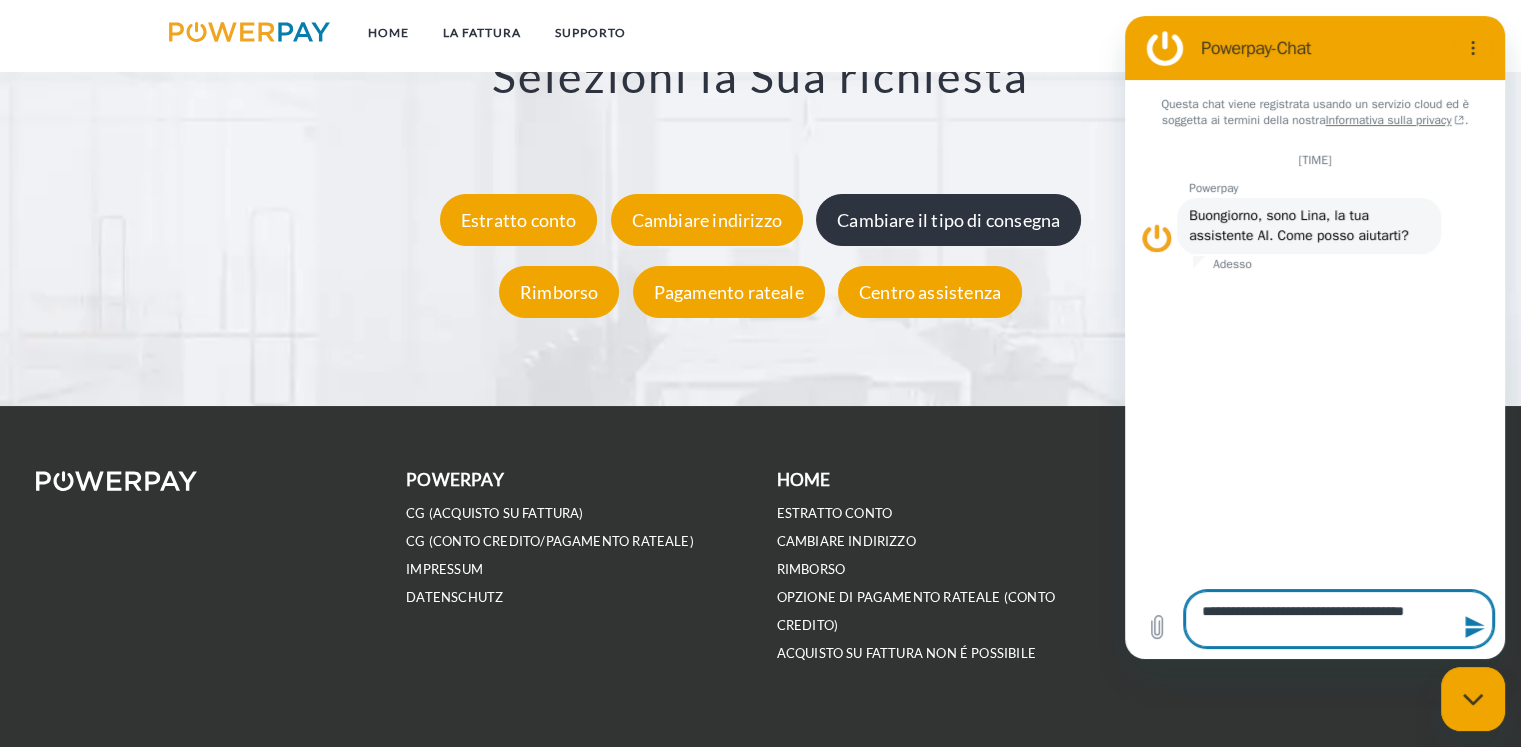 type on "**********" 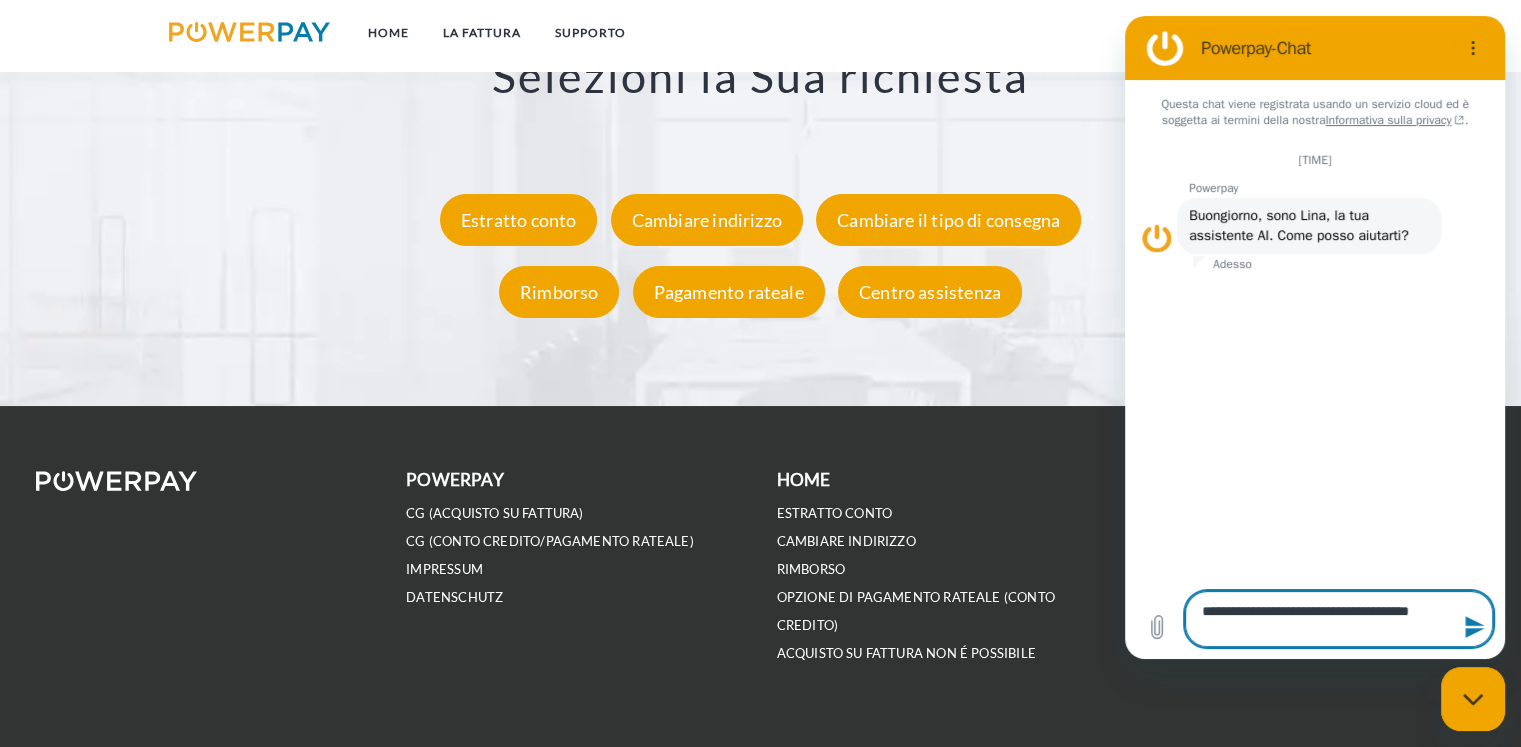 type on "**********" 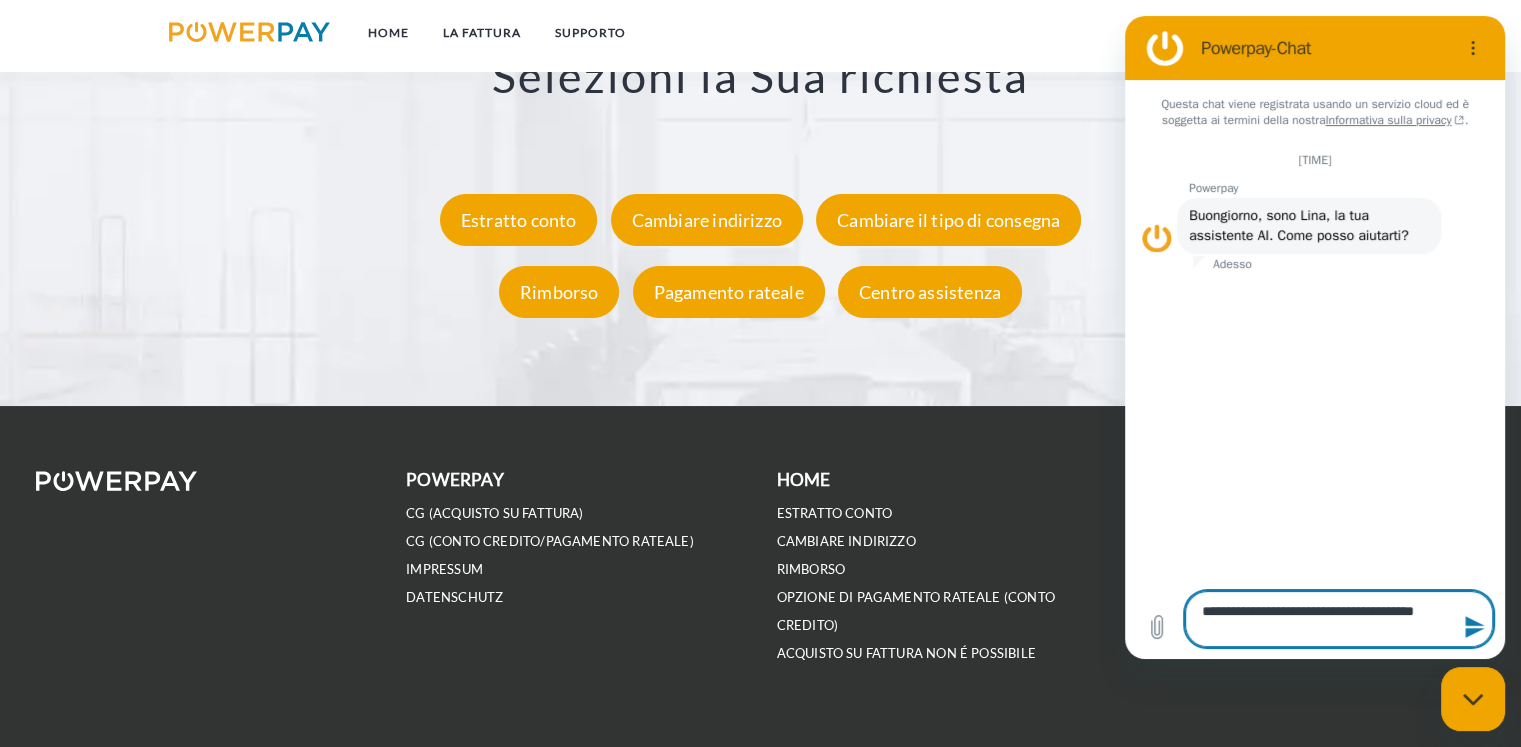 type on "**********" 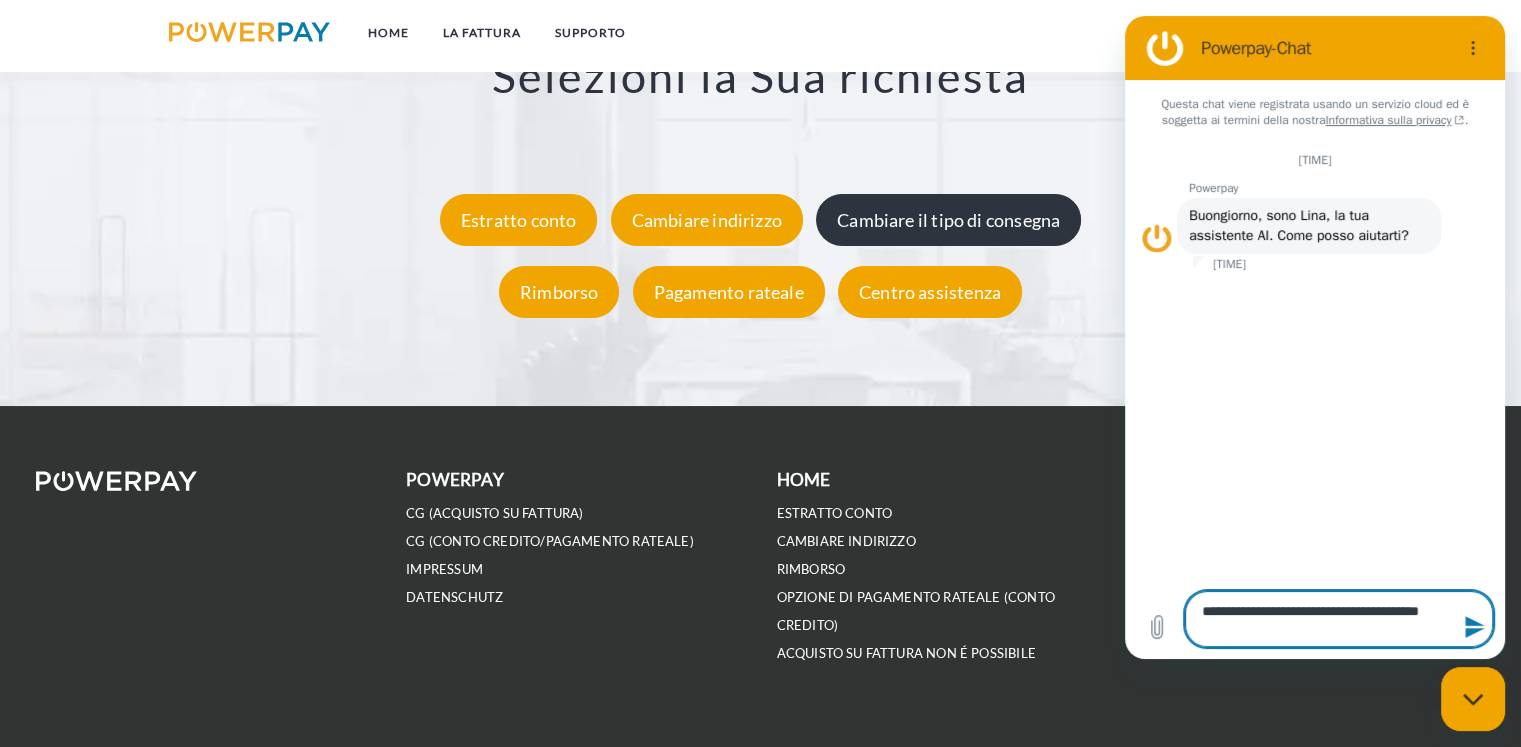 type on "**********" 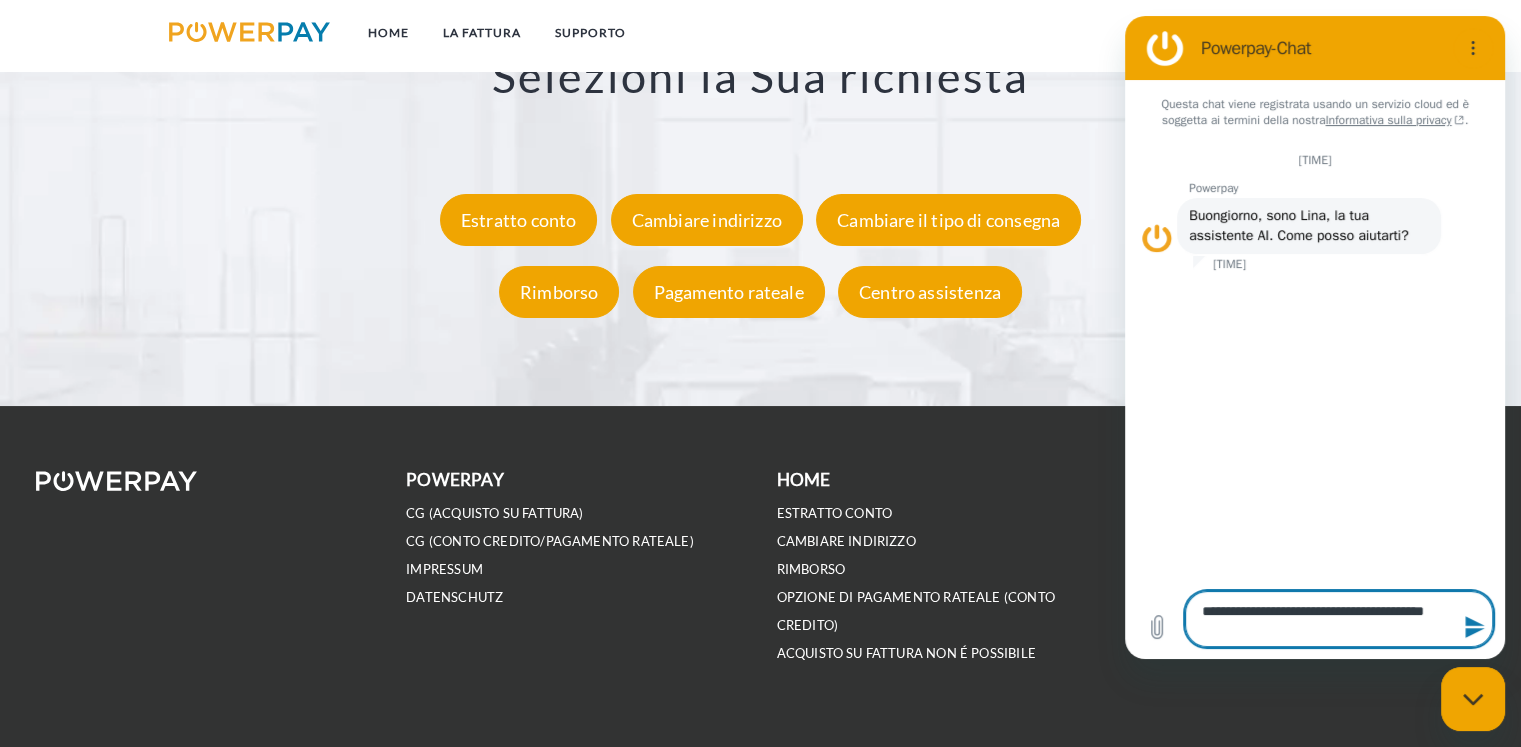 paste on "*********" 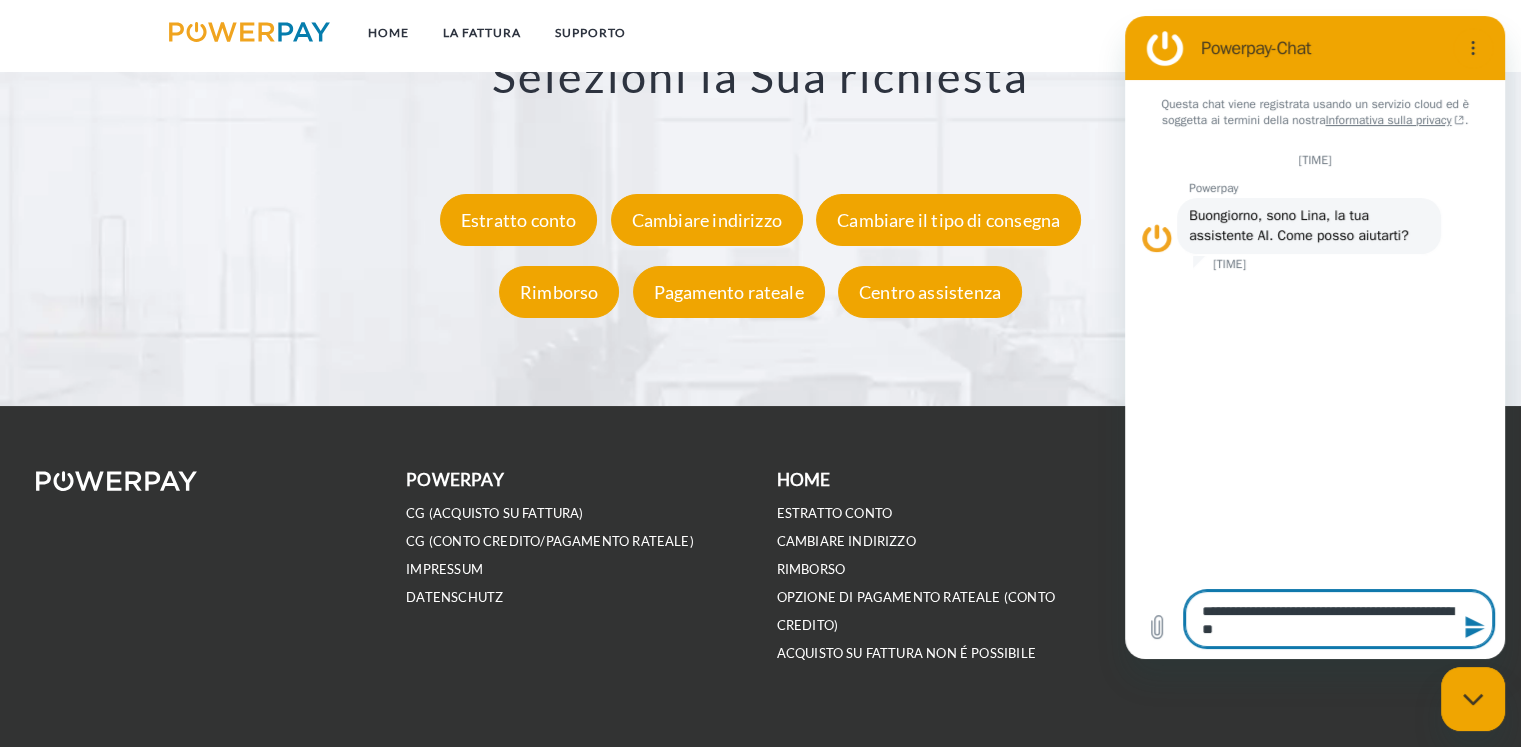 type on "**********" 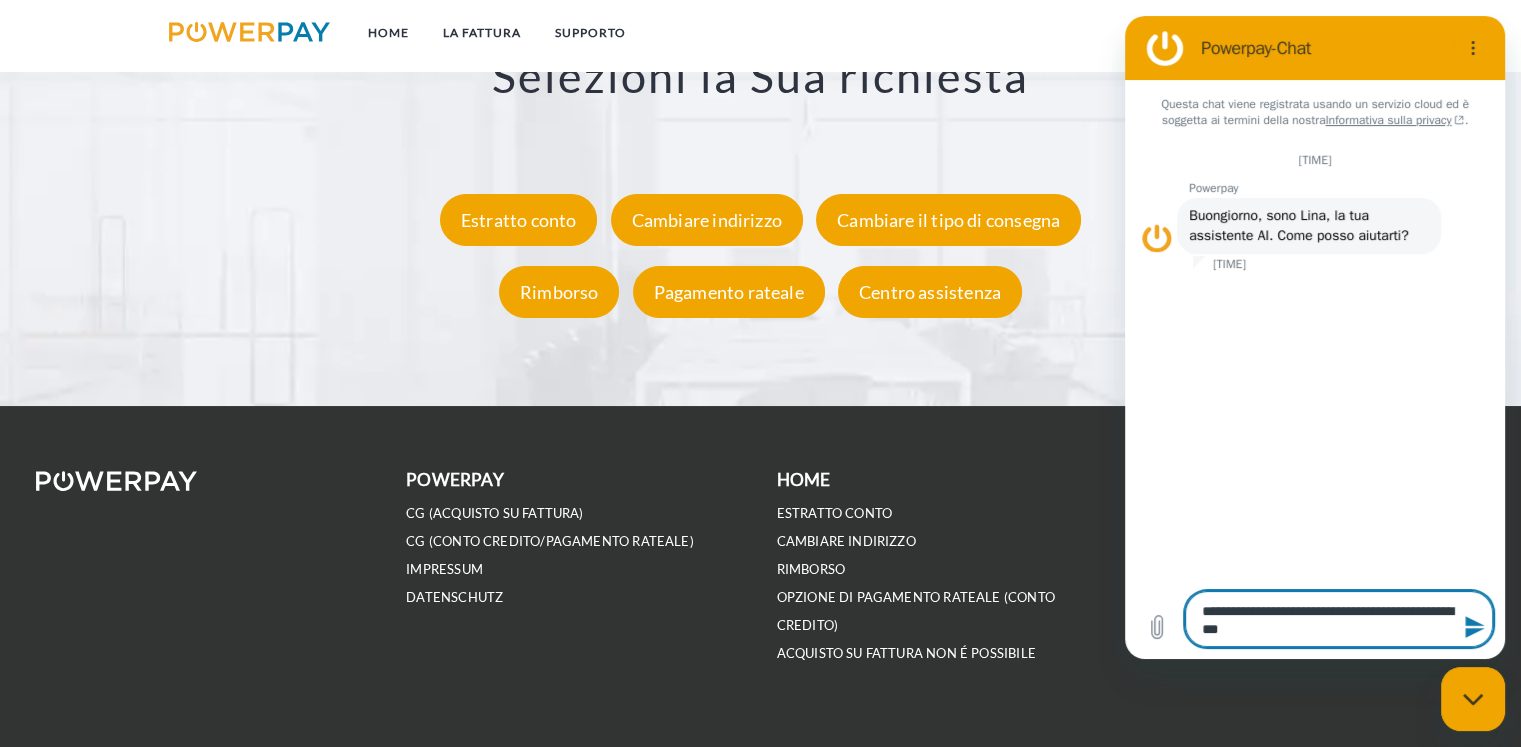 type on "**********" 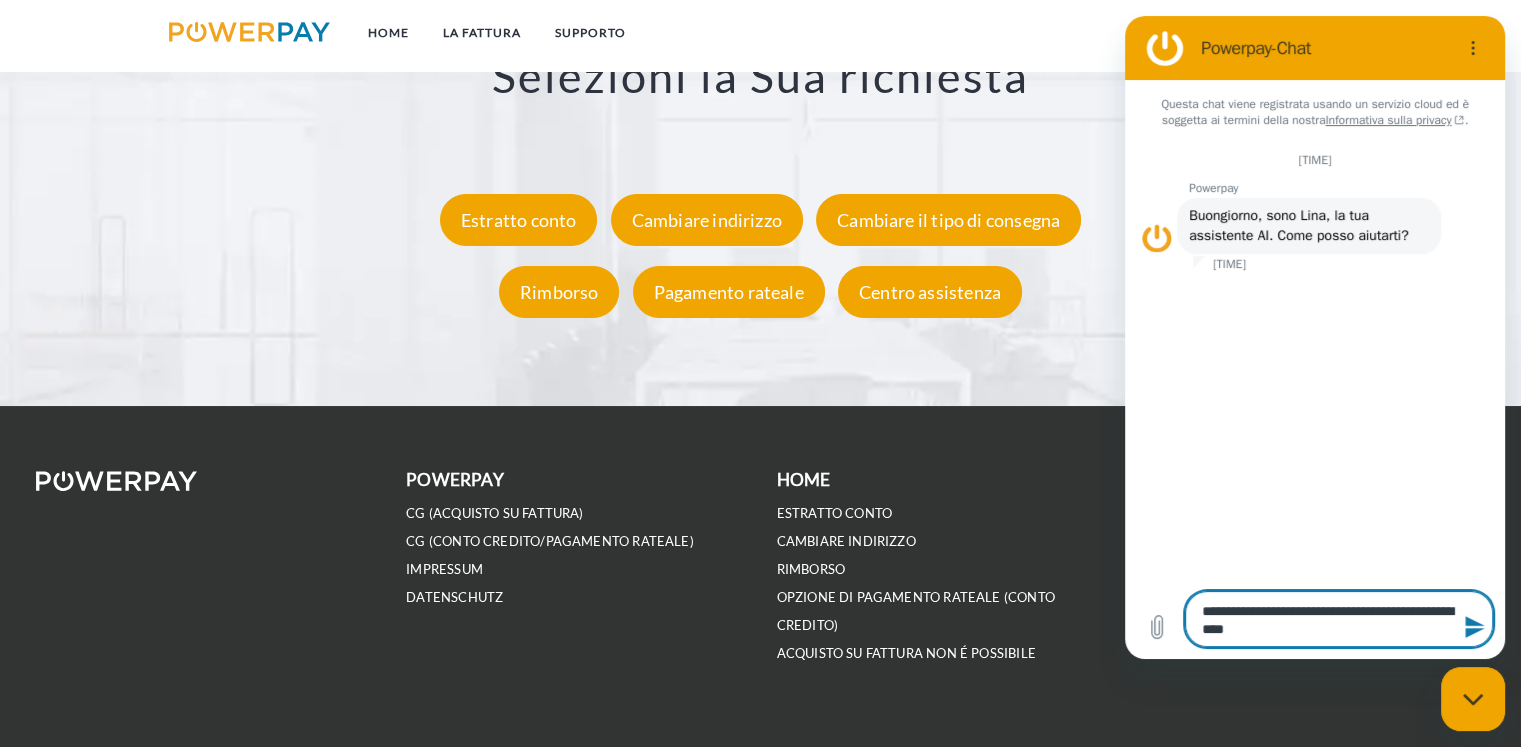type on "**********" 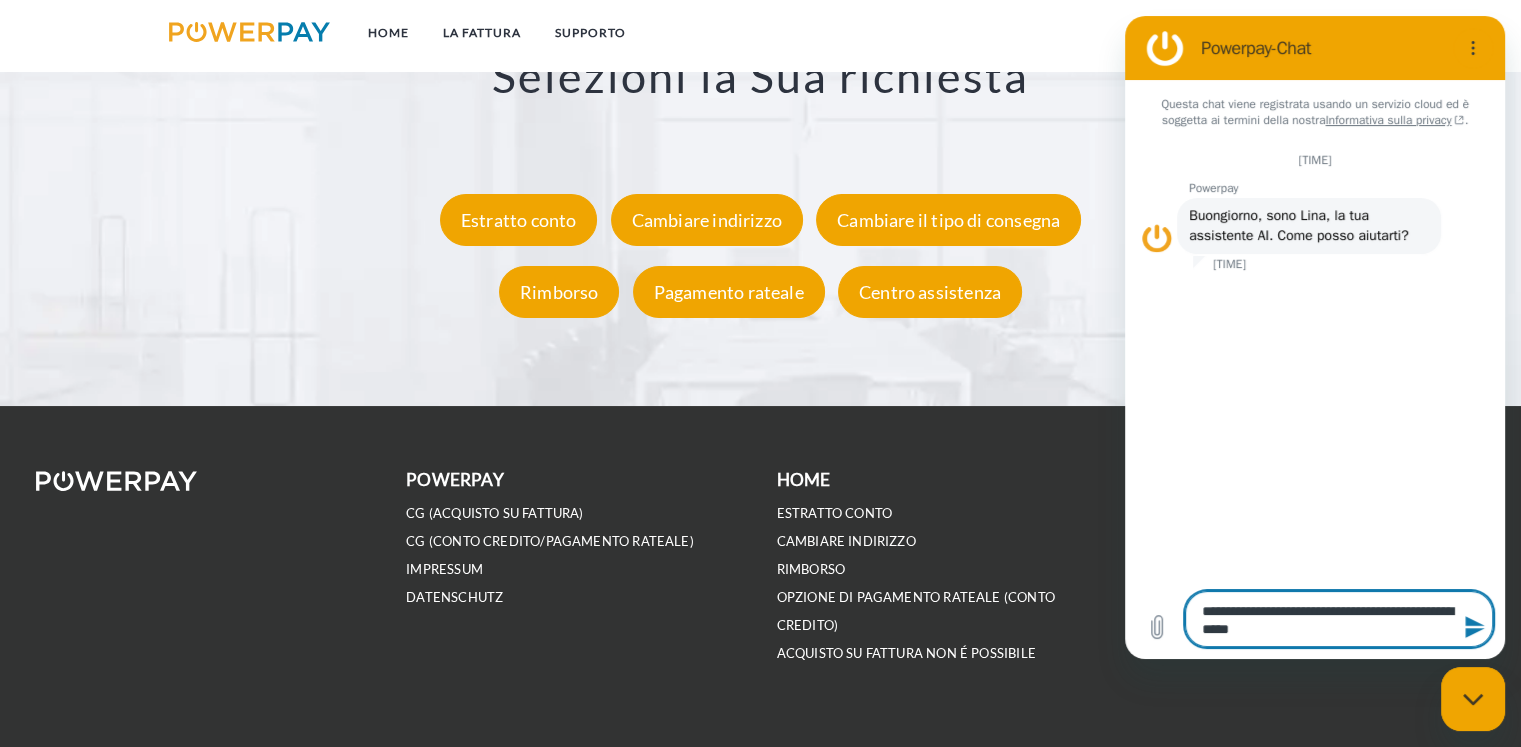 type on "**********" 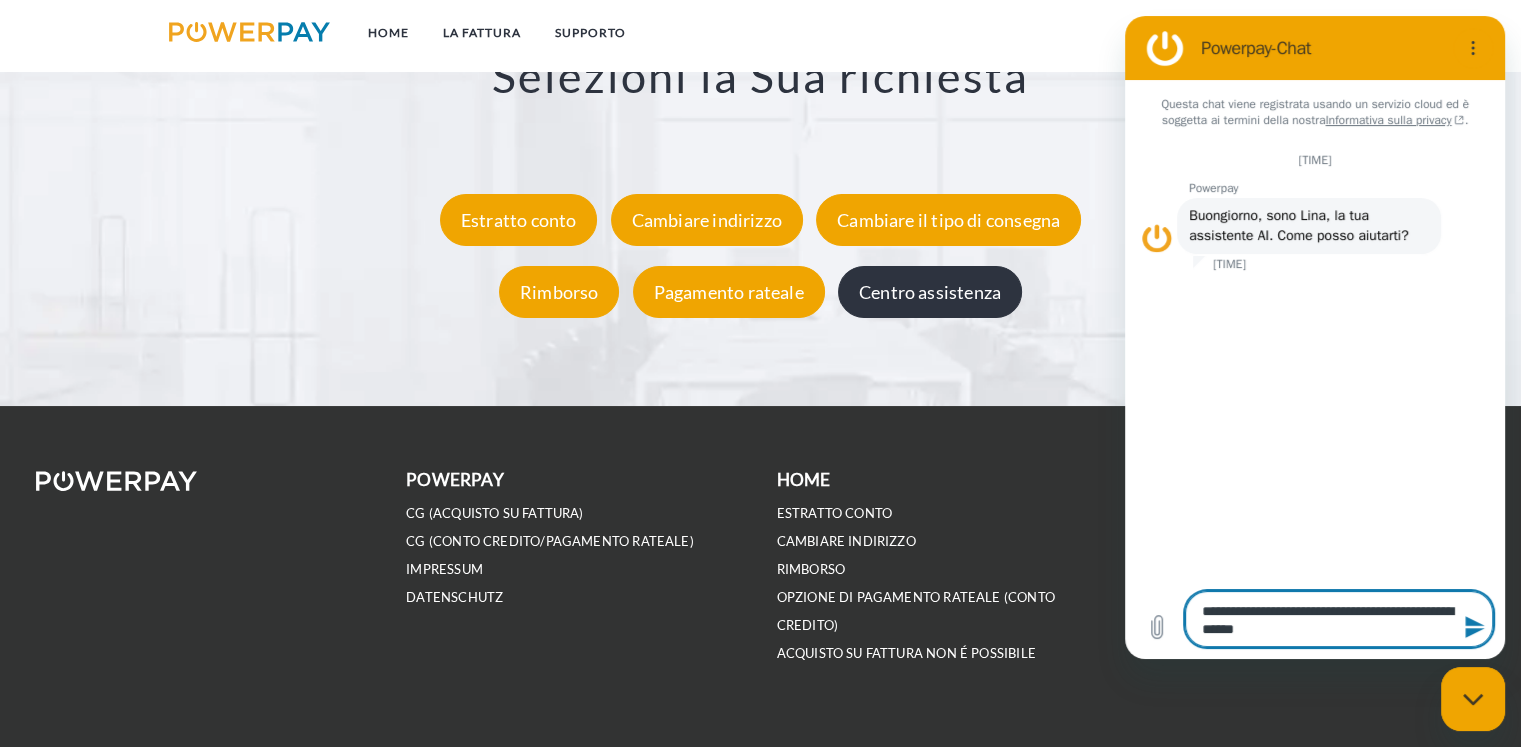 type on "**********" 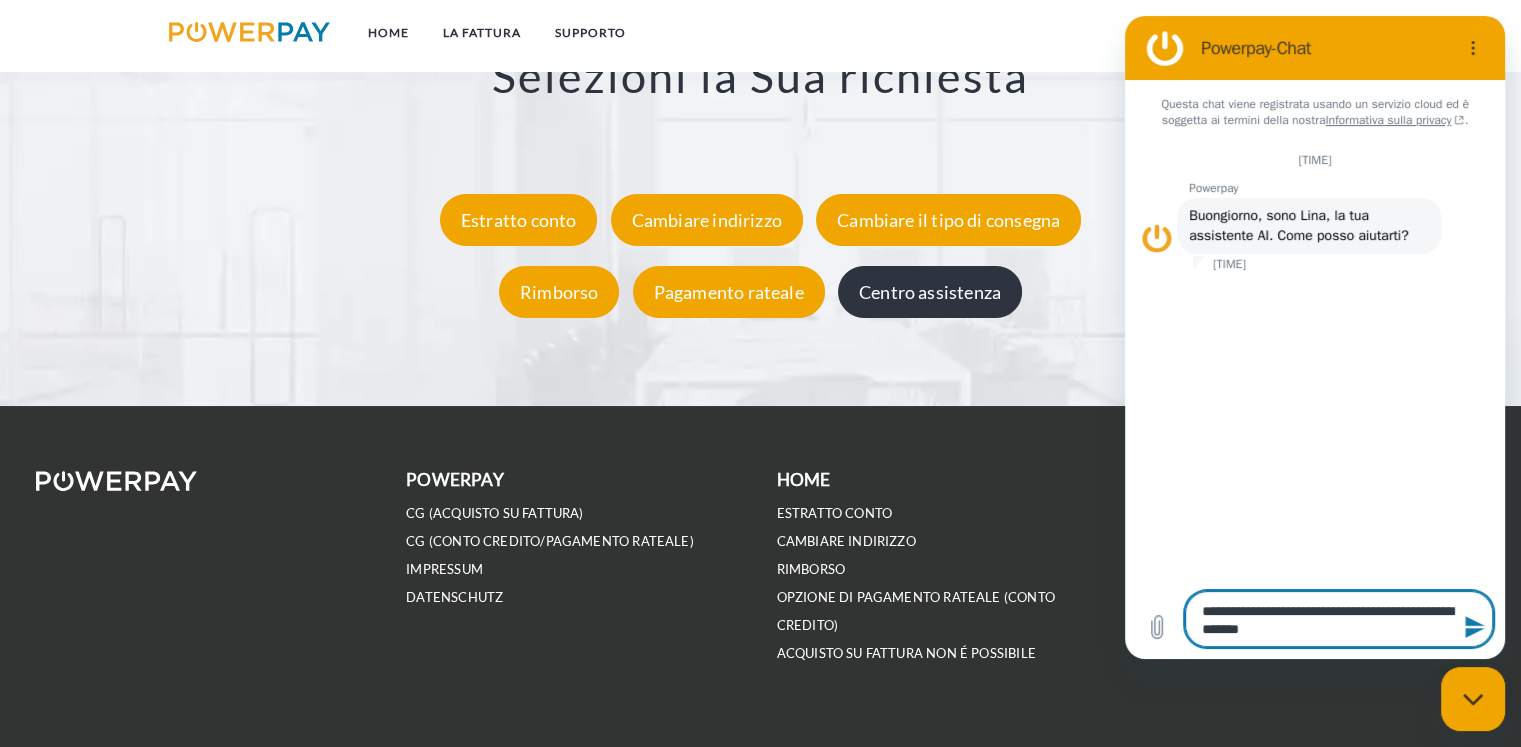 type on "**********" 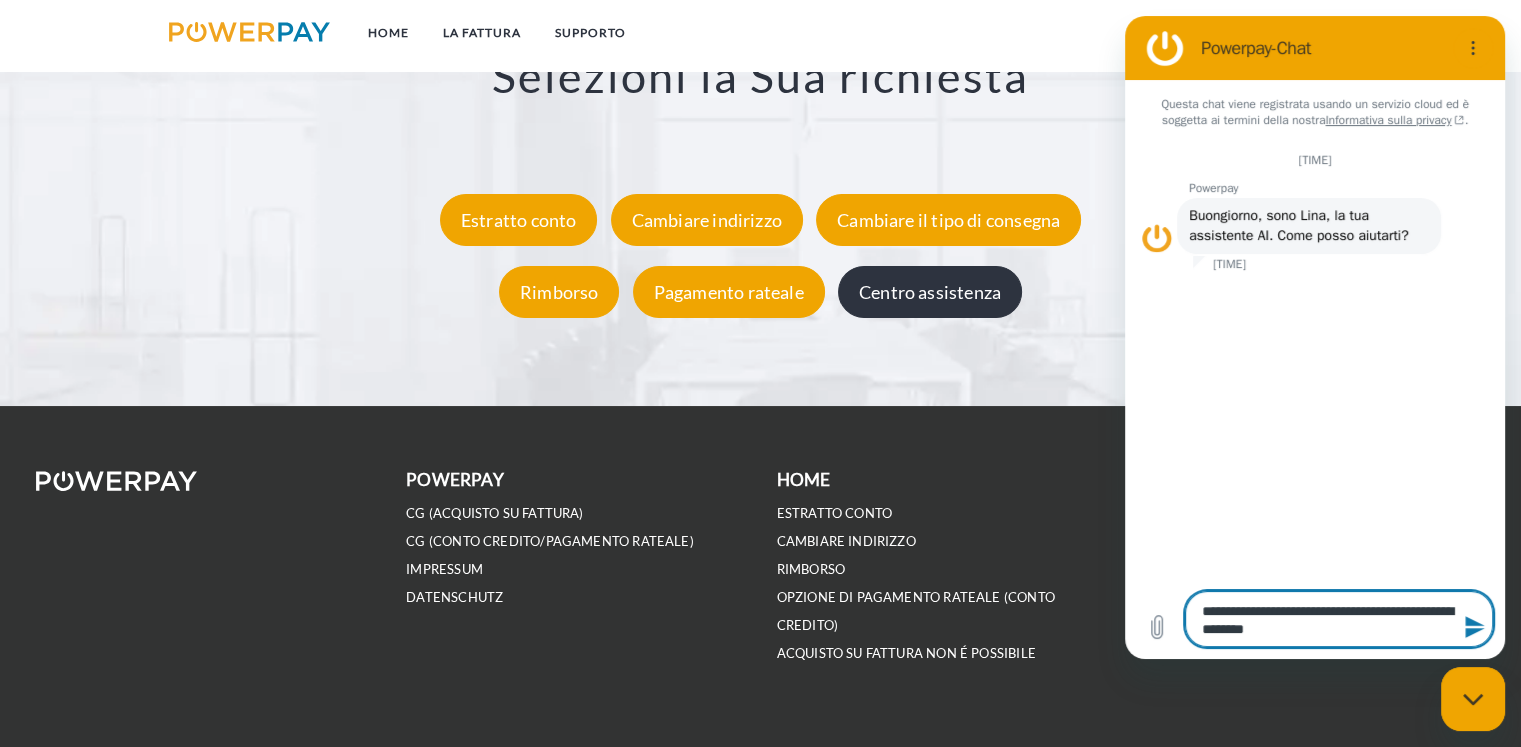 type on "**********" 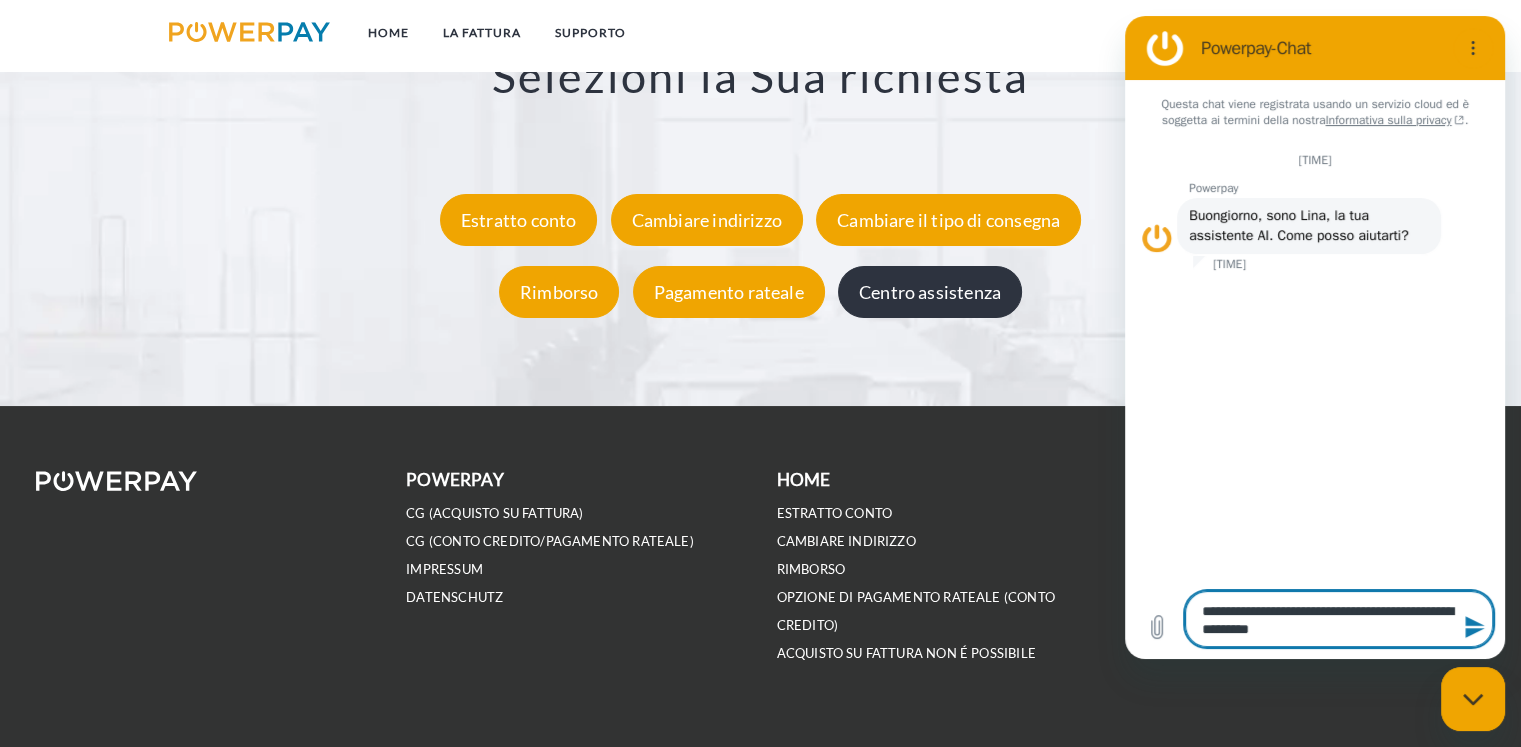 type on "**********" 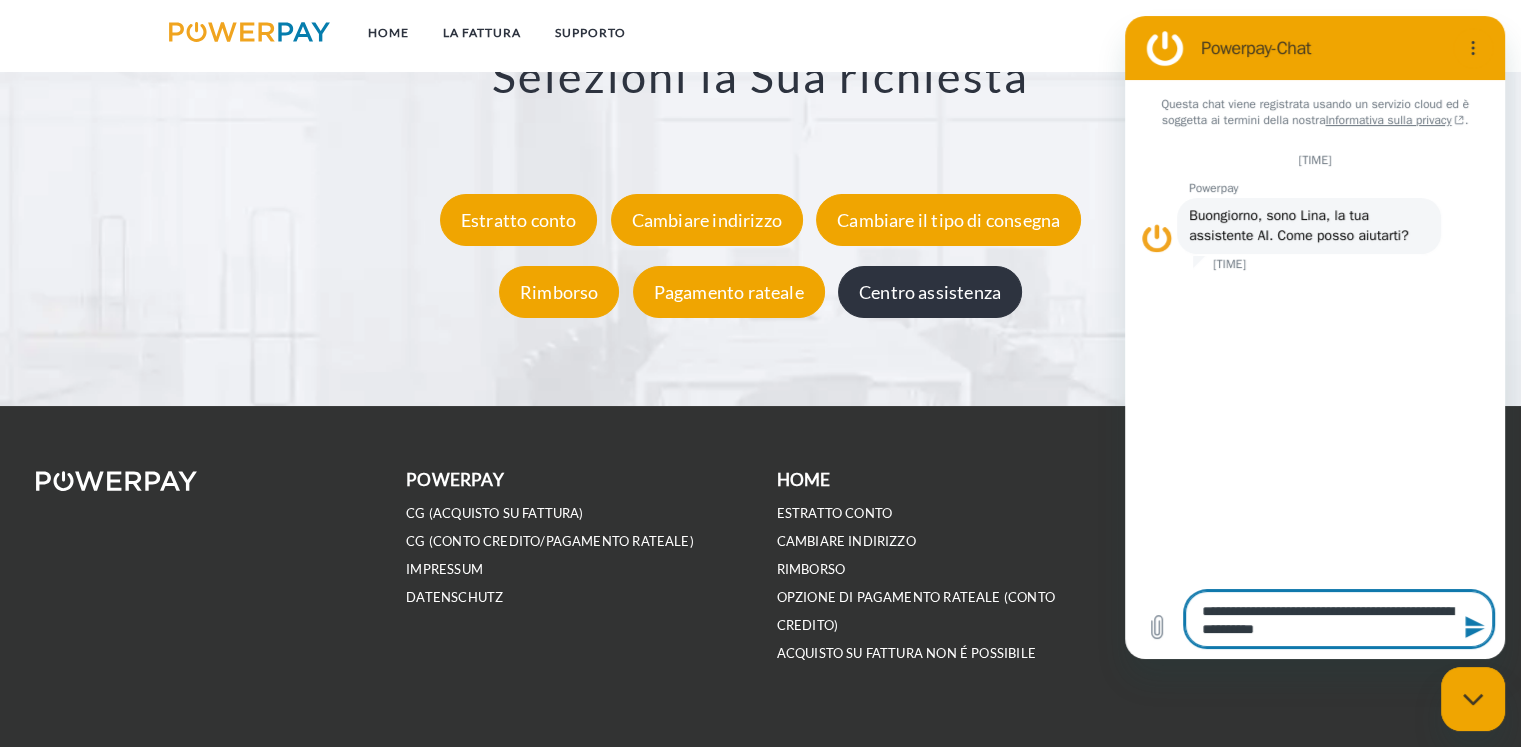 type on "**********" 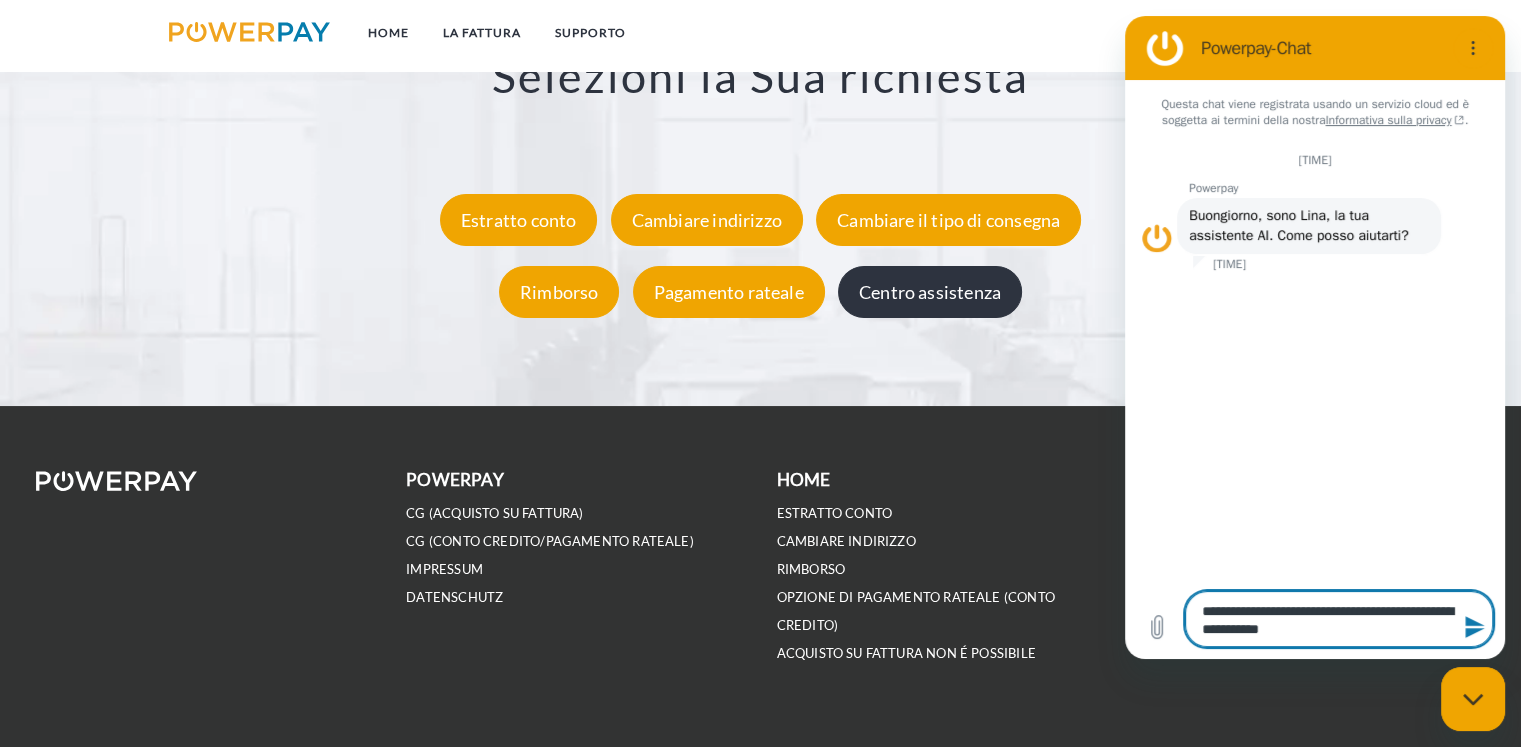 type on "**********" 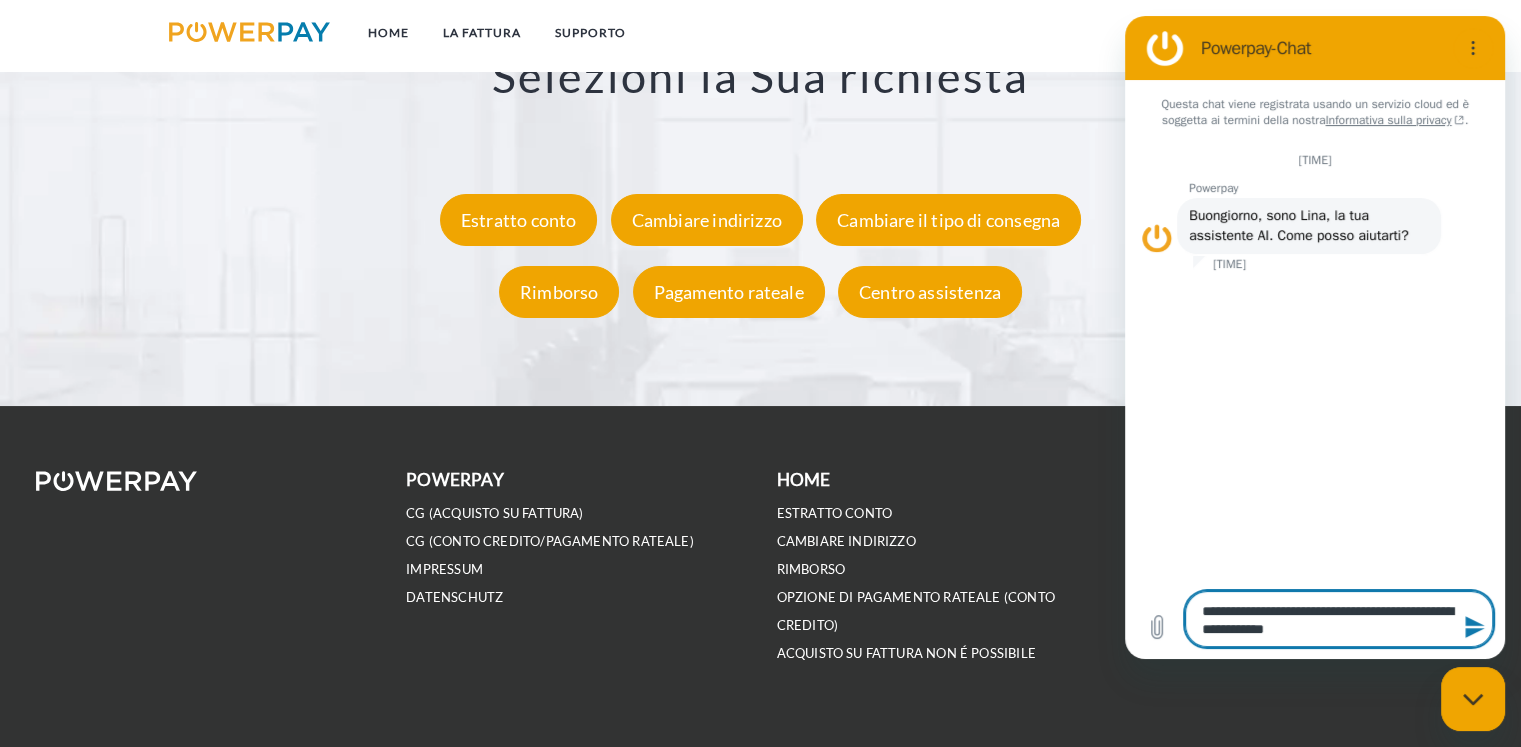 type on "**********" 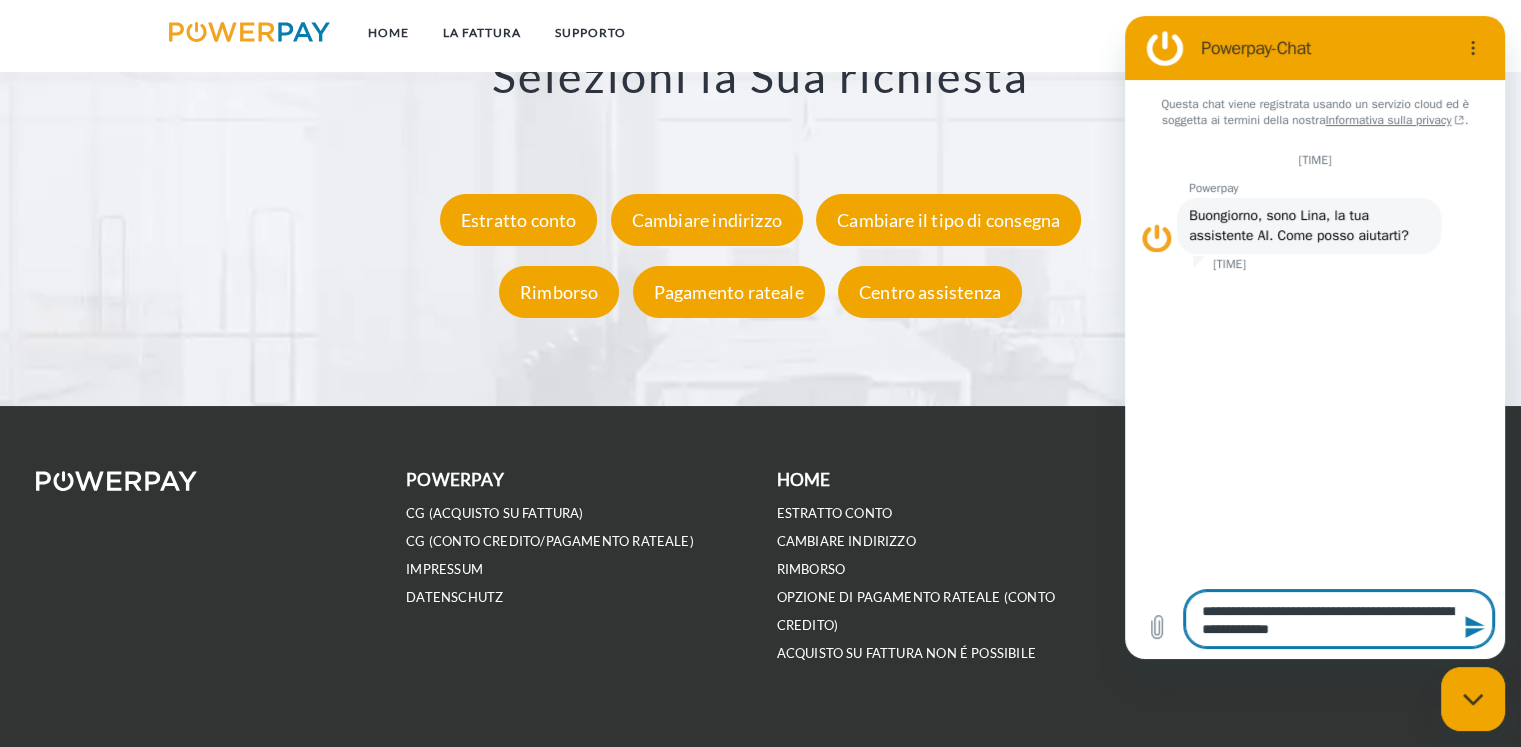 type on "**********" 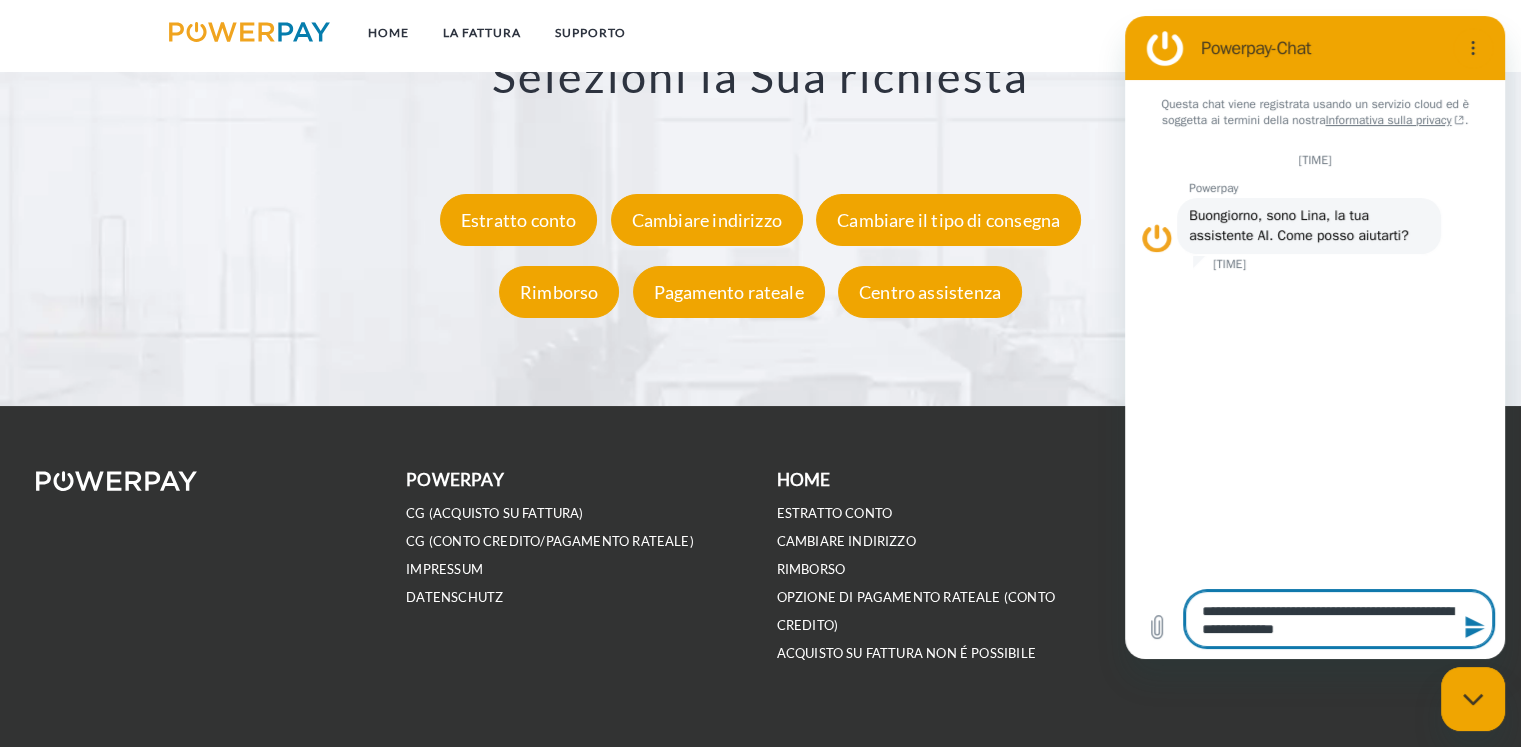 type on "**********" 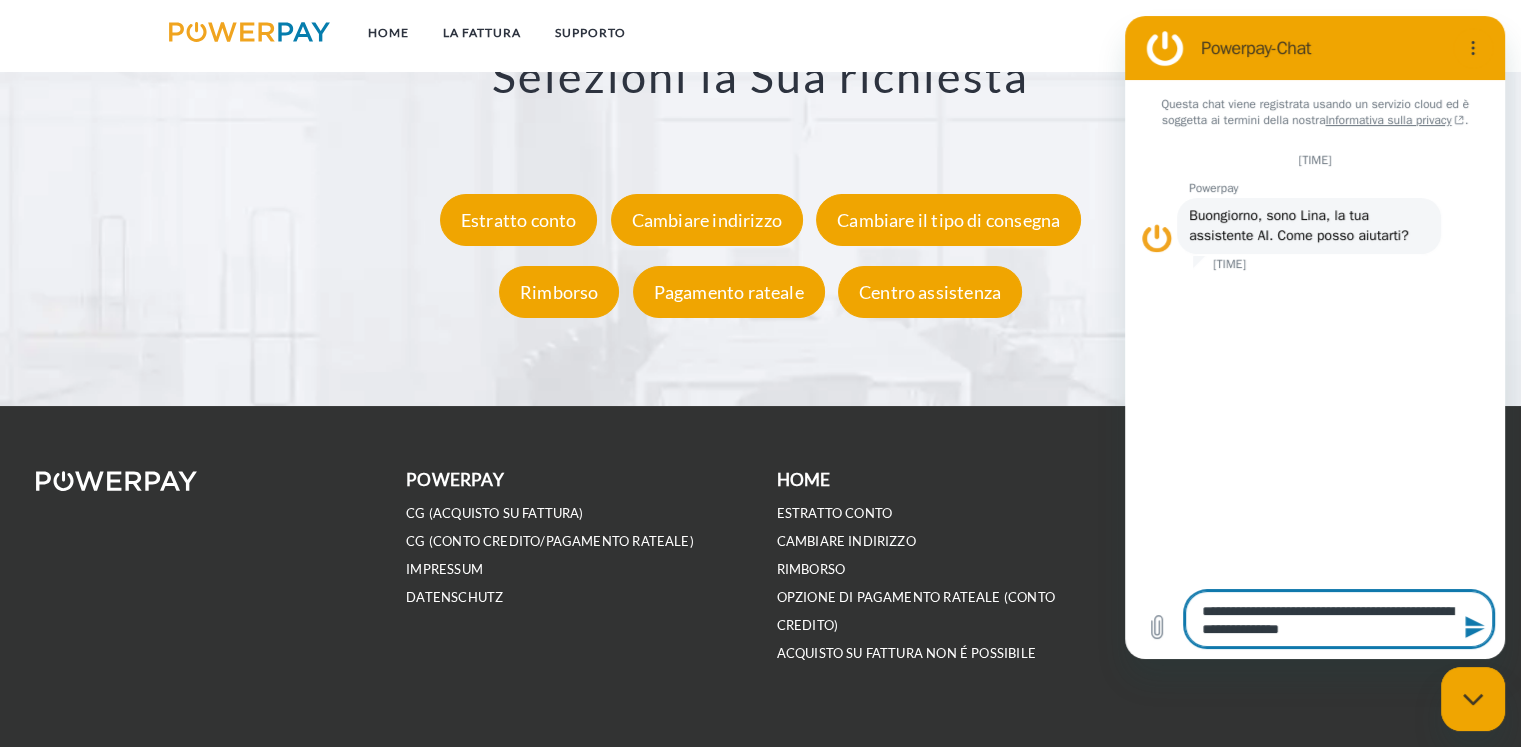 type on "**********" 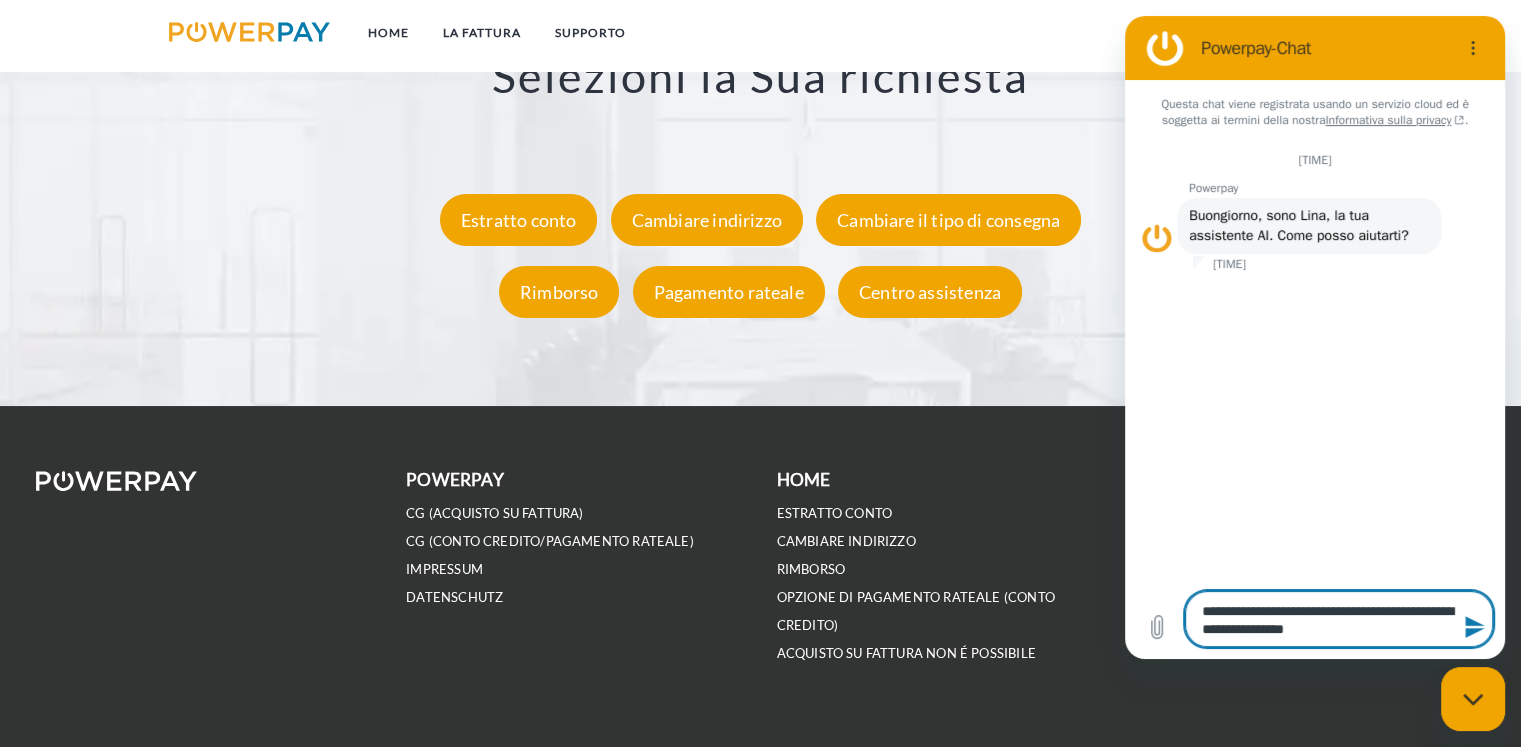 type on "**********" 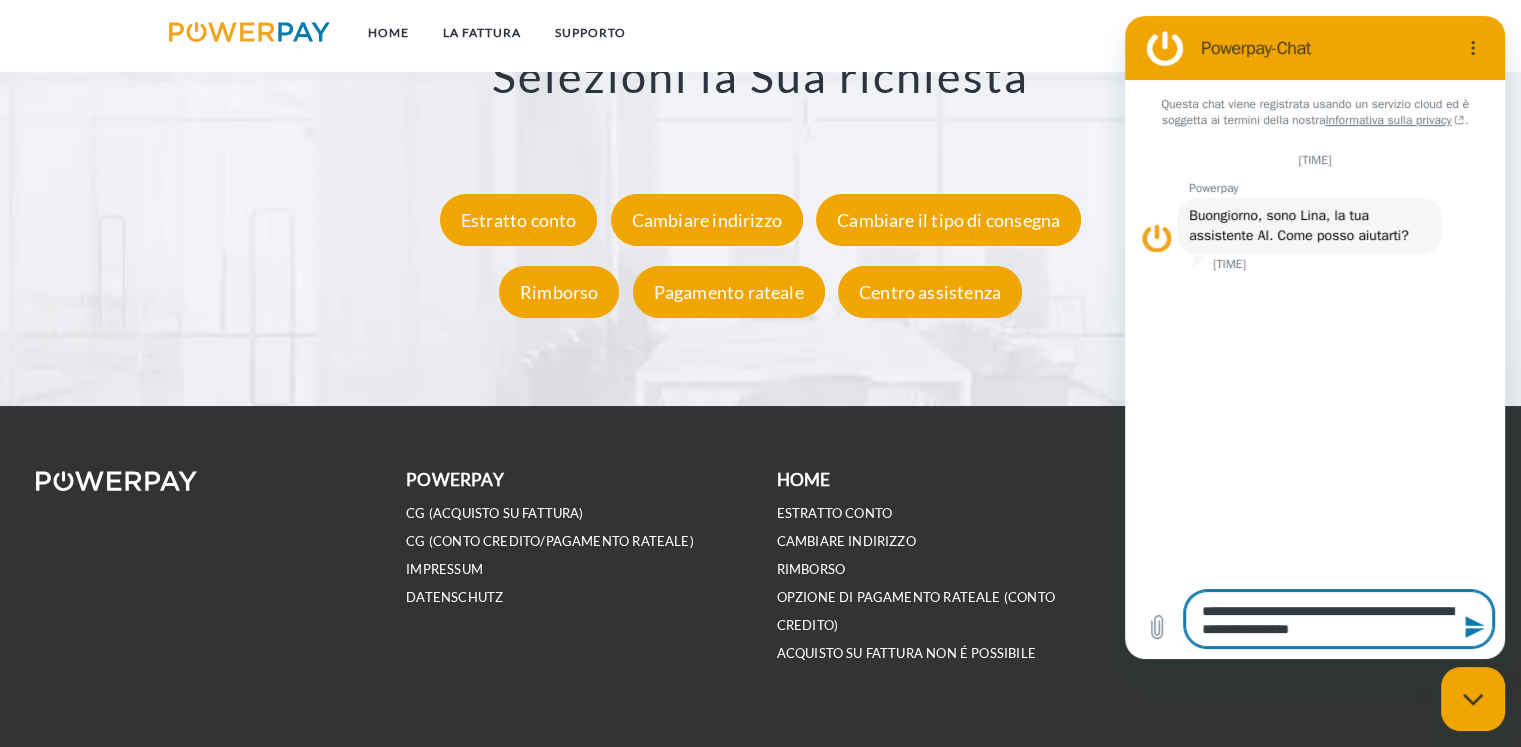 type on "**********" 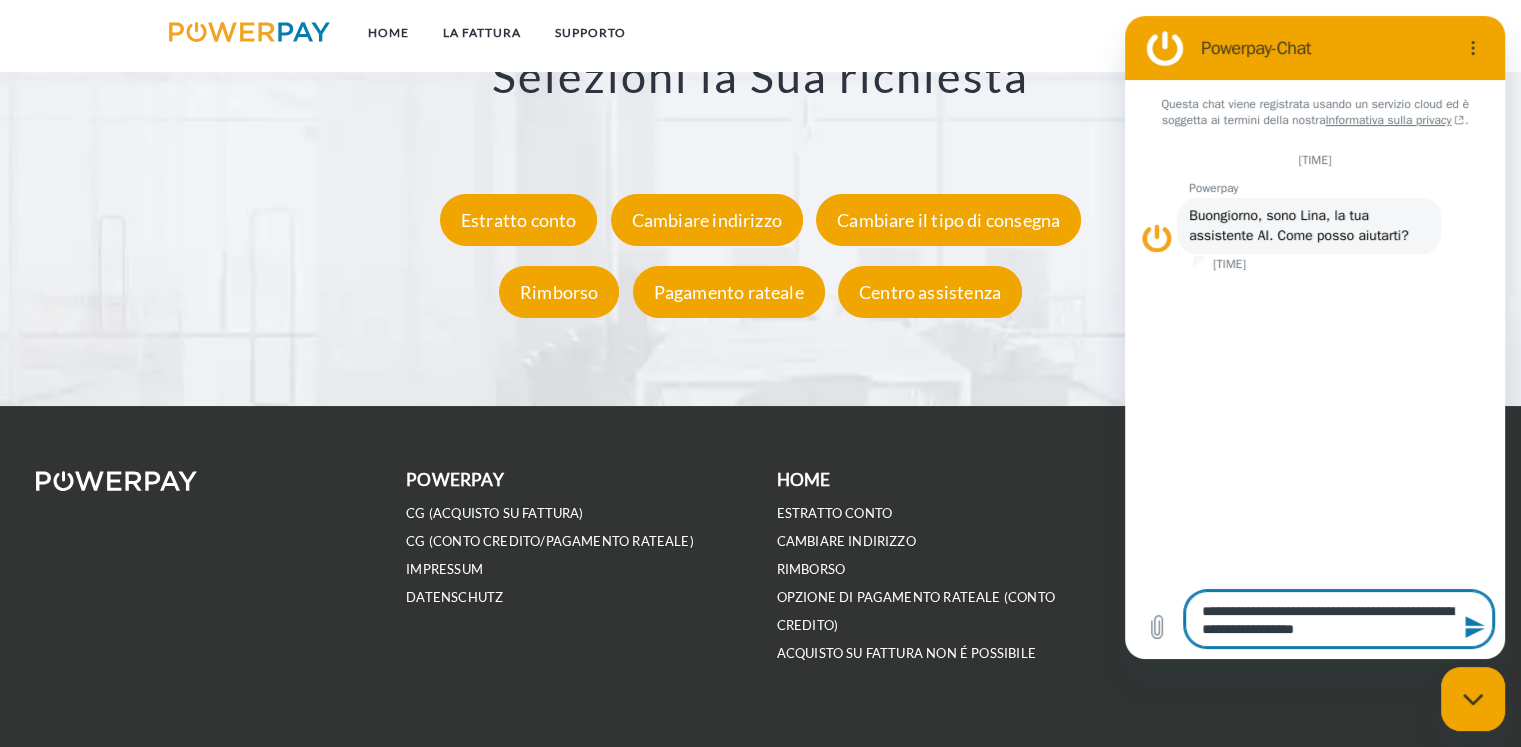 type on "**********" 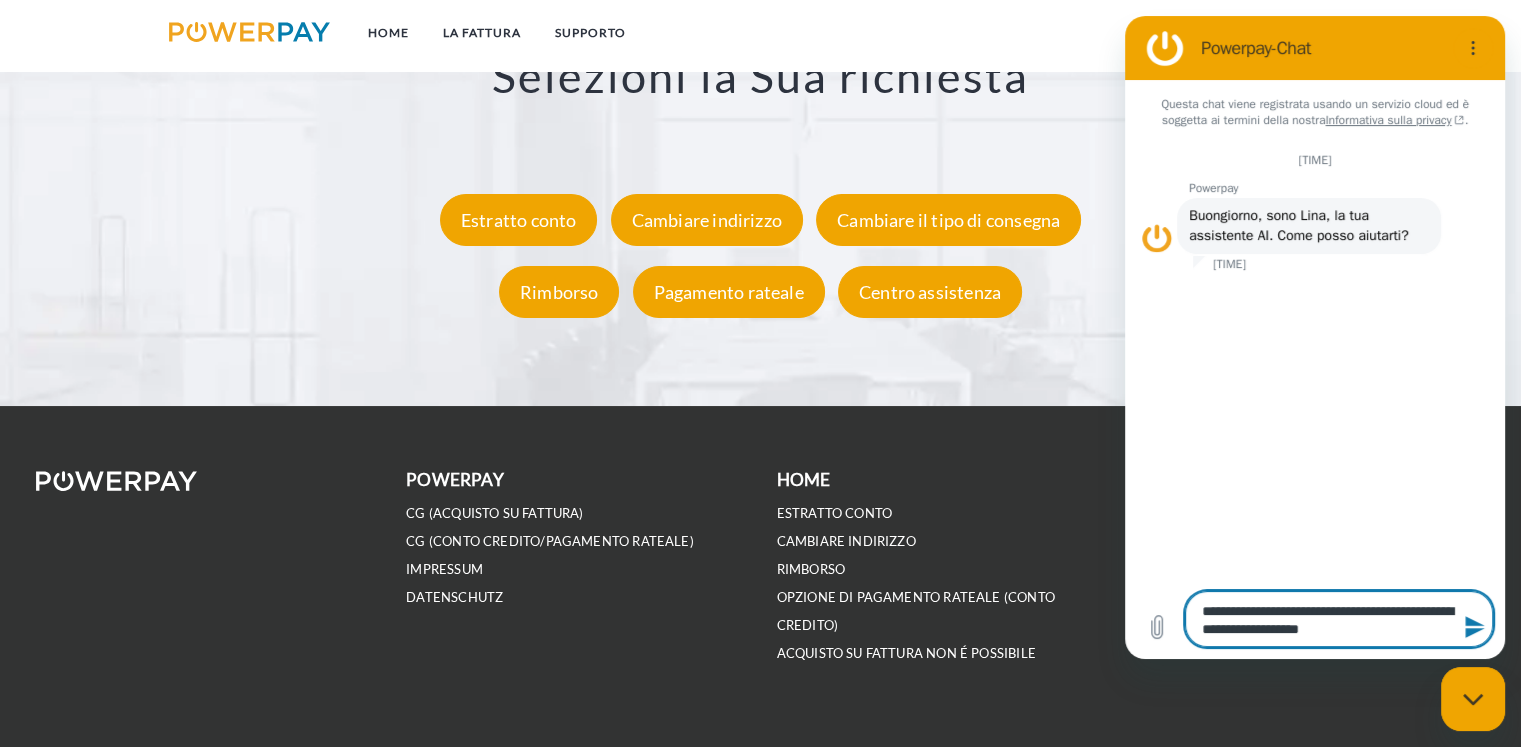 type on "**********" 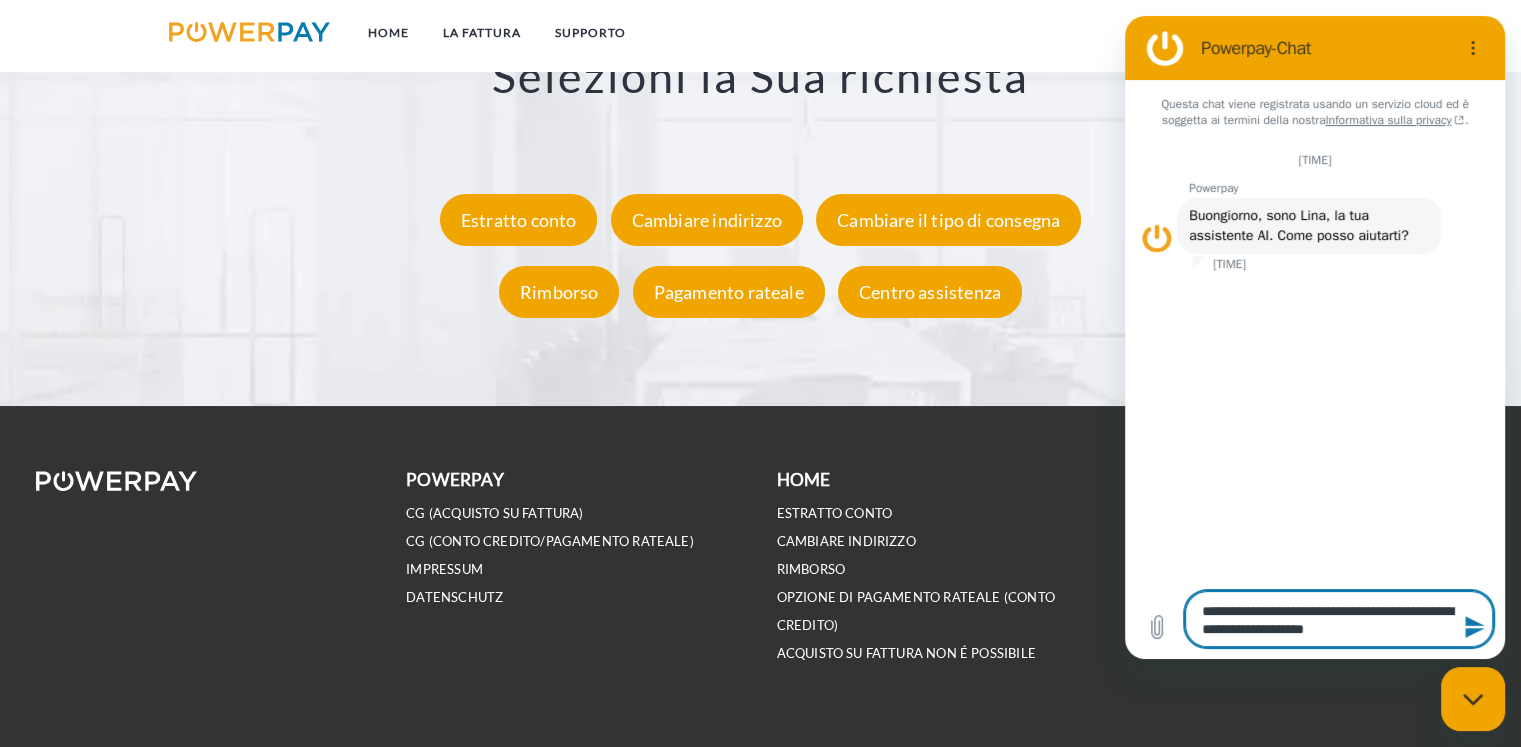 type on "**********" 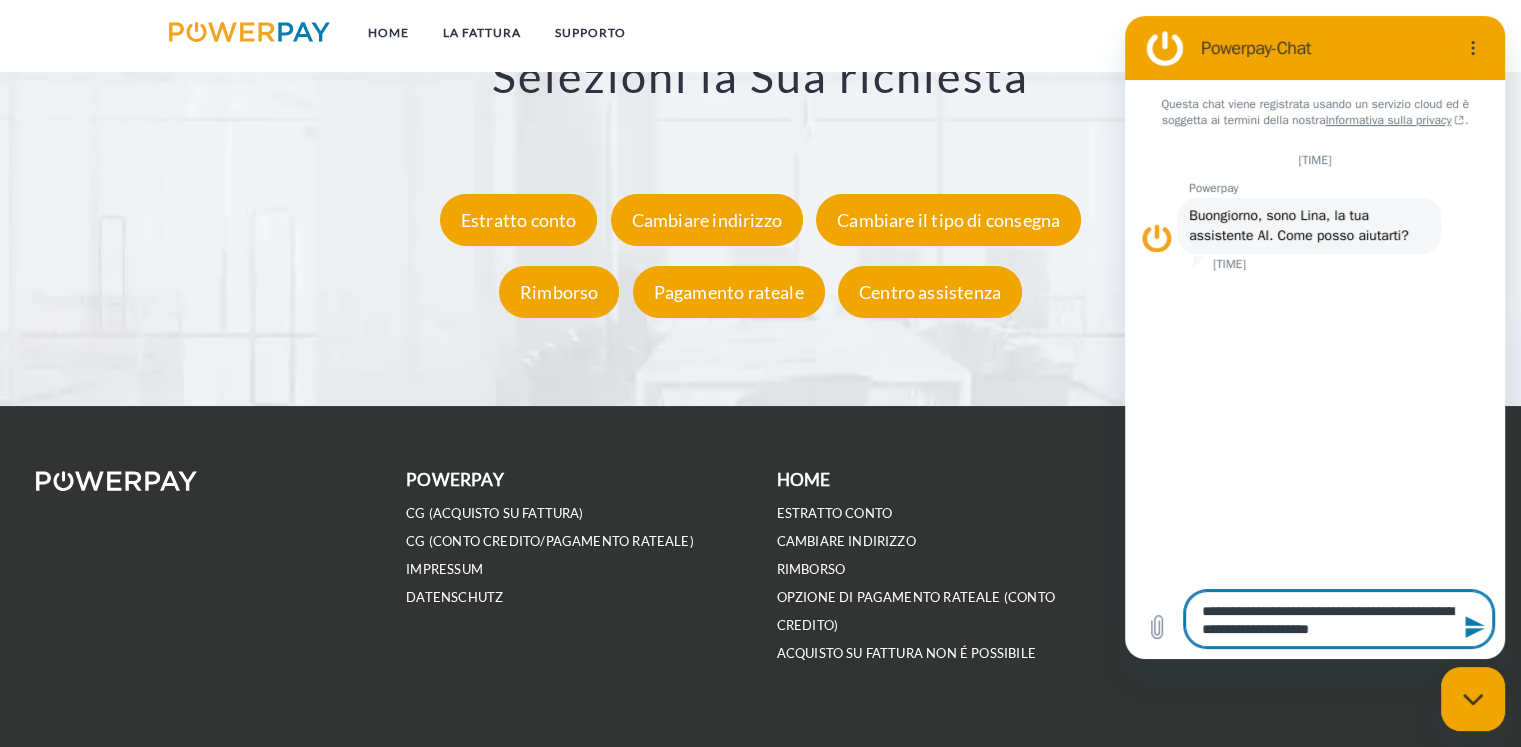 type on "**********" 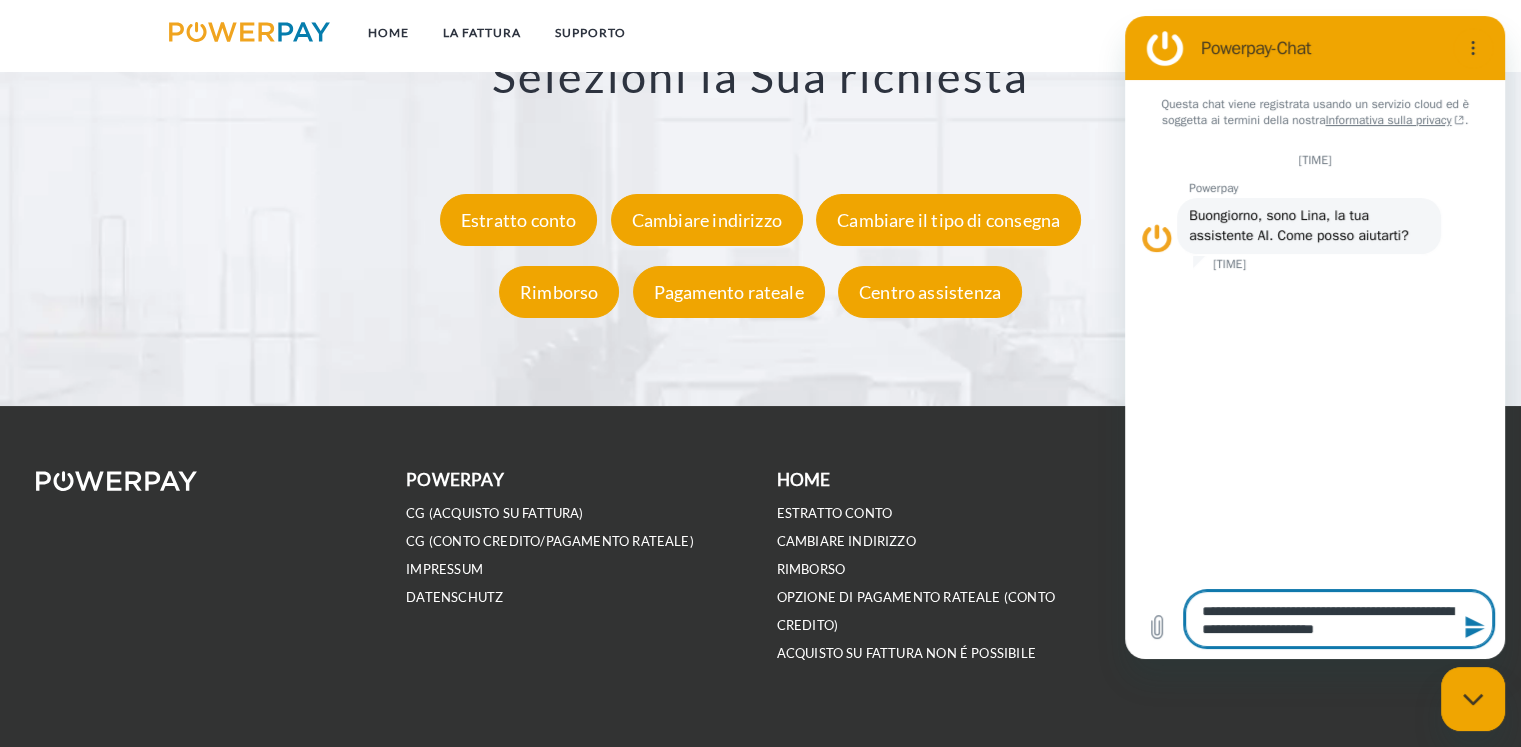 type on "*" 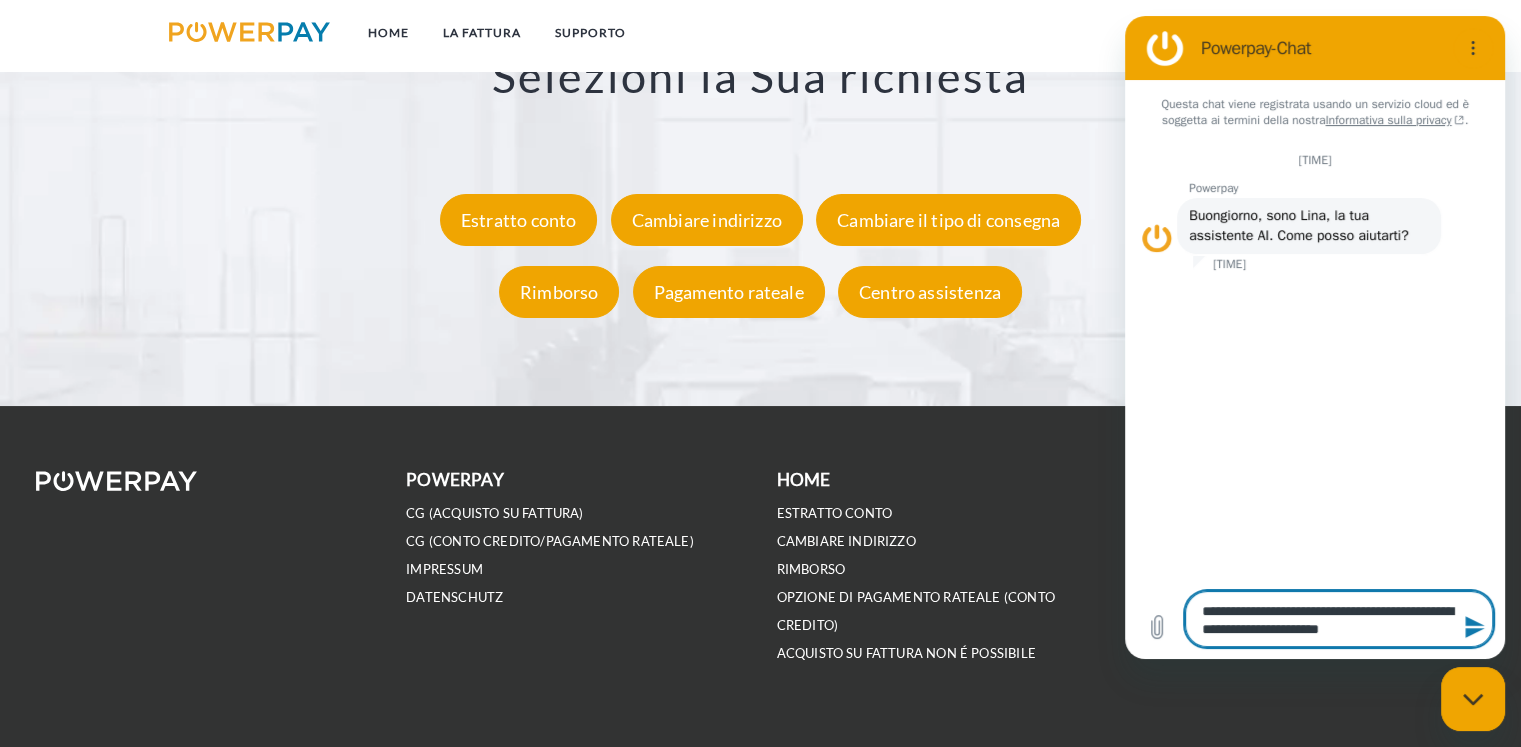 type on "**********" 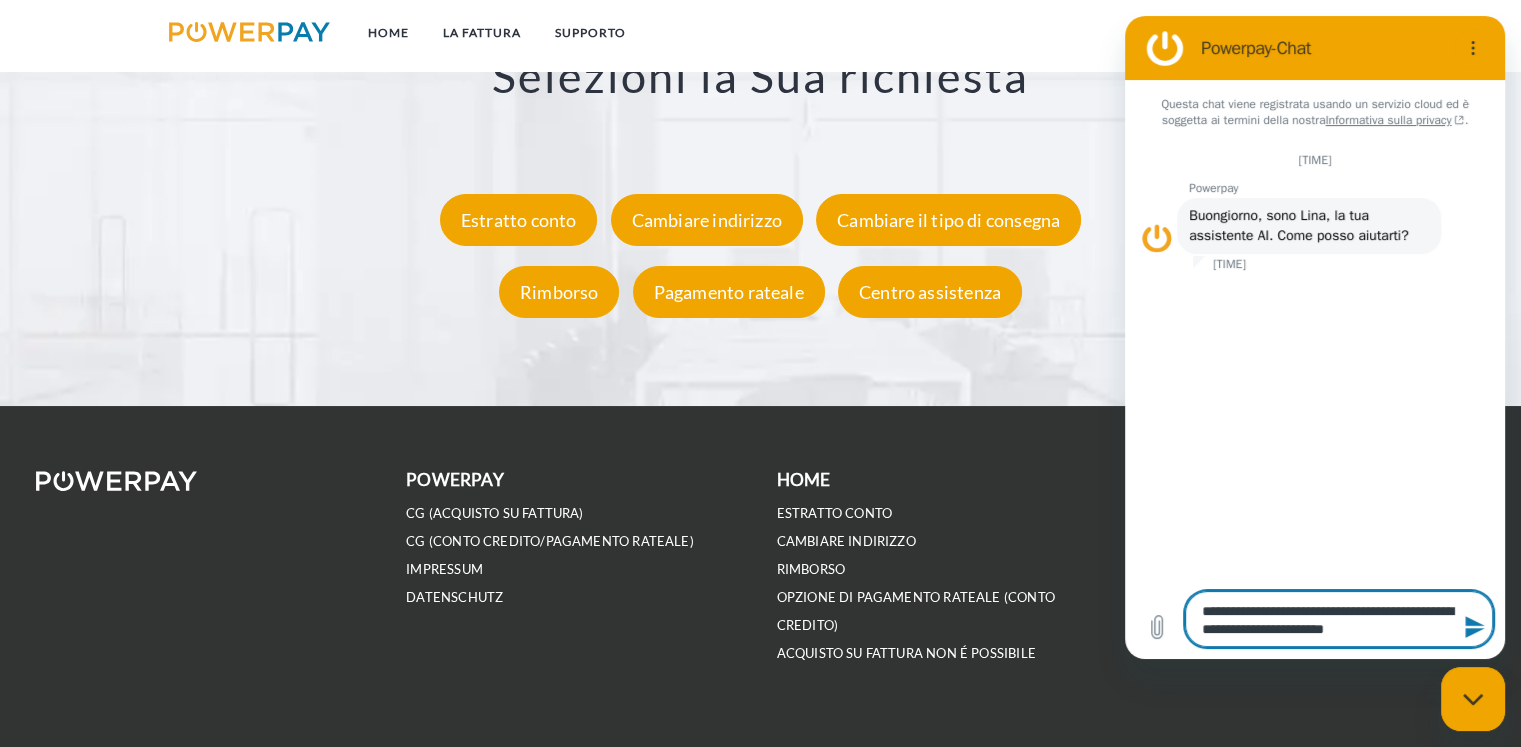 type on "*" 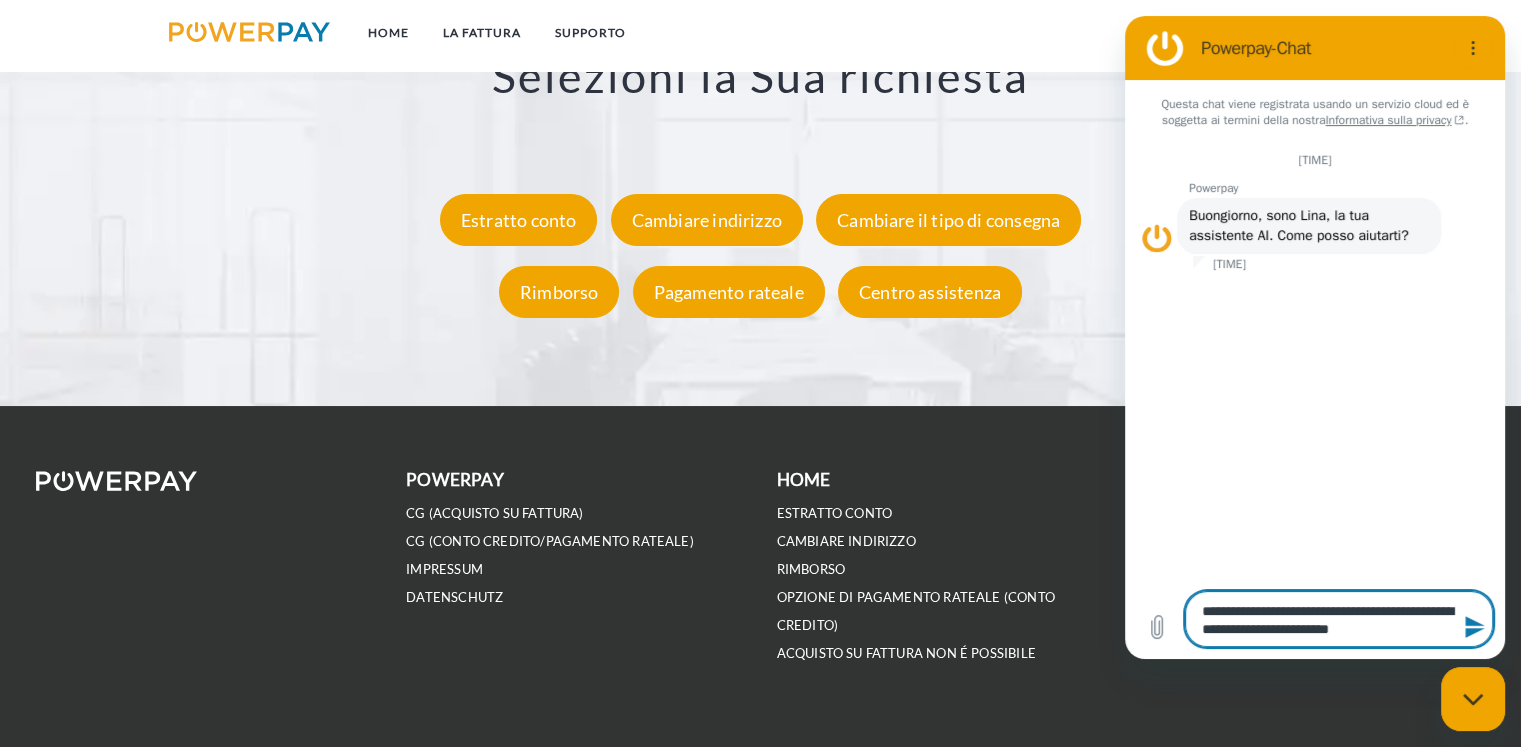 type on "**********" 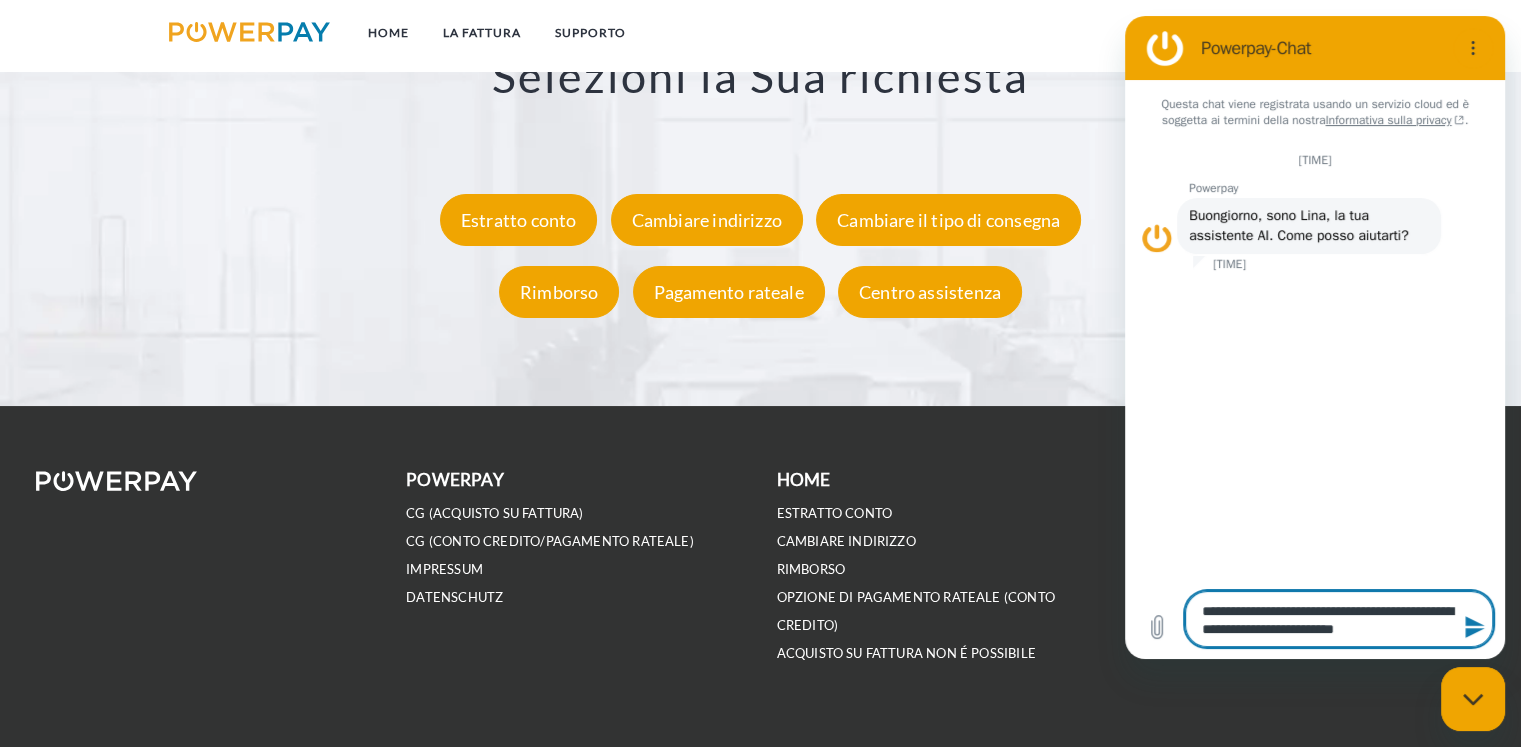 type on "**********" 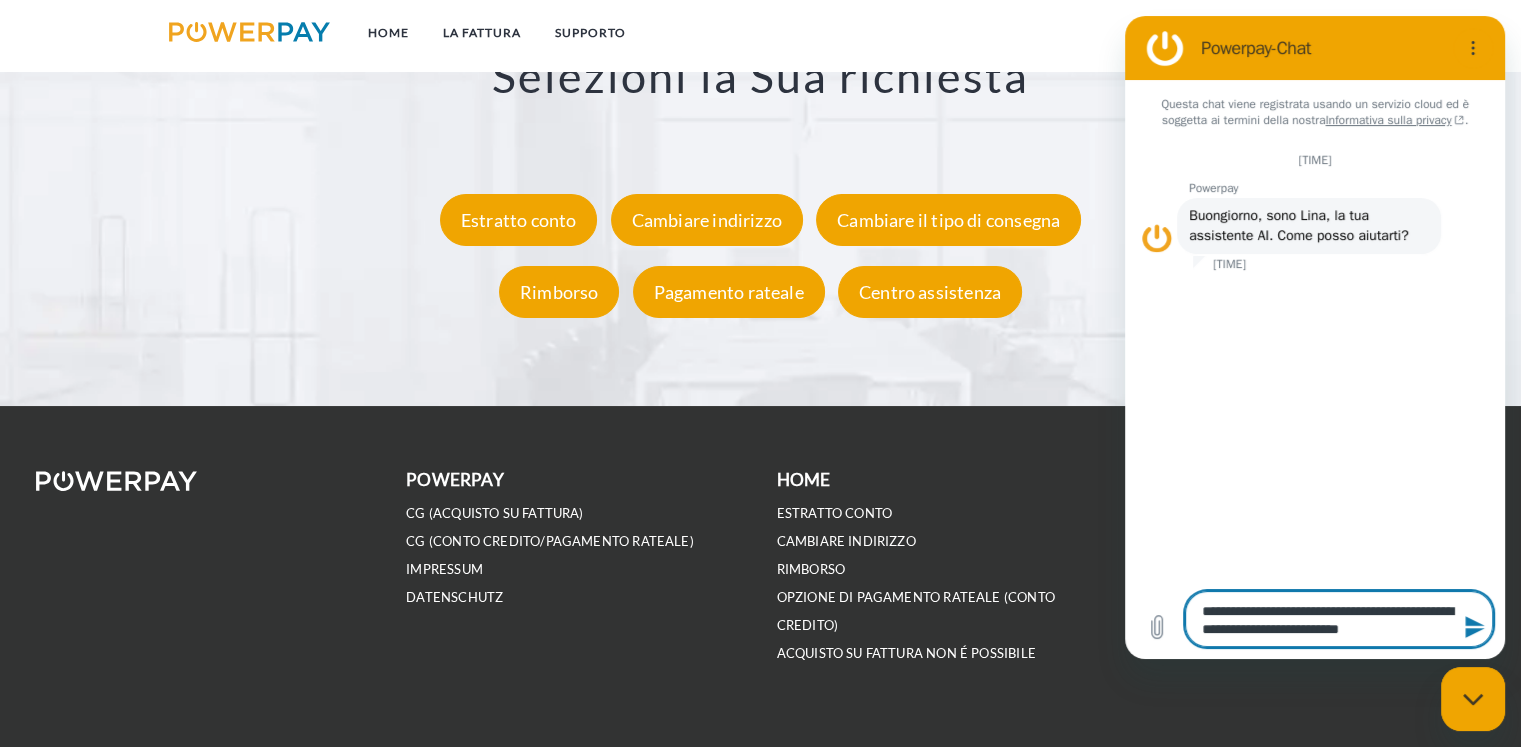 type on "**********" 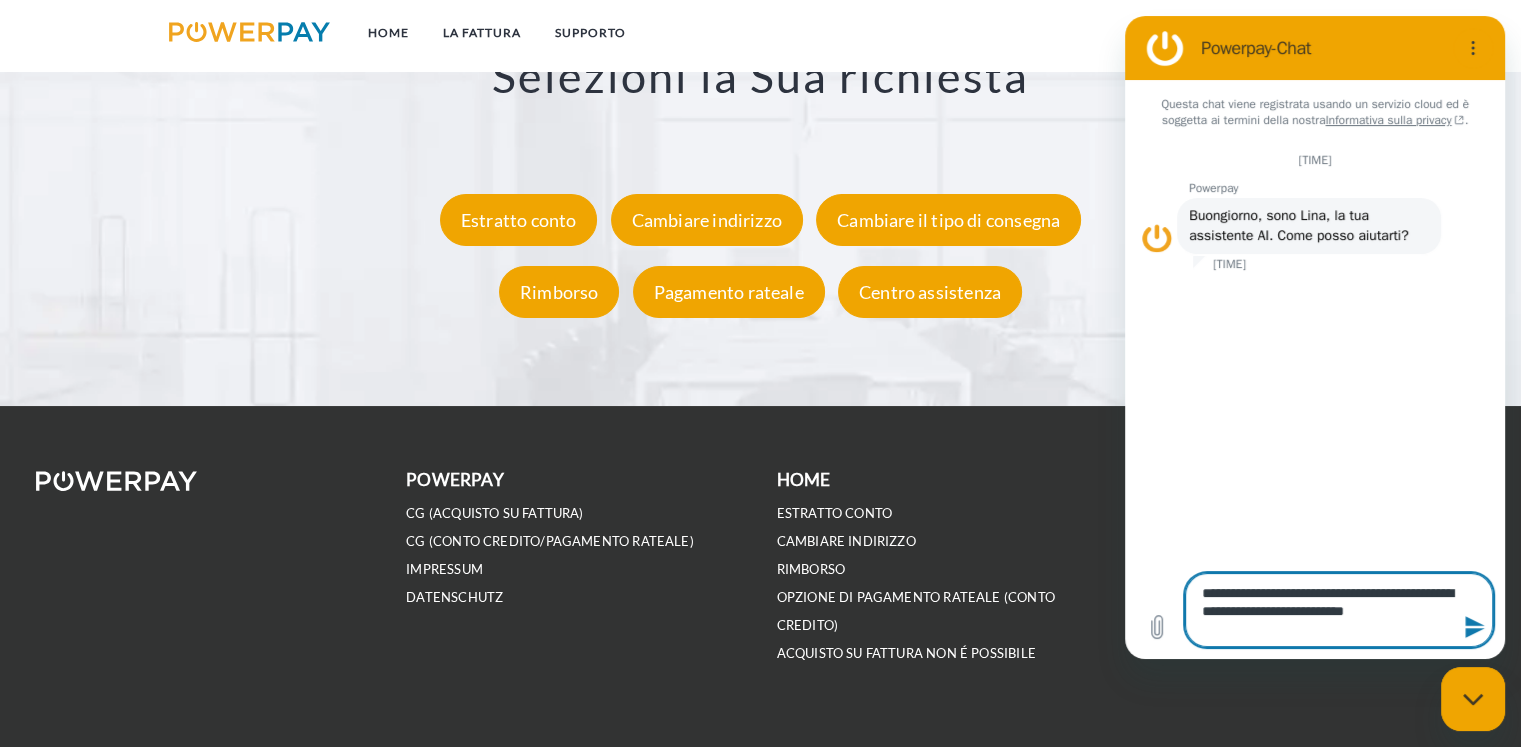 type on "**********" 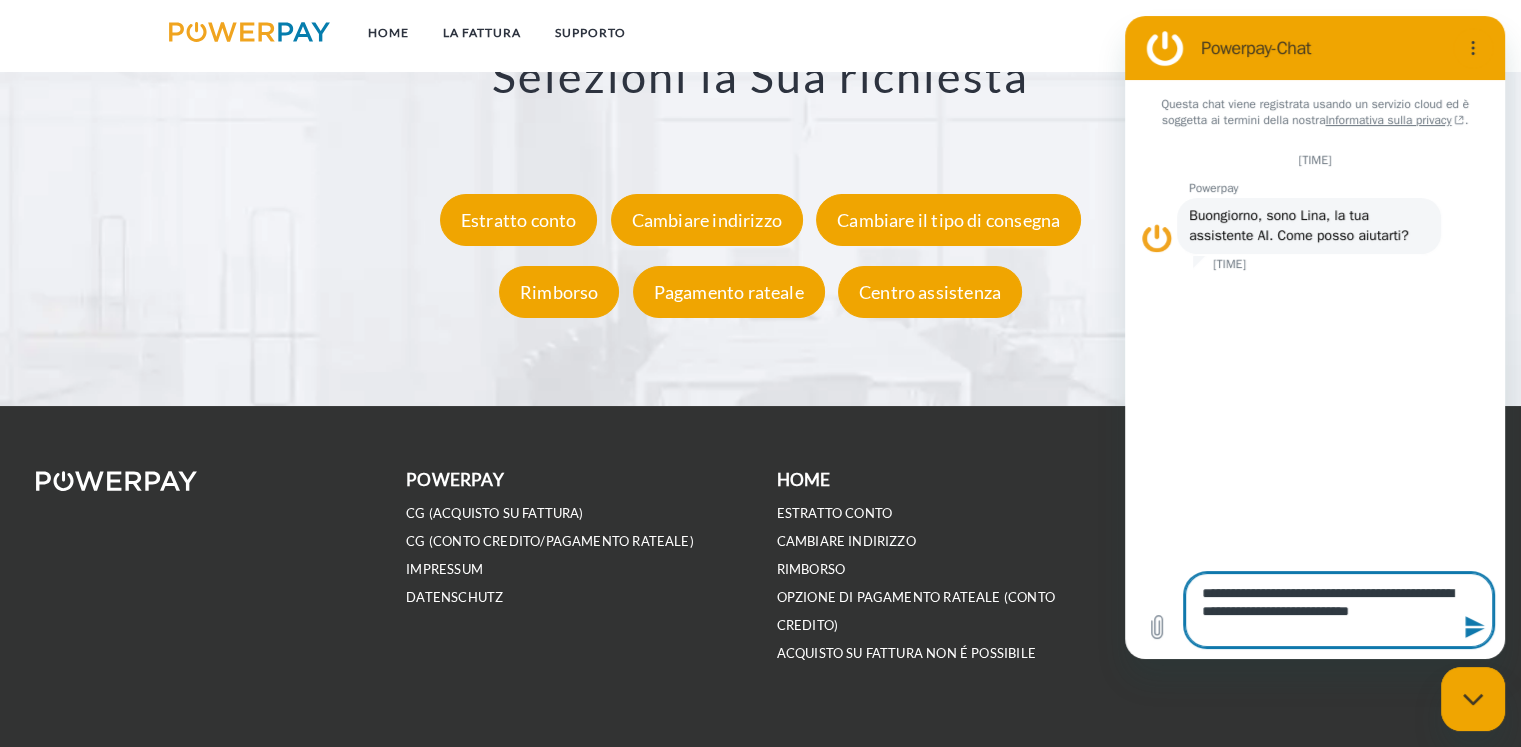 type on "**********" 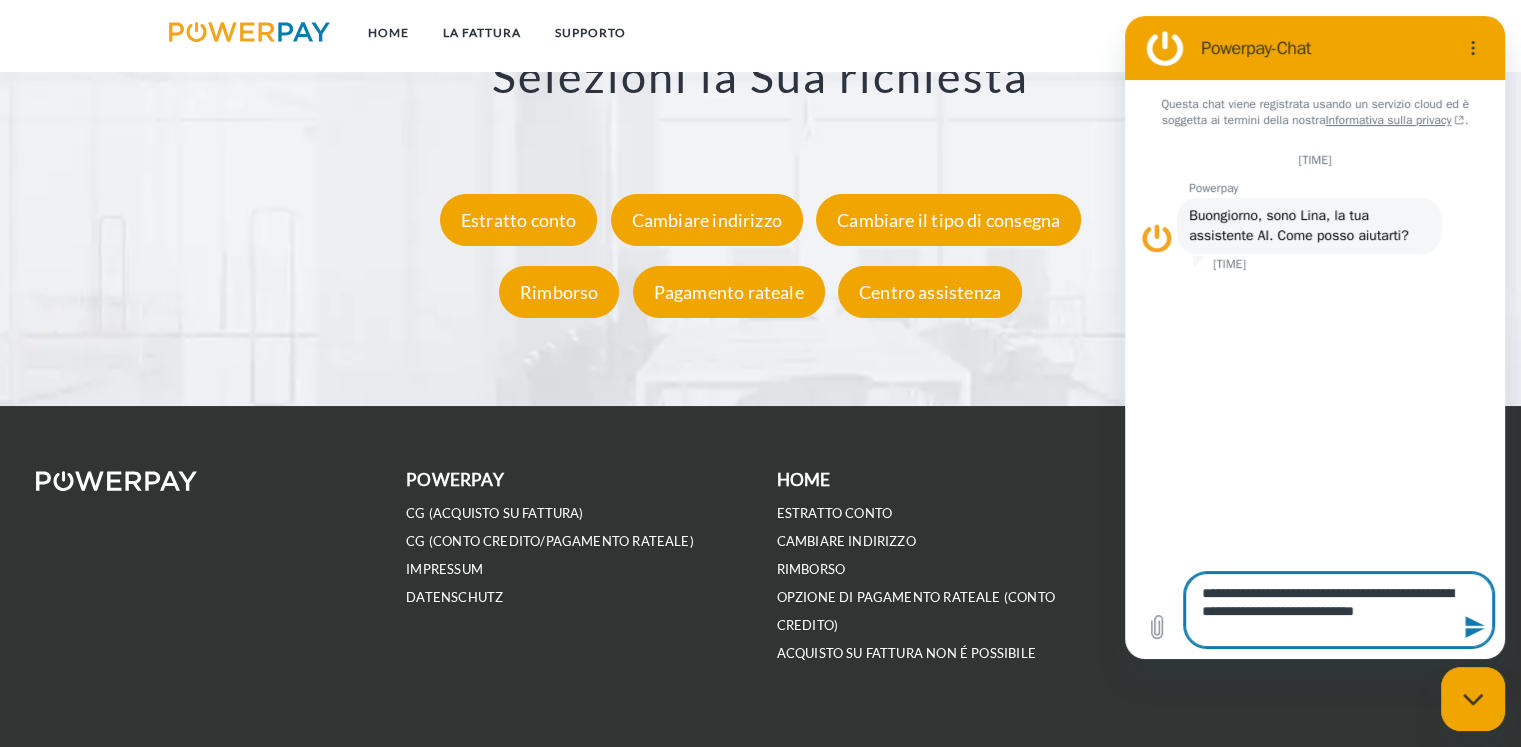 type on "**********" 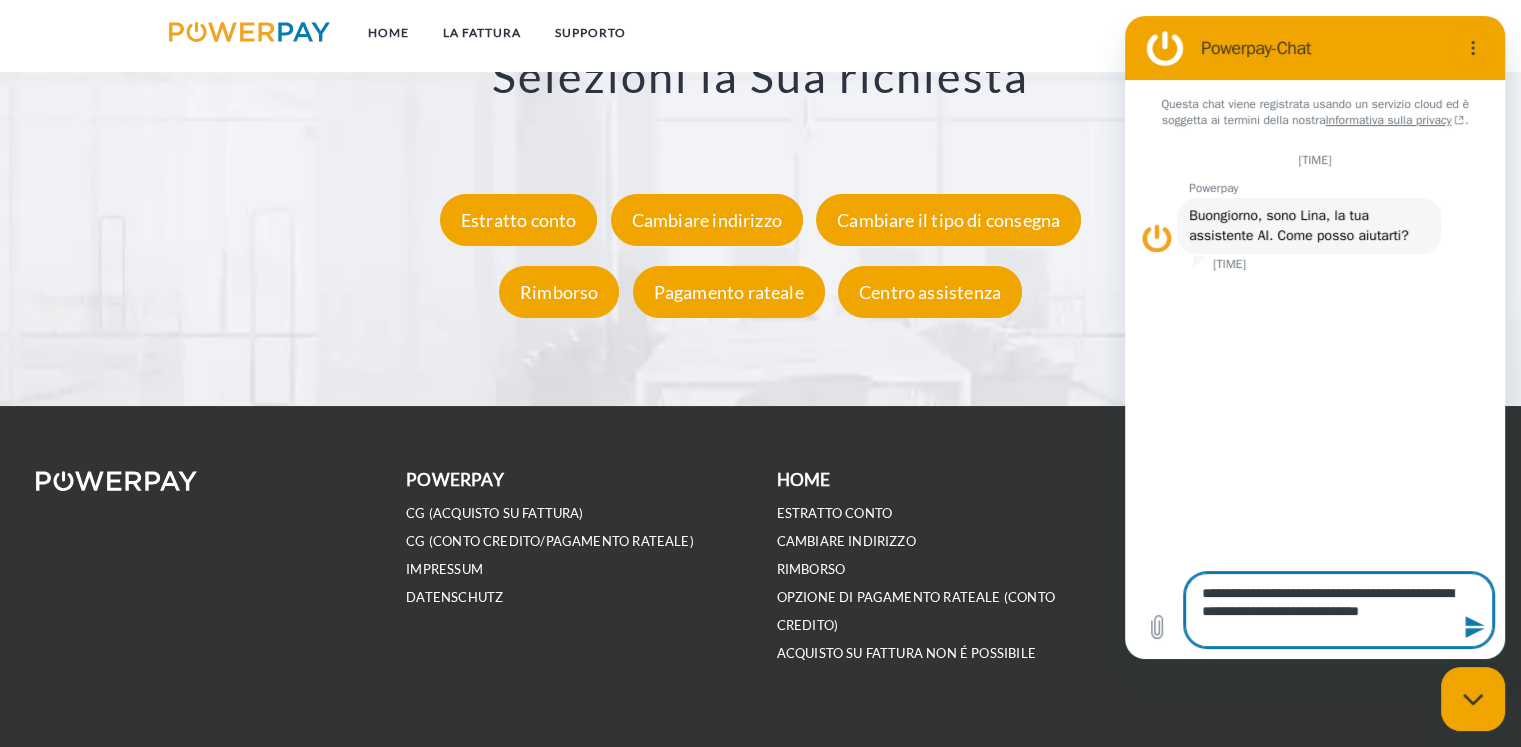 type on "**********" 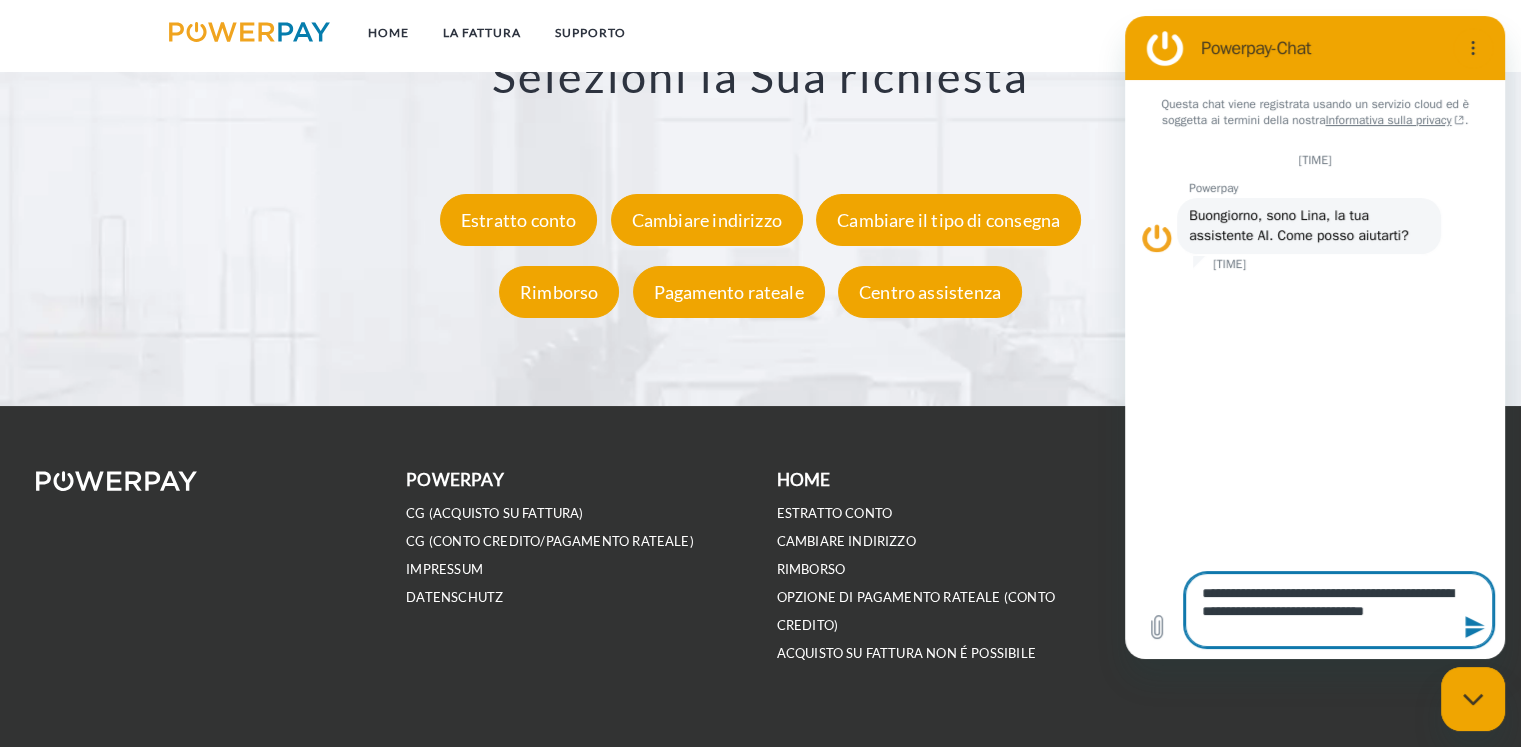 type on "**********" 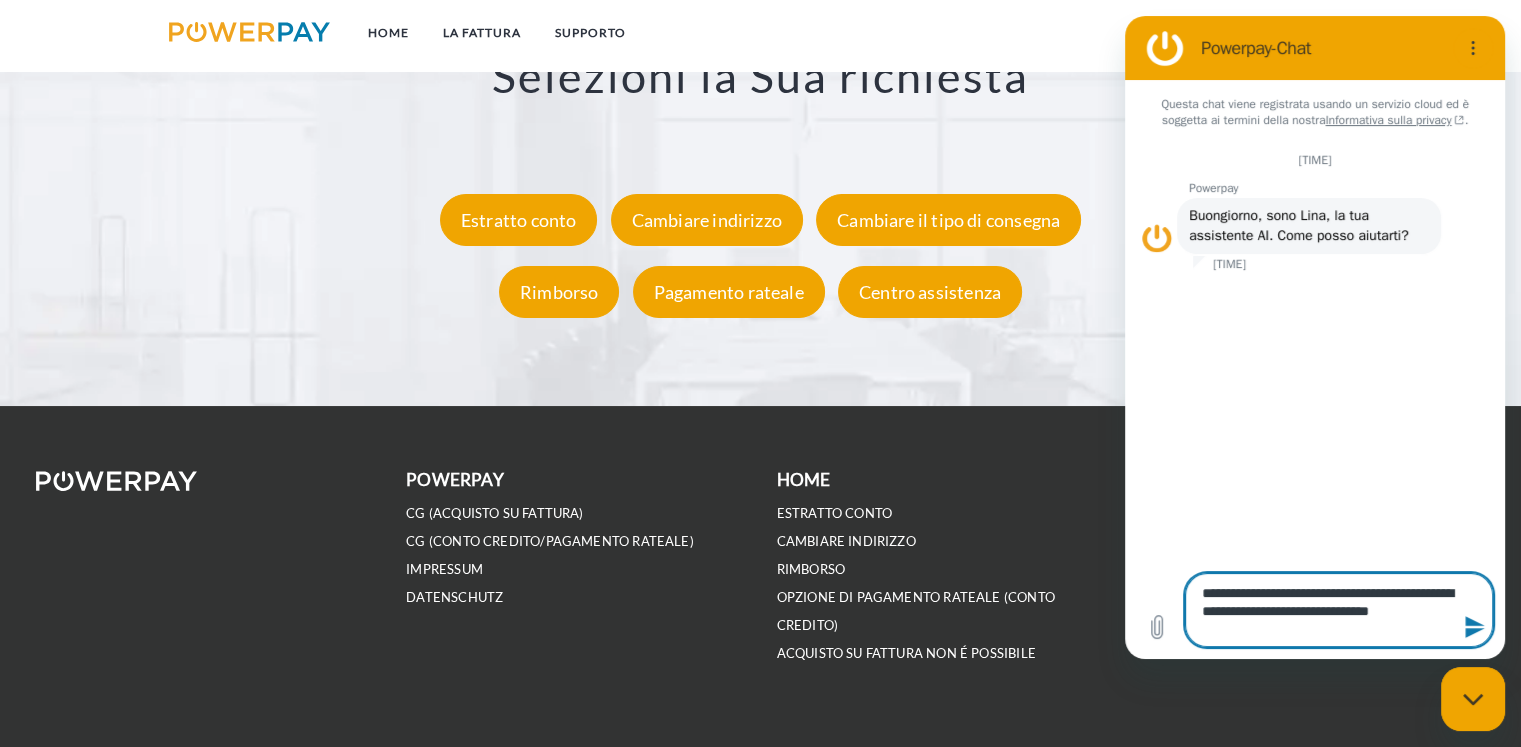 type on "*" 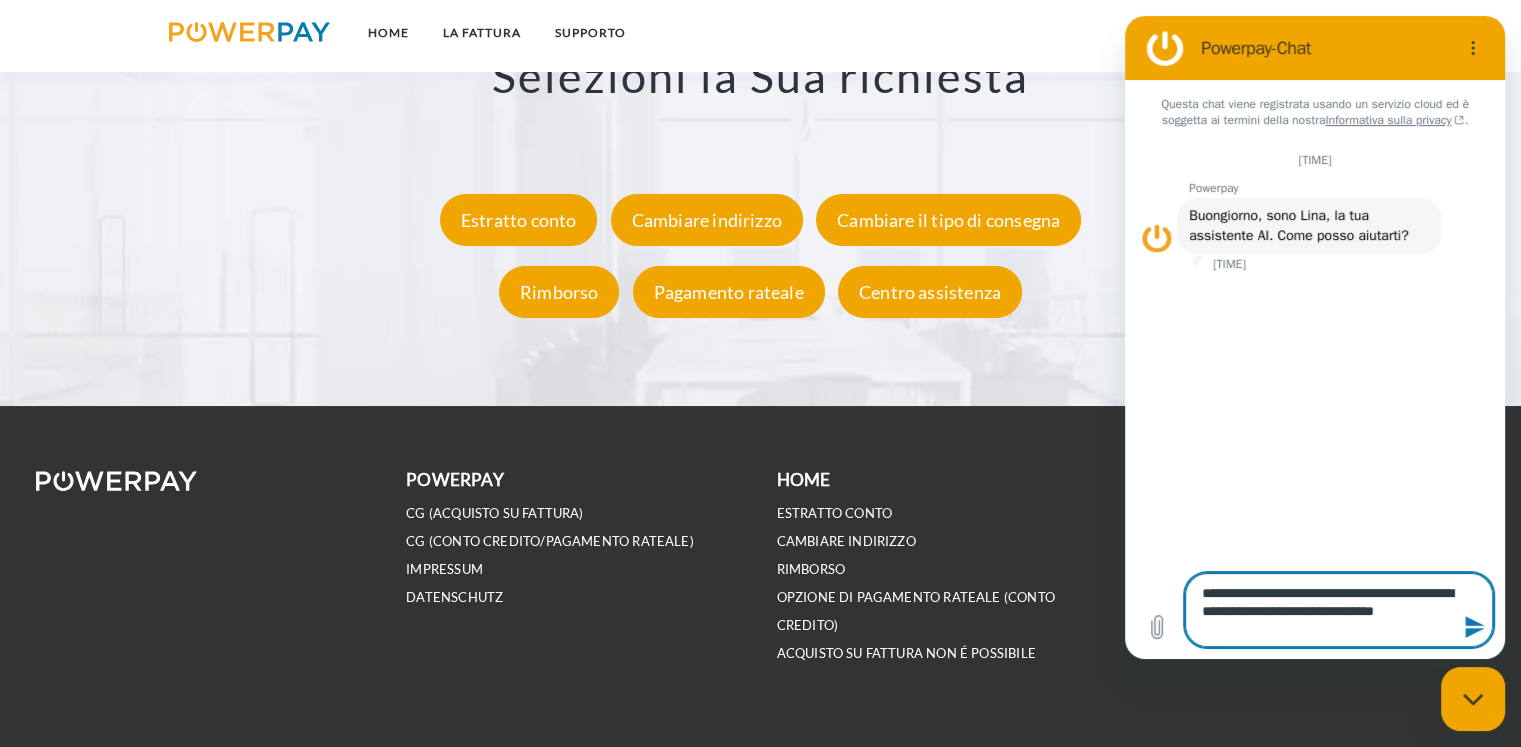 type on "**********" 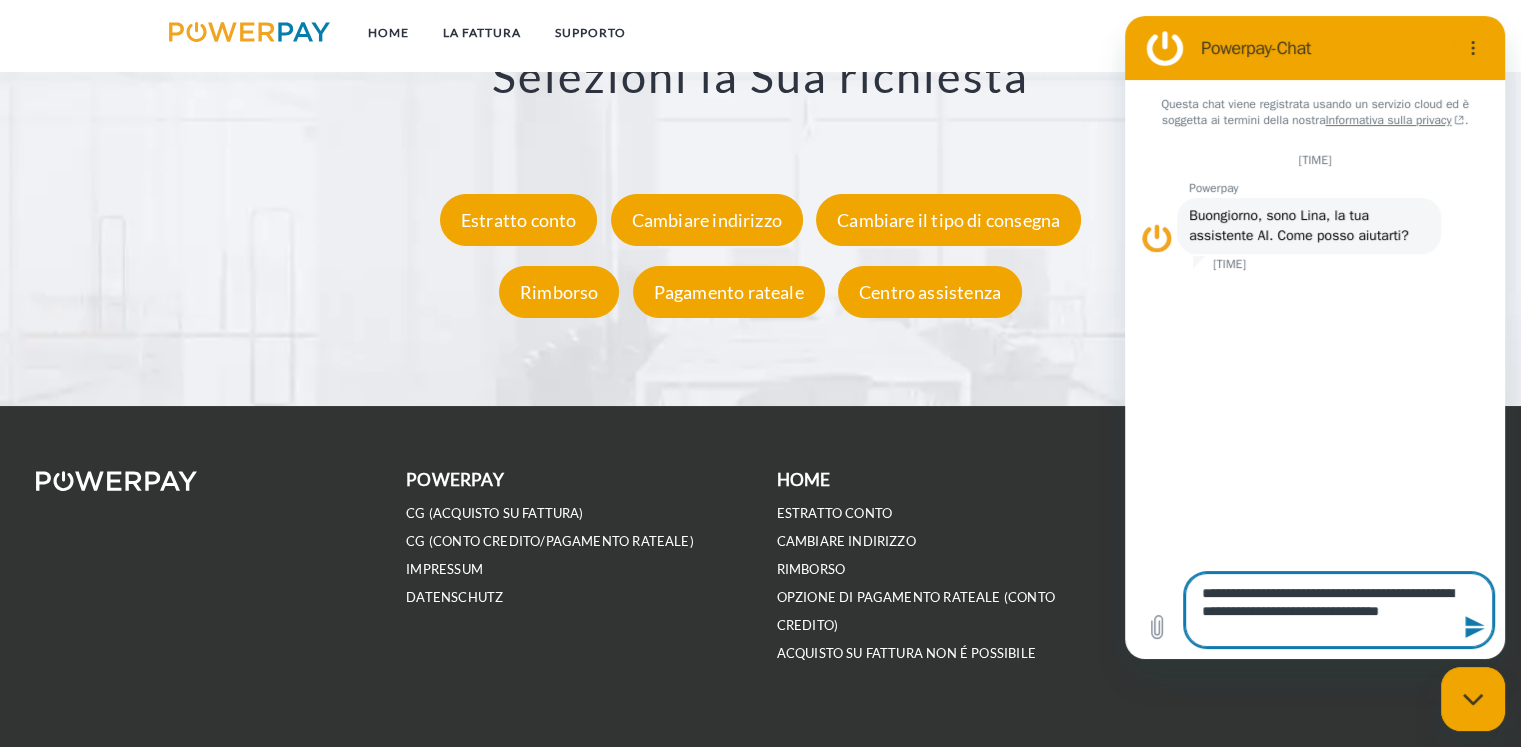 type on "**********" 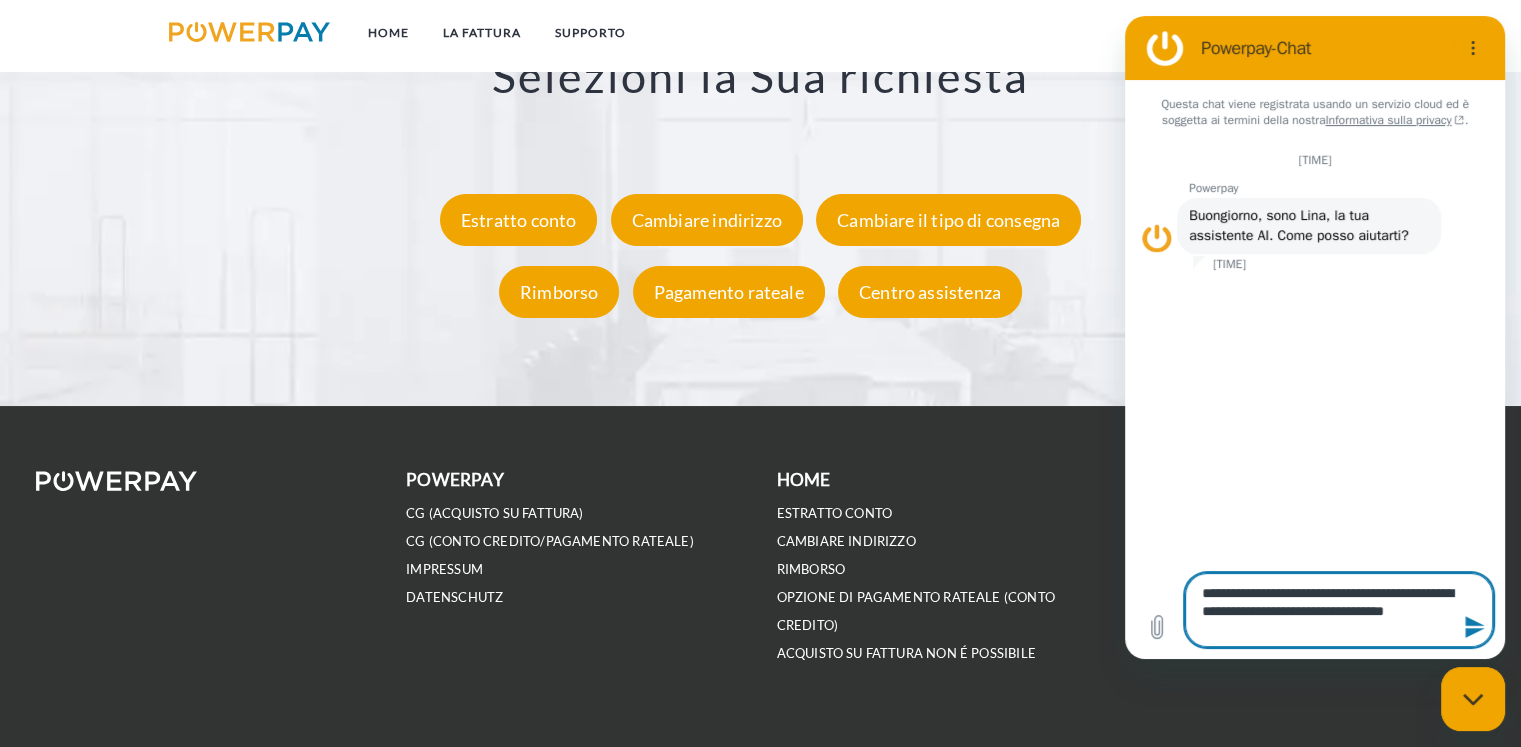 type on "**********" 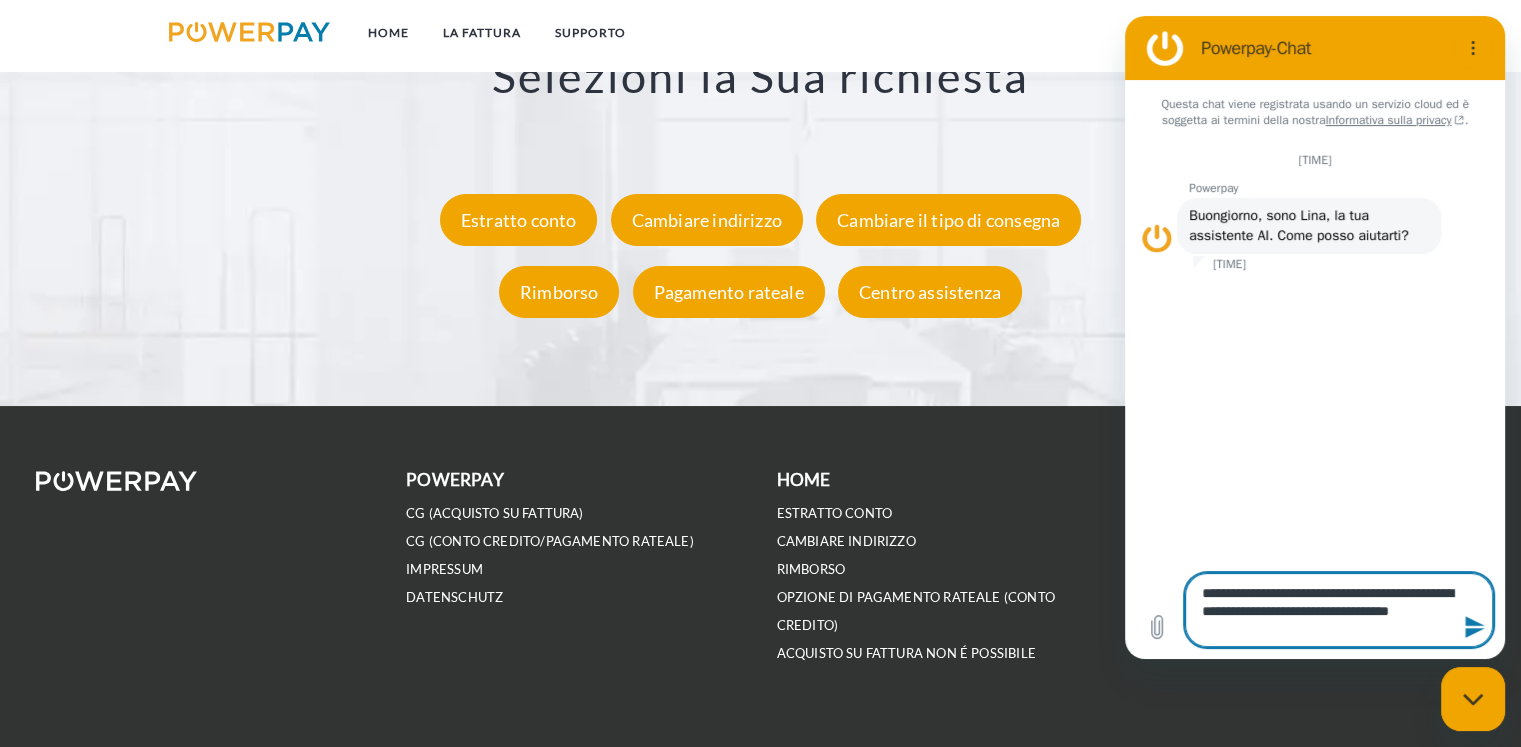 type on "**********" 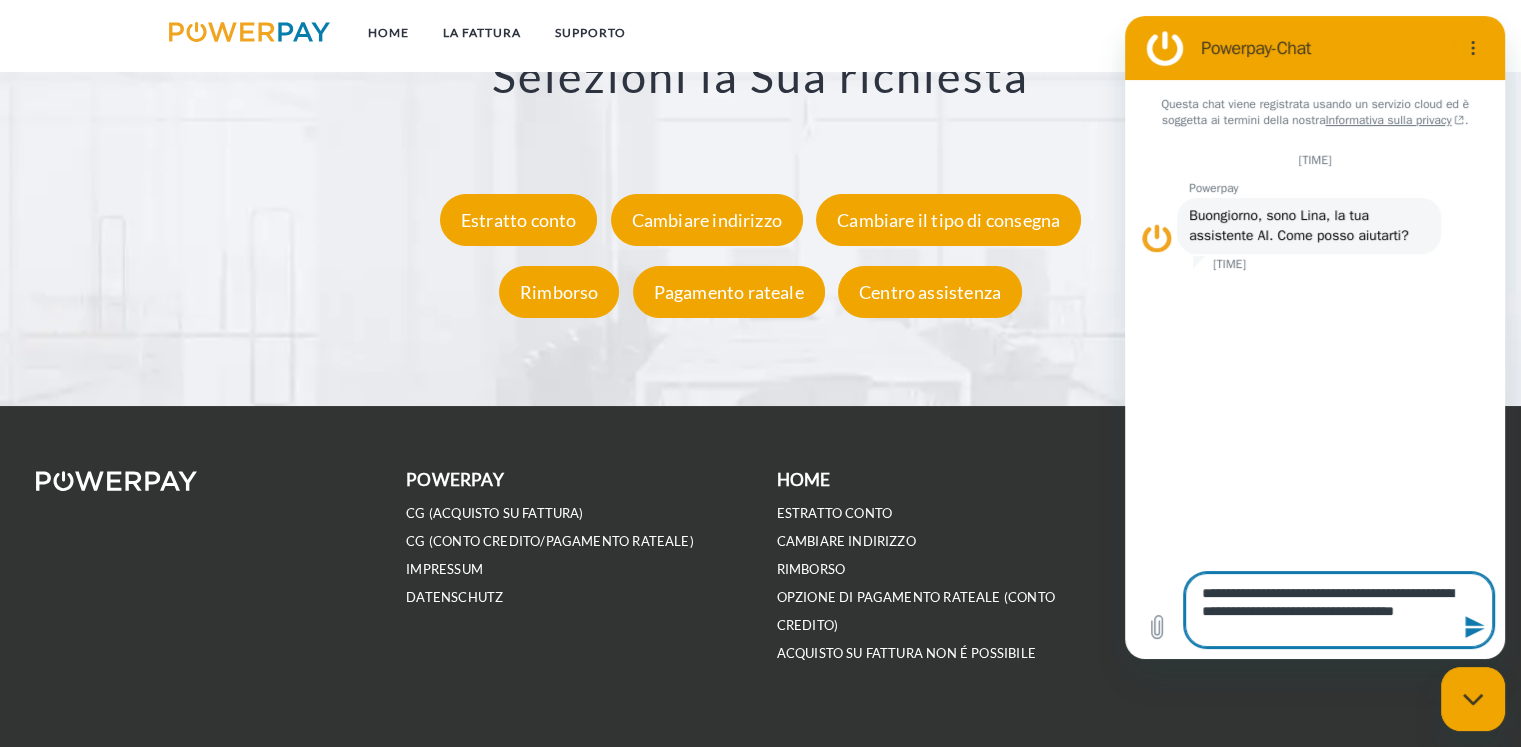 type on "**********" 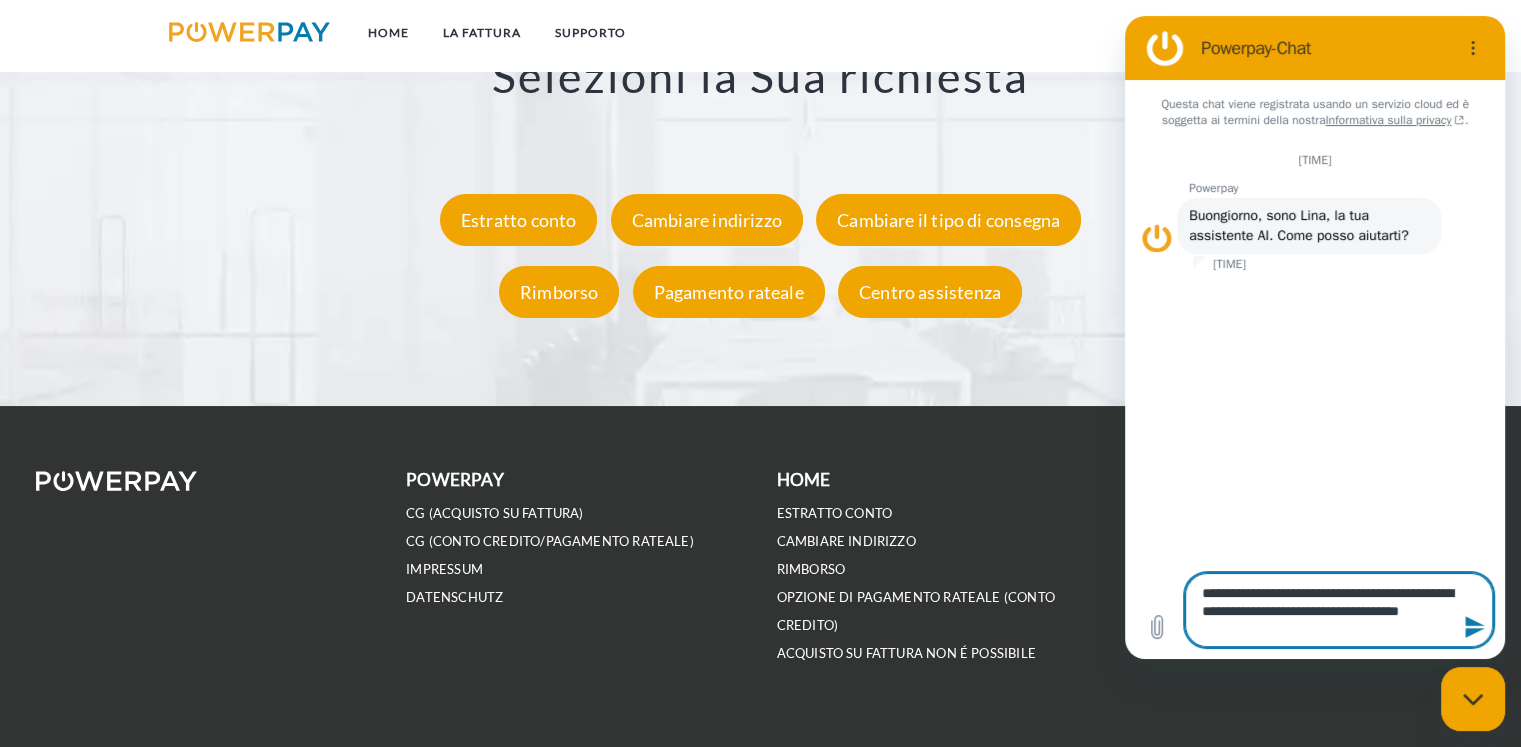 type on "**********" 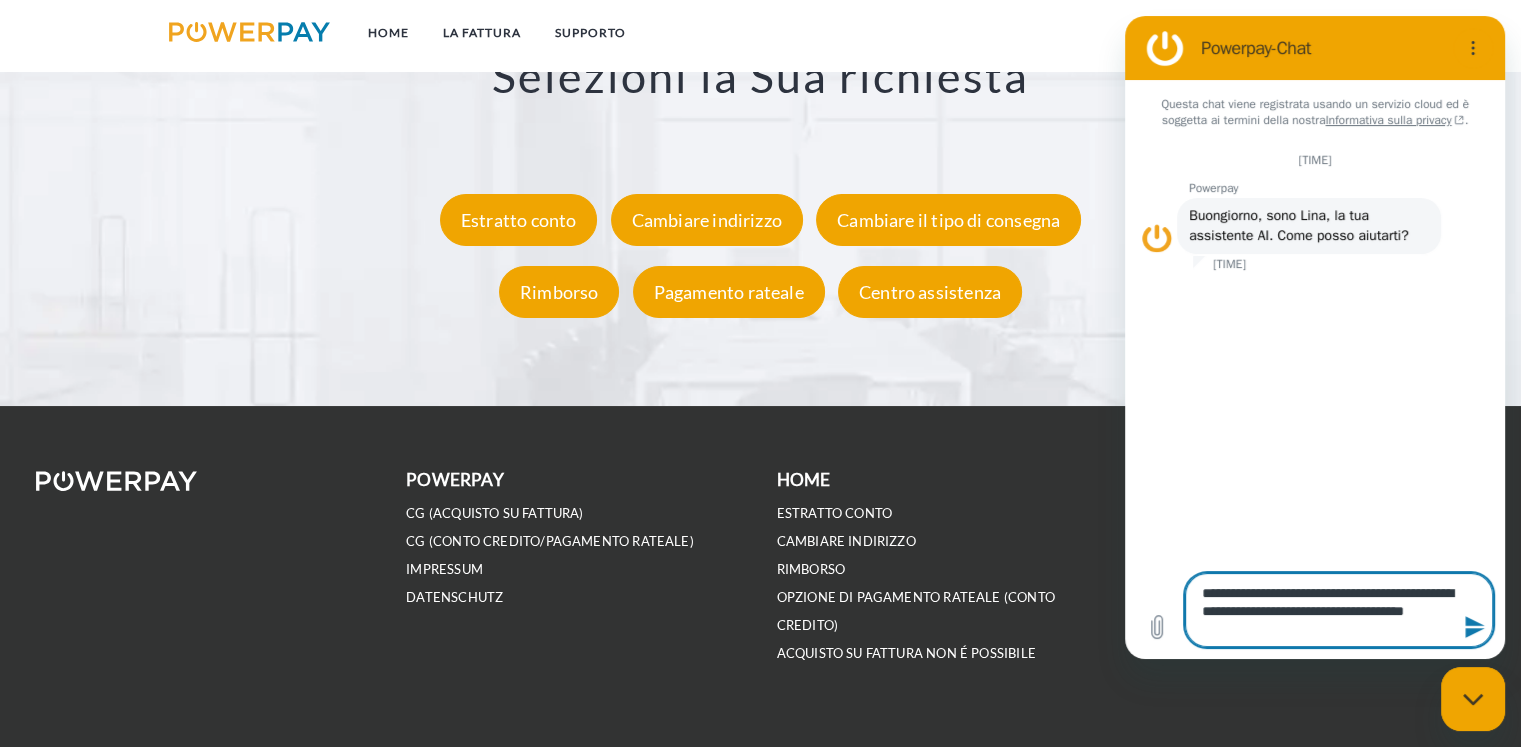 type on "**********" 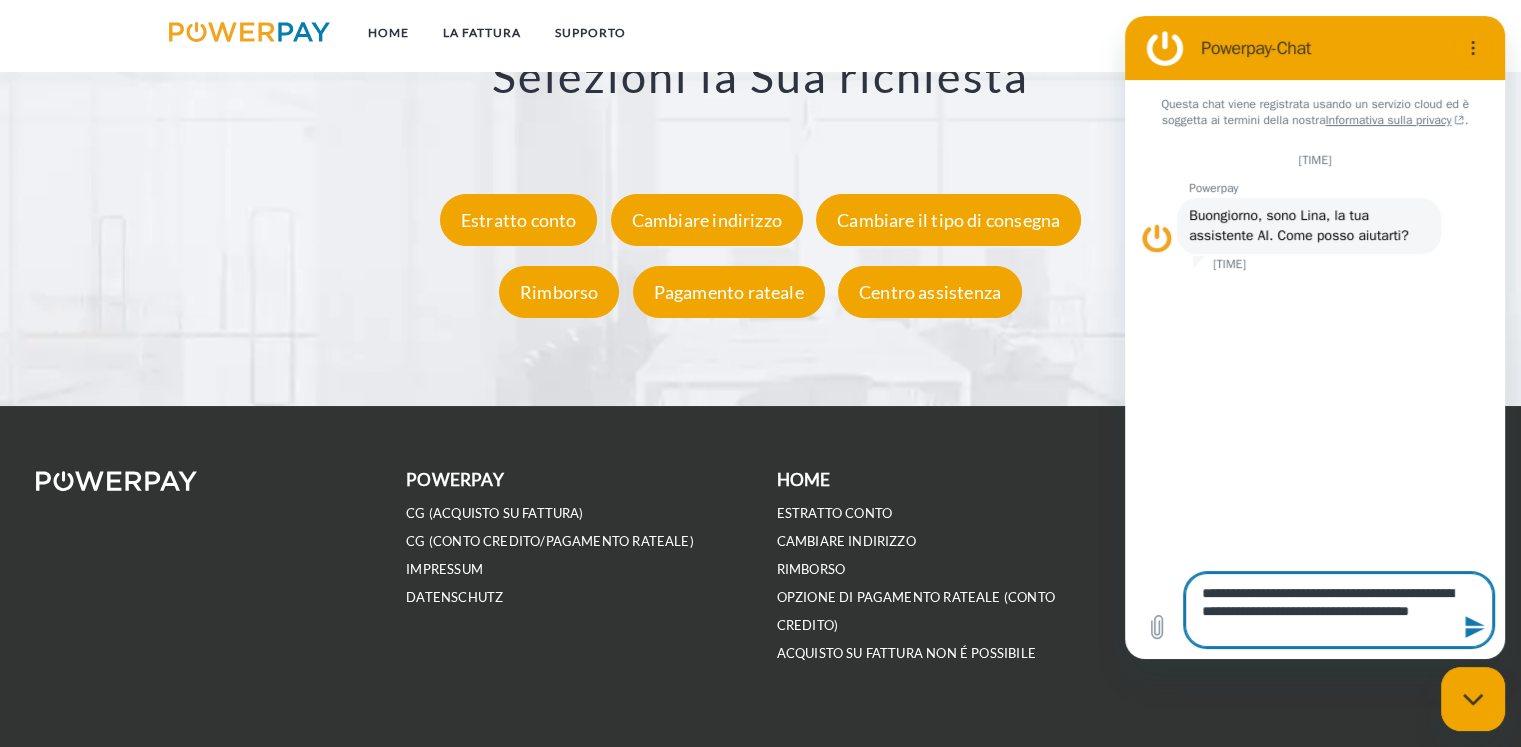 type 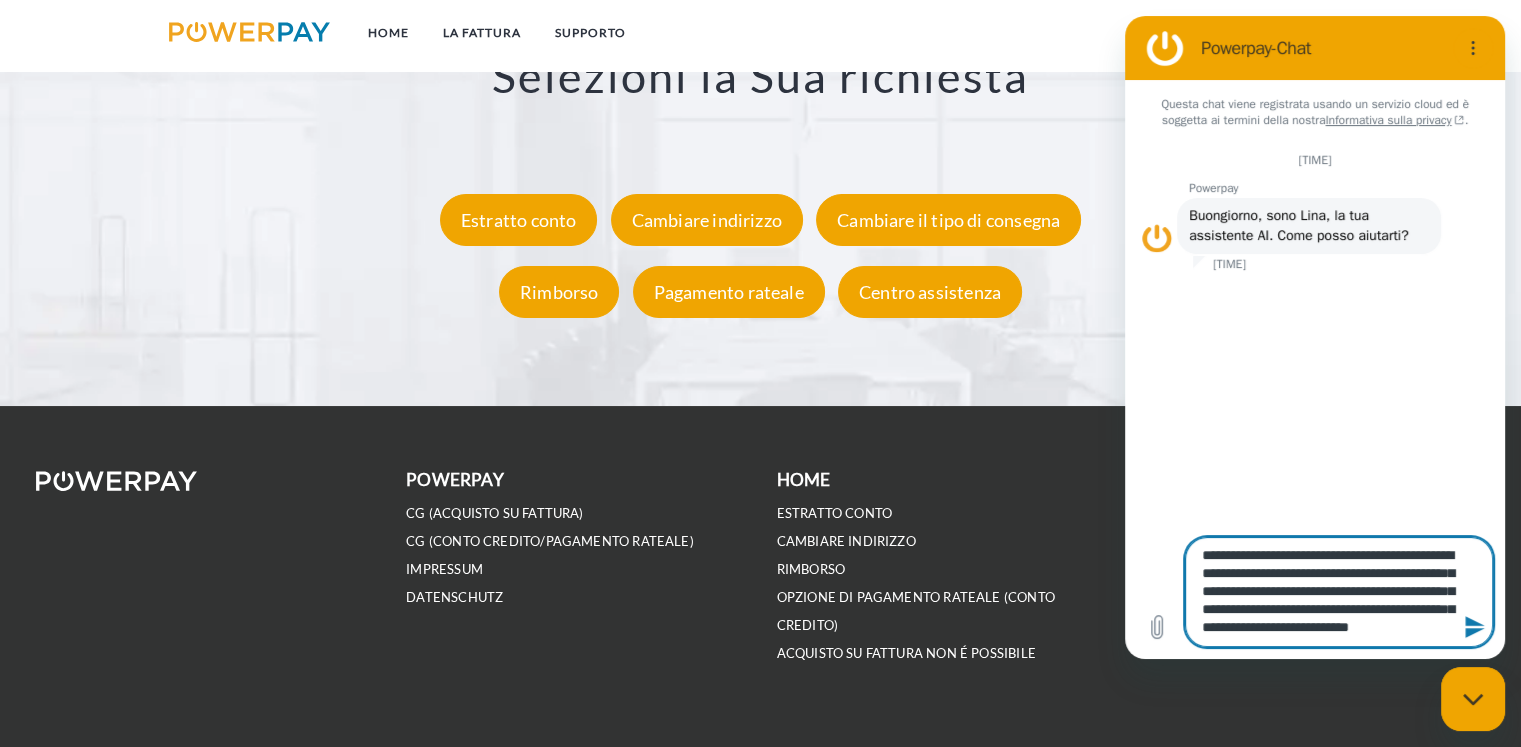 scroll, scrollTop: 27, scrollLeft: 0, axis: vertical 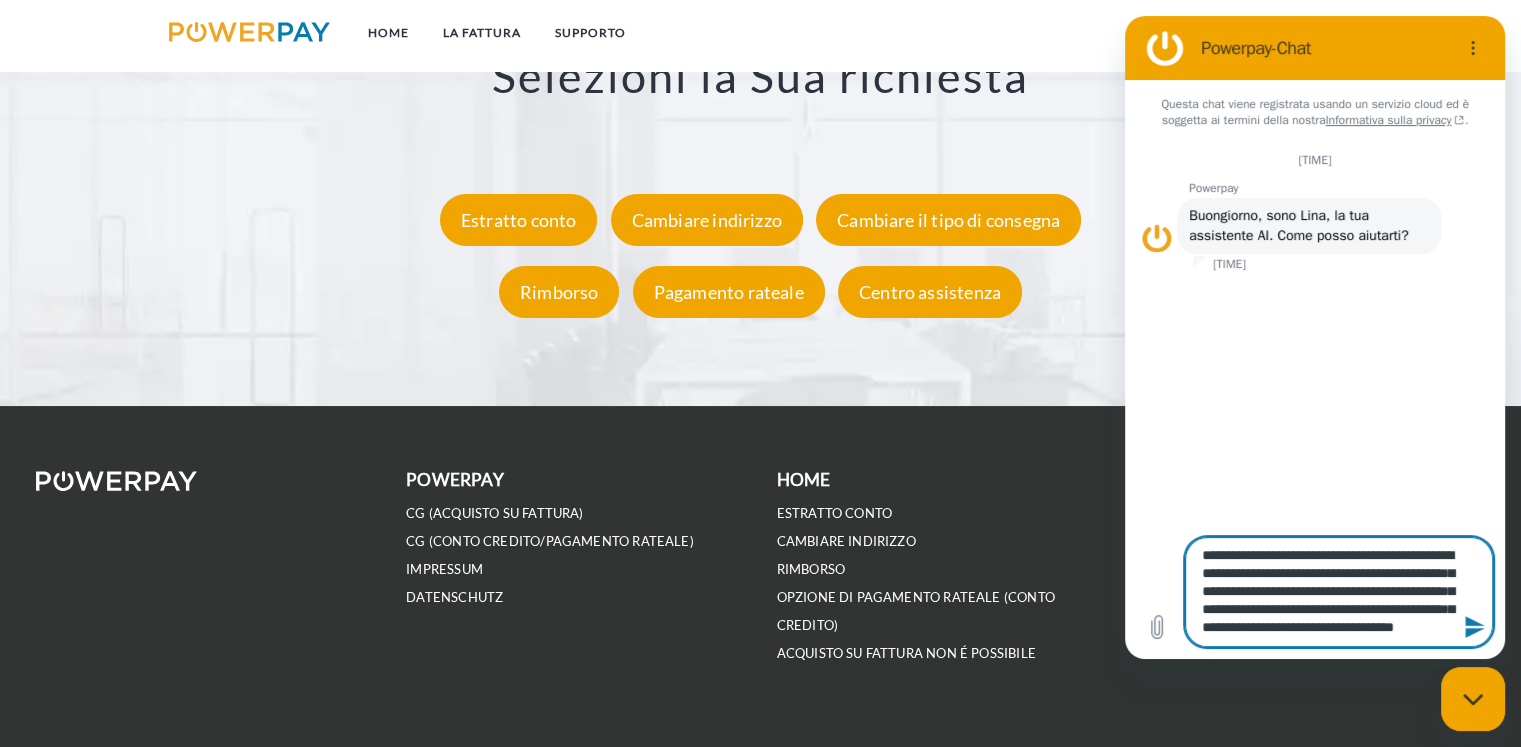 click at bounding box center [1473, 699] 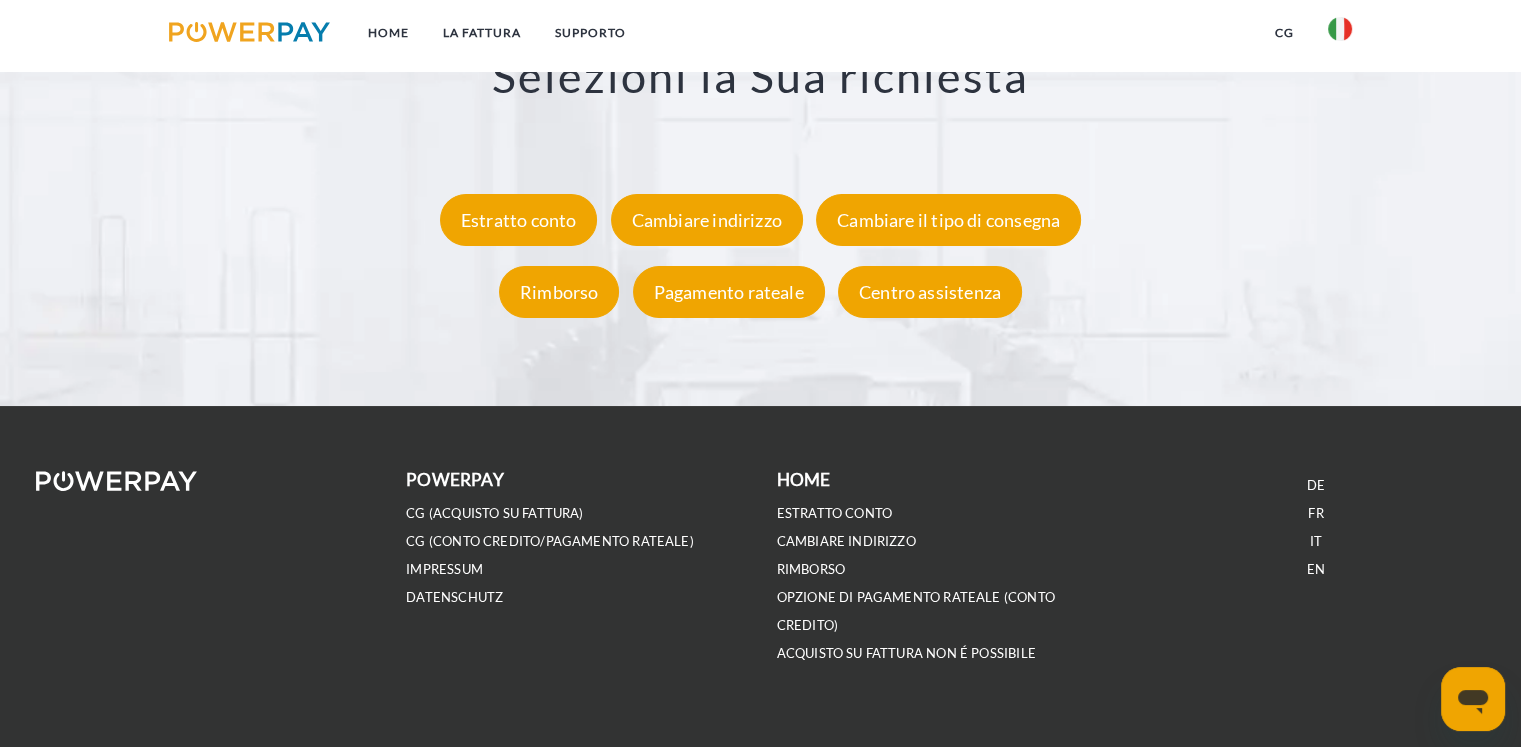 click 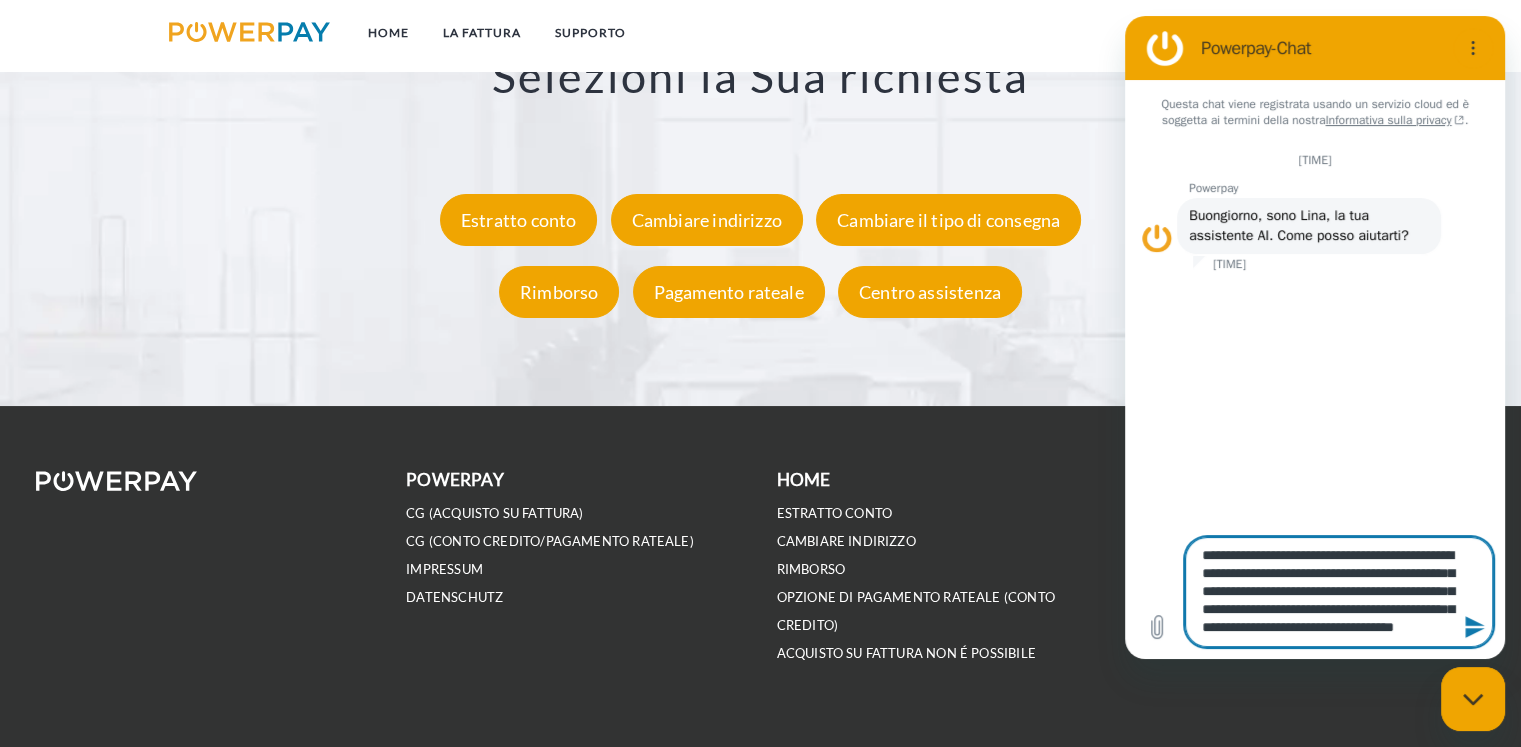 scroll, scrollTop: 28, scrollLeft: 0, axis: vertical 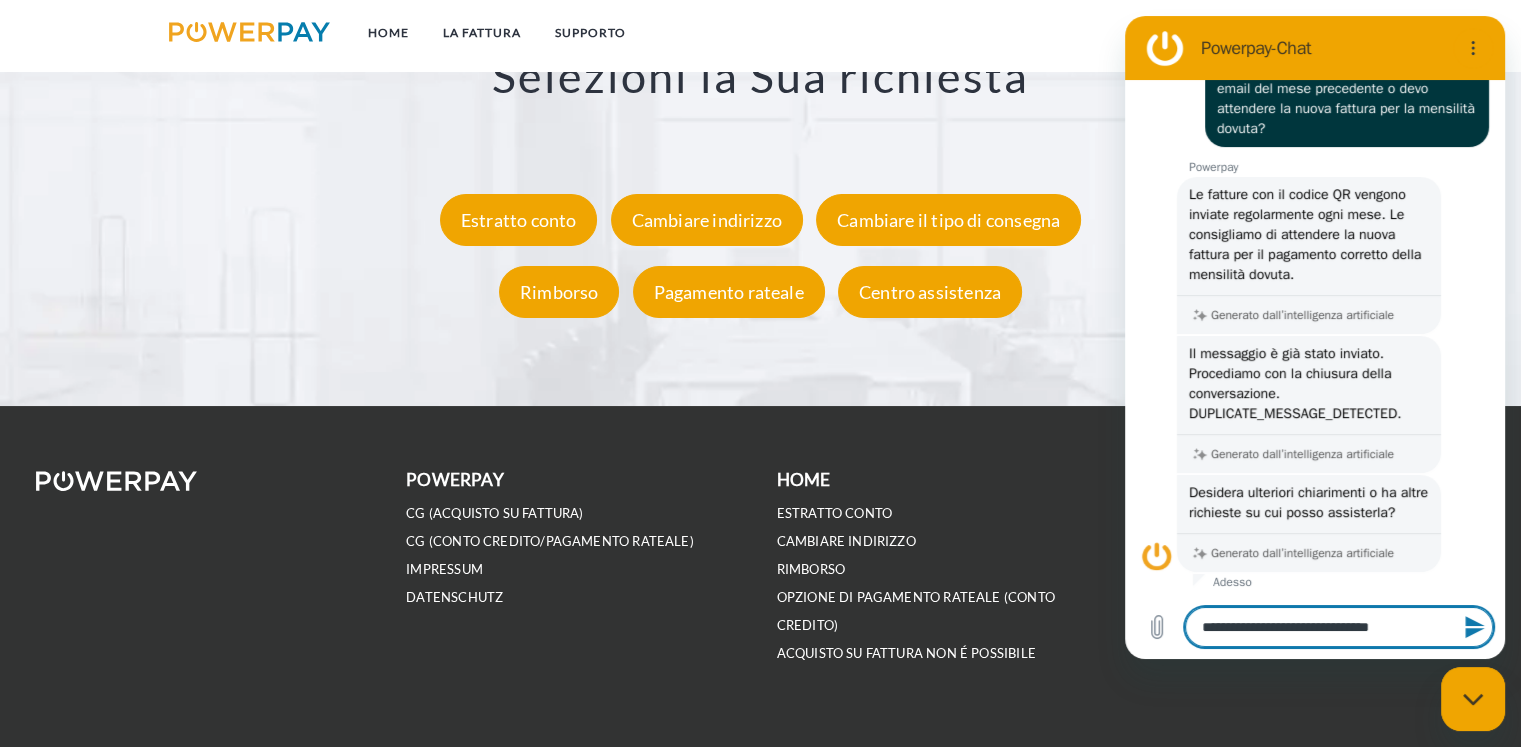 drag, startPoint x: 1212, startPoint y: 624, endPoint x: 1202, endPoint y: 619, distance: 11.18034 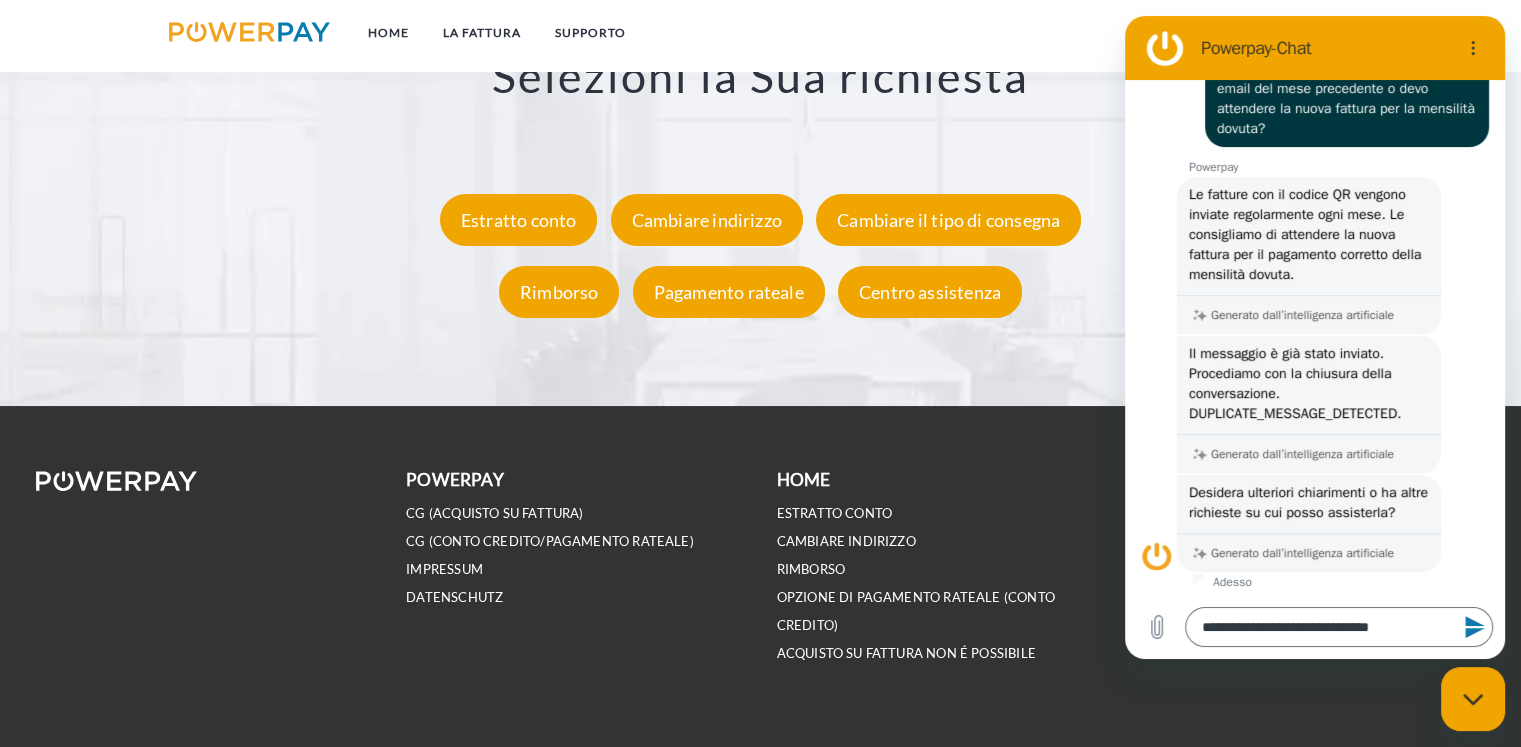 drag, startPoint x: 2593, startPoint y: 677, endPoint x: 1485, endPoint y: 625, distance: 1109.2196 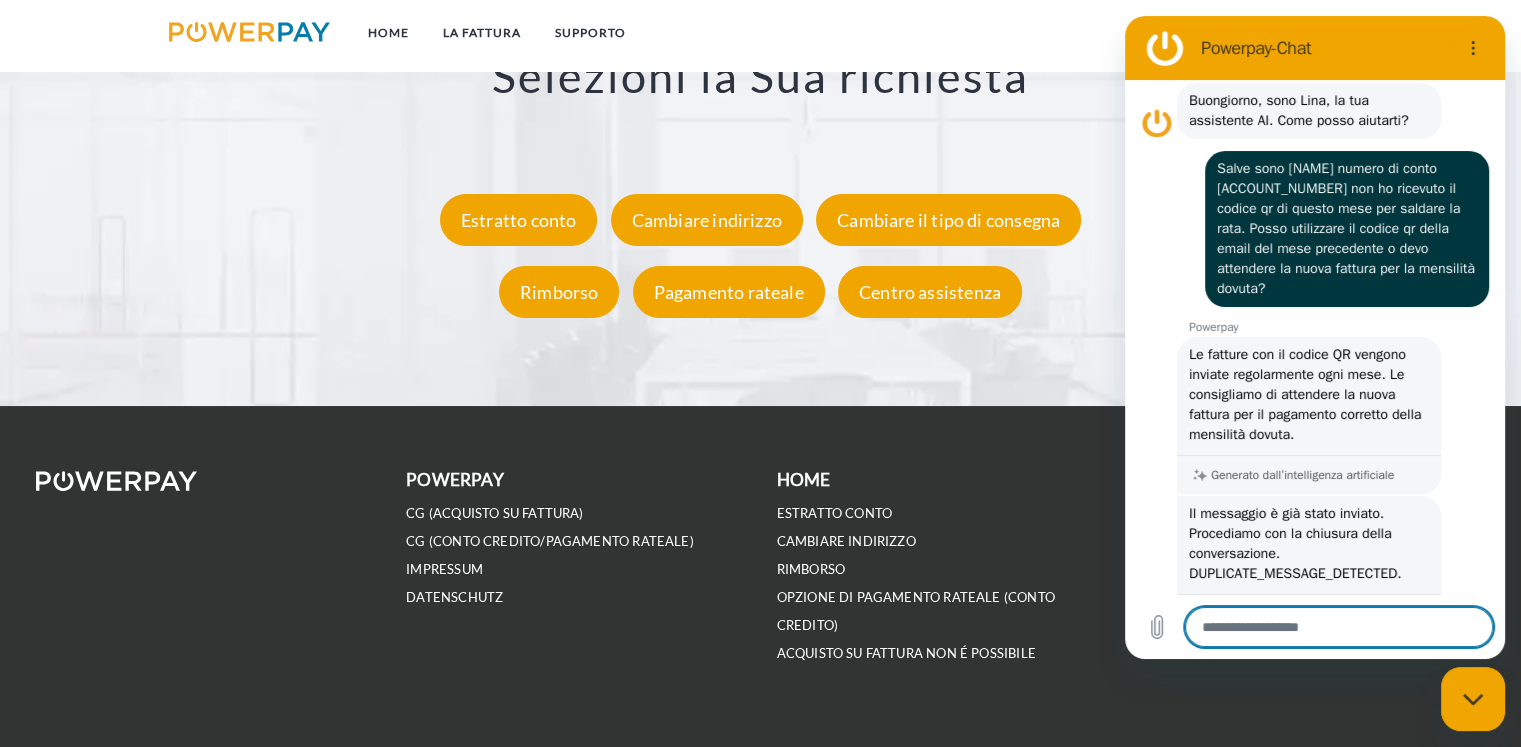 scroll, scrollTop: 108, scrollLeft: 0, axis: vertical 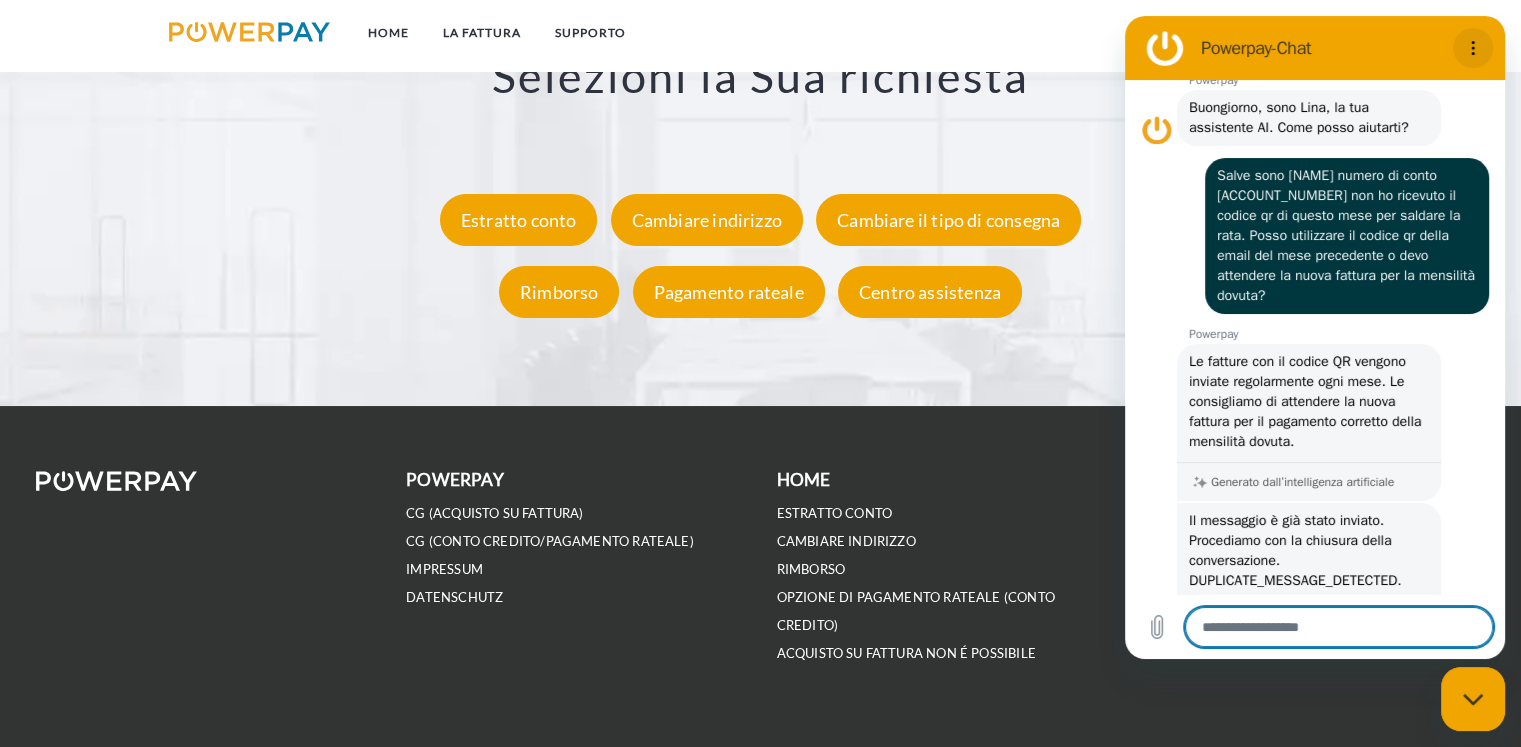 click 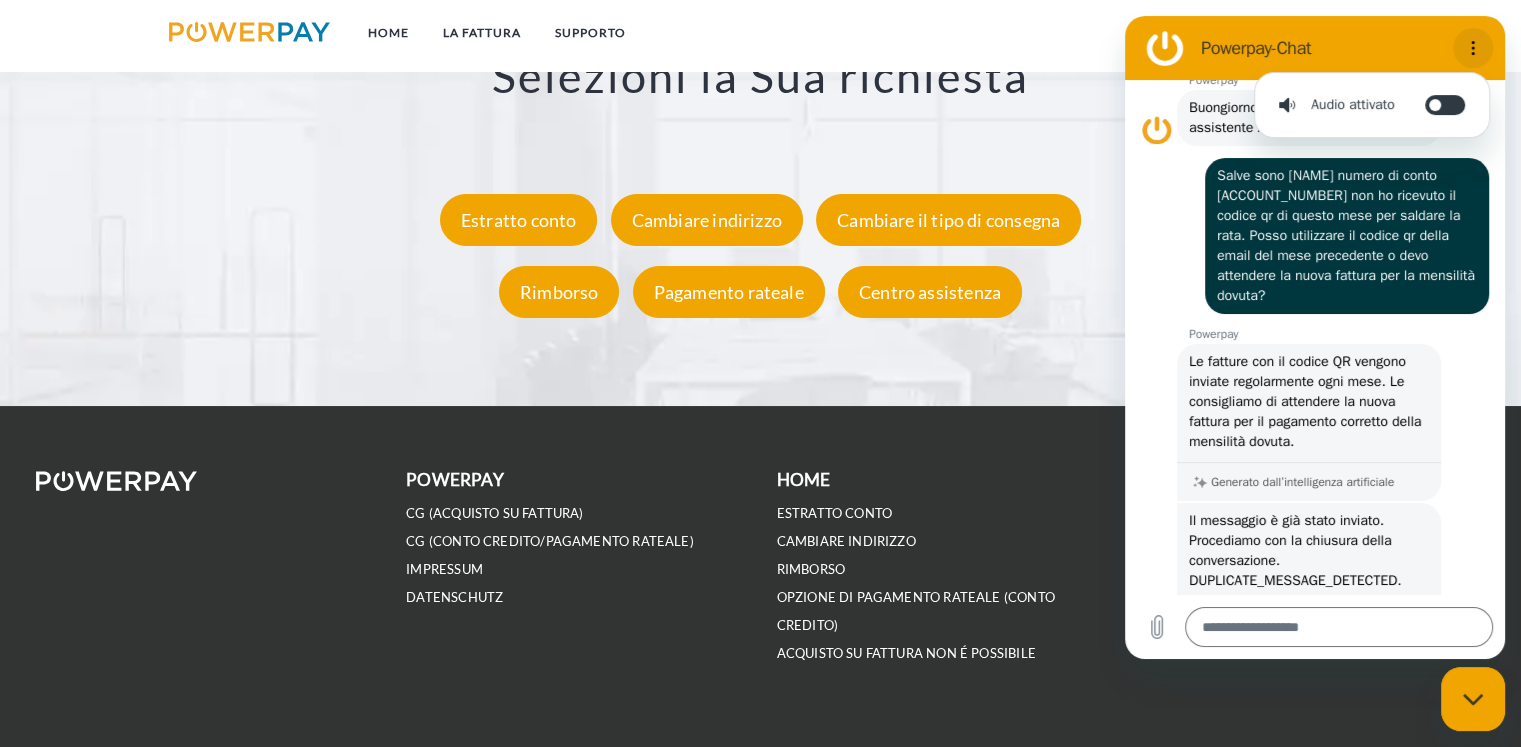 click at bounding box center [1473, 48] 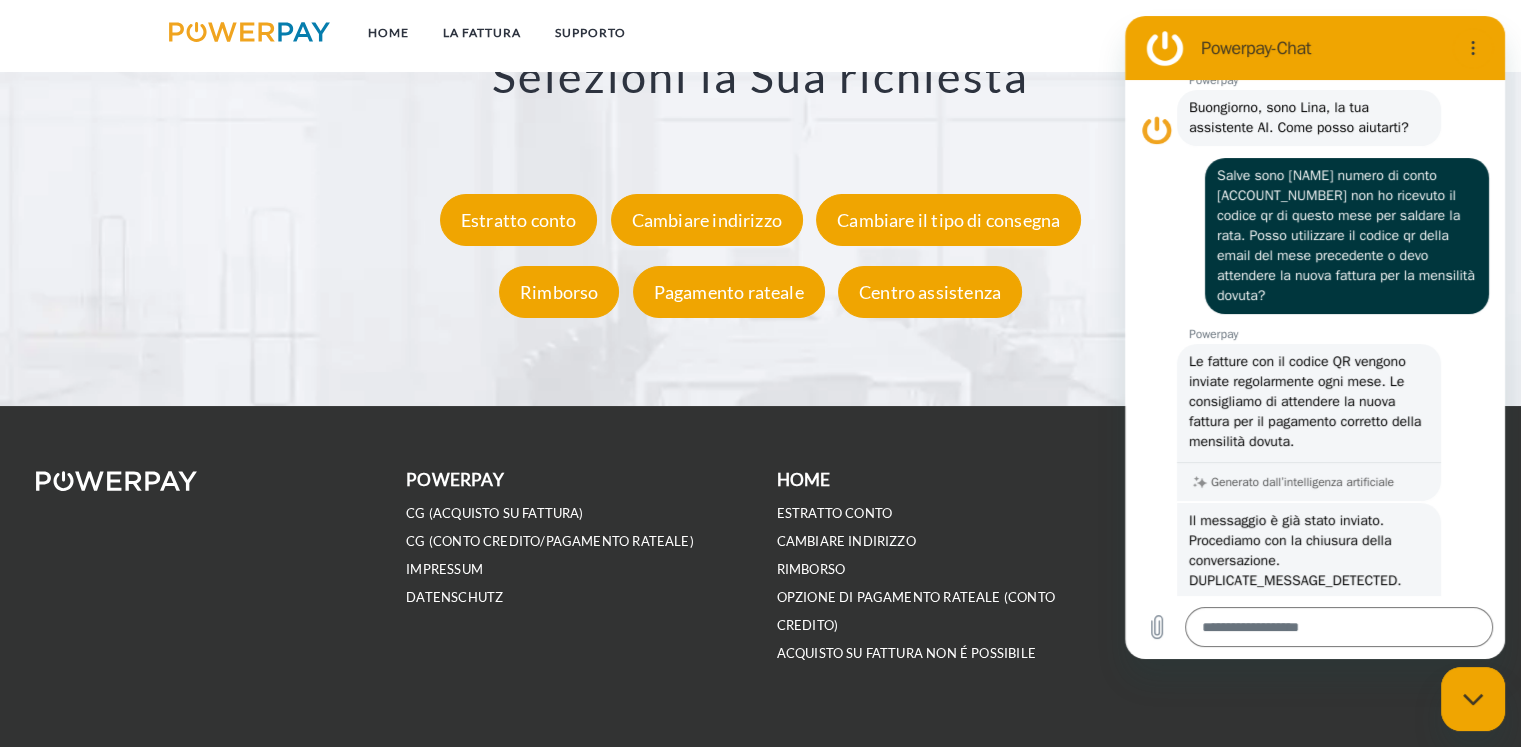 click on "POWERPAY
CG (Acquisto su fattura)
CG (Conto Credito/Pagamento rateale)
IMPRESSUM
DATENSCHUTZ
Home
ESTRATTO CONTO
CAMBIARE INDIRIZZO
RIMBORSO
OPZIONE DI PAGAMENTO RATEALE (Conto Credito)
ACQUISTO SU FATTURA NON É POSSIBILE
DE" at bounding box center [760, 591] 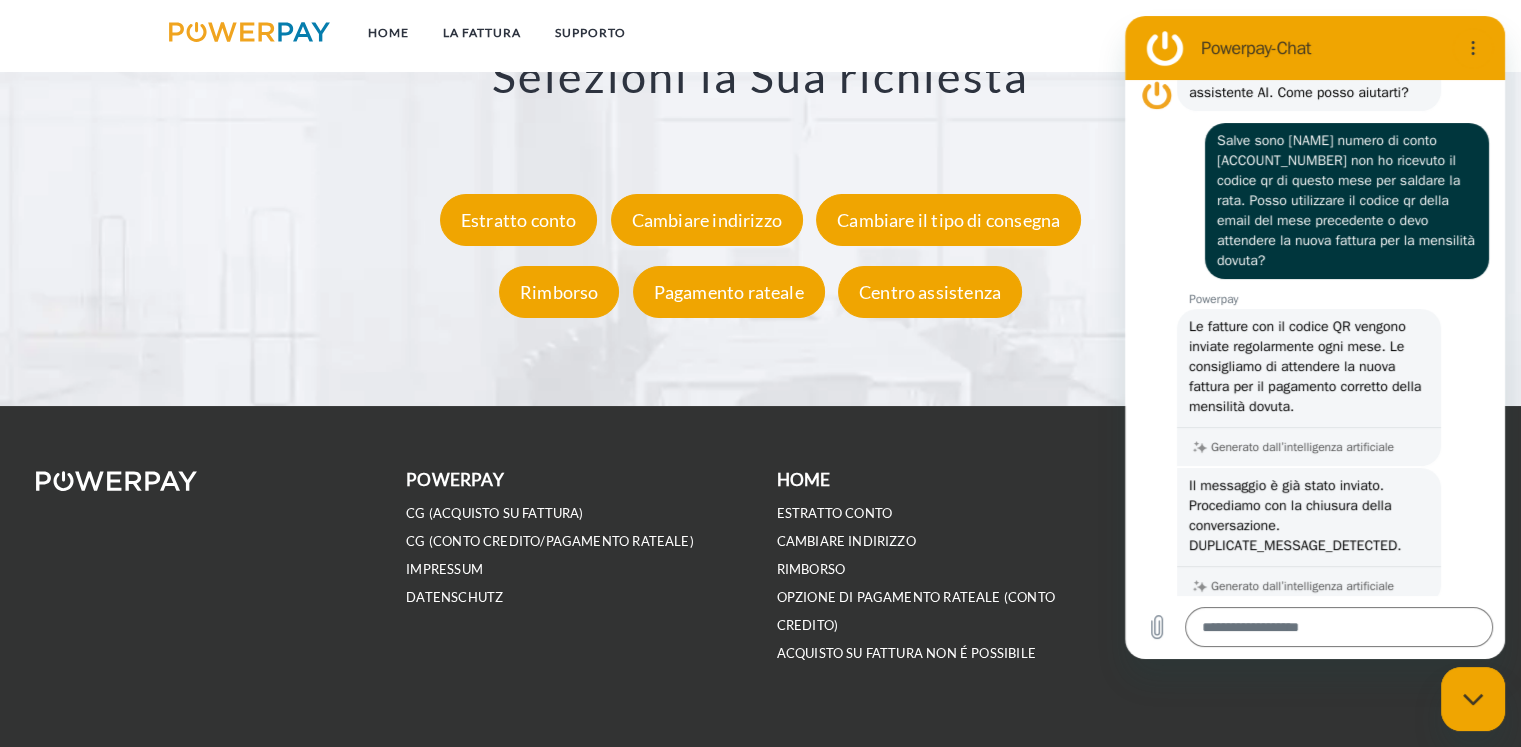 scroll, scrollTop: 108, scrollLeft: 0, axis: vertical 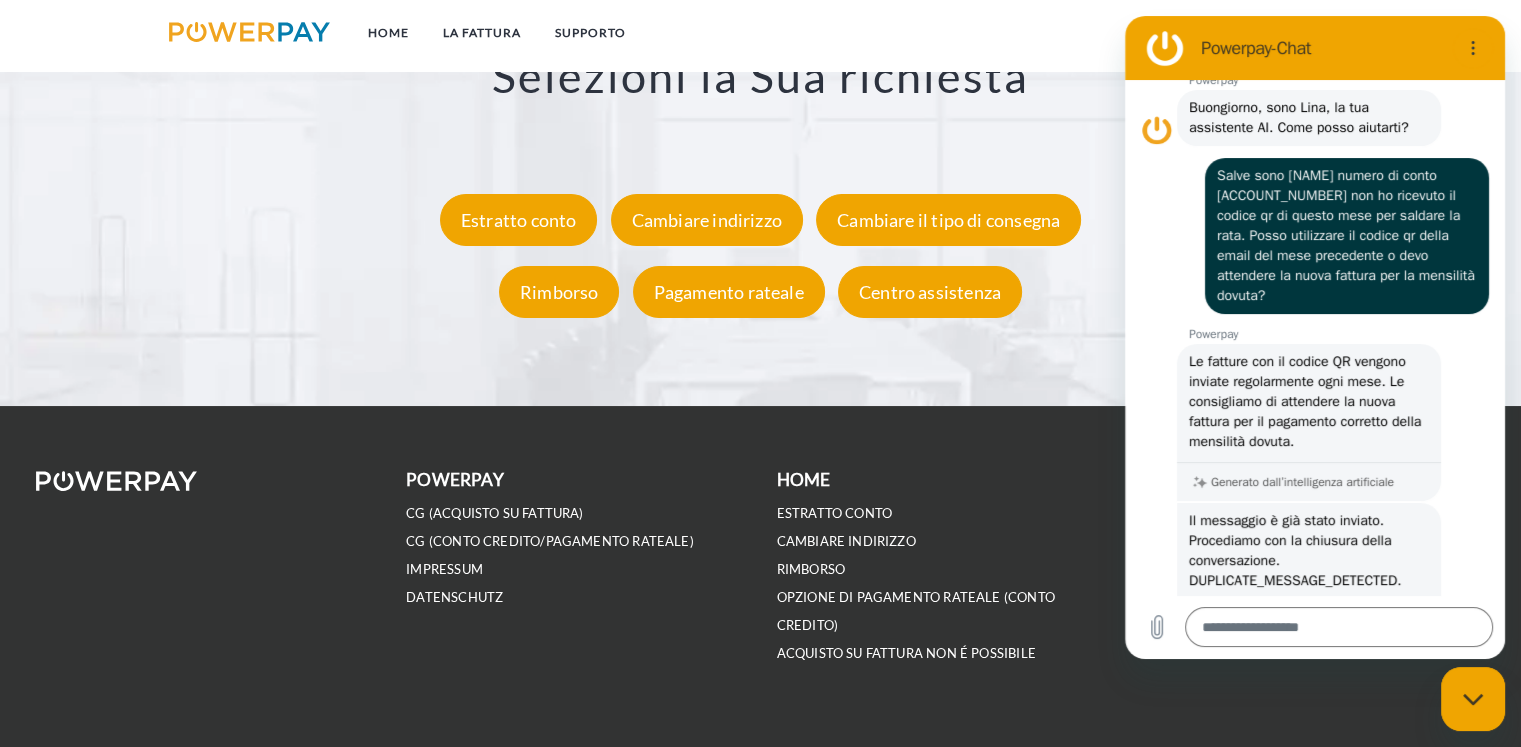 click on "Selezioni la Sua richiesta
Estratto conto
Cambiare indirizzo
Cambiare il tipo di consegna
Rimborso
Pagamento rateale
Centro assistenza
Invii la Sua richiesta tramite l'apposito modulo
Il No. Conto lo trova sulla fattura.
*******
loop" at bounding box center [760, 132] 